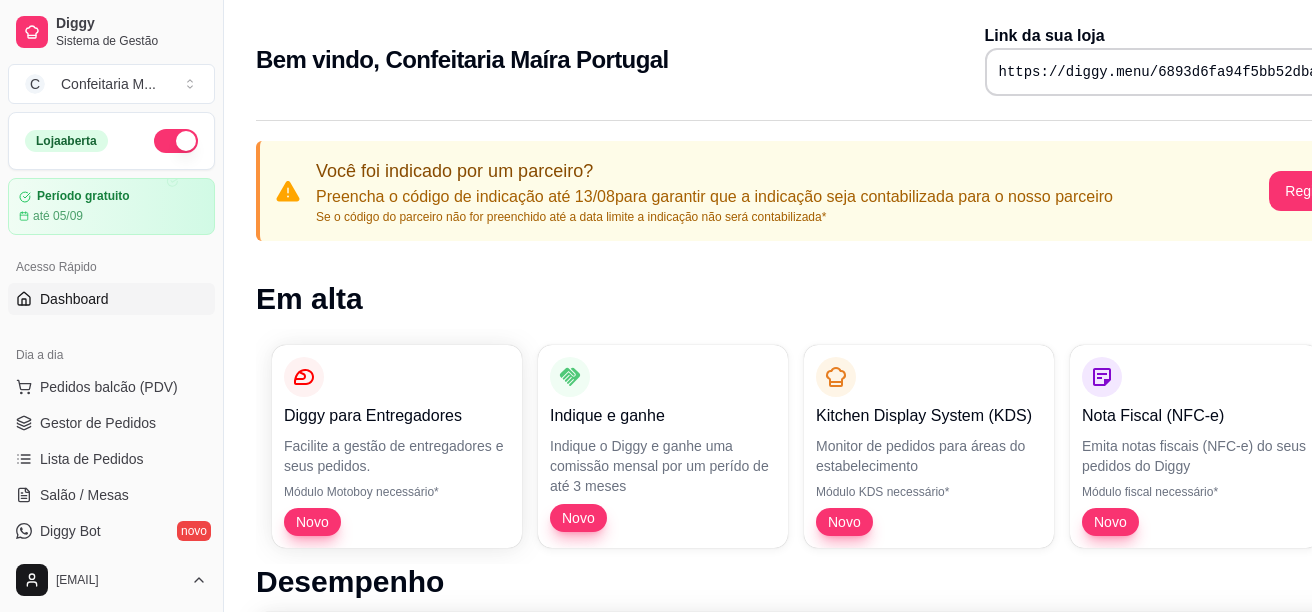 scroll, scrollTop: 0, scrollLeft: 0, axis: both 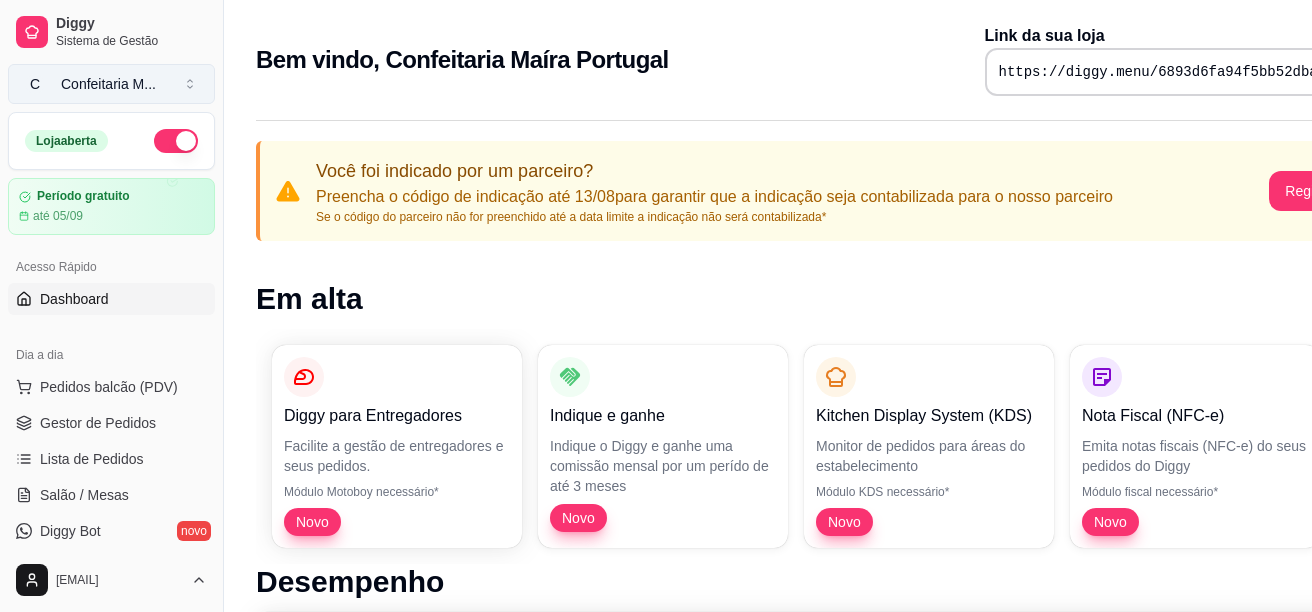 click on "C Confeitaria M ..." at bounding box center [111, 84] 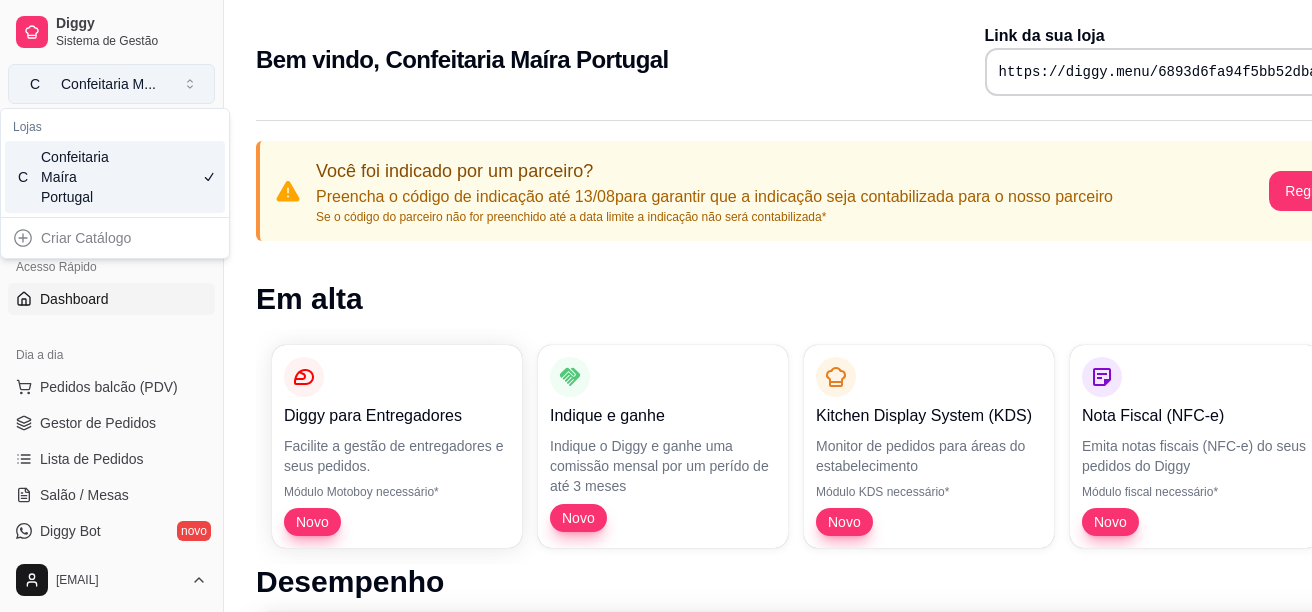 click on "C Confeitaria M ..." at bounding box center [111, 84] 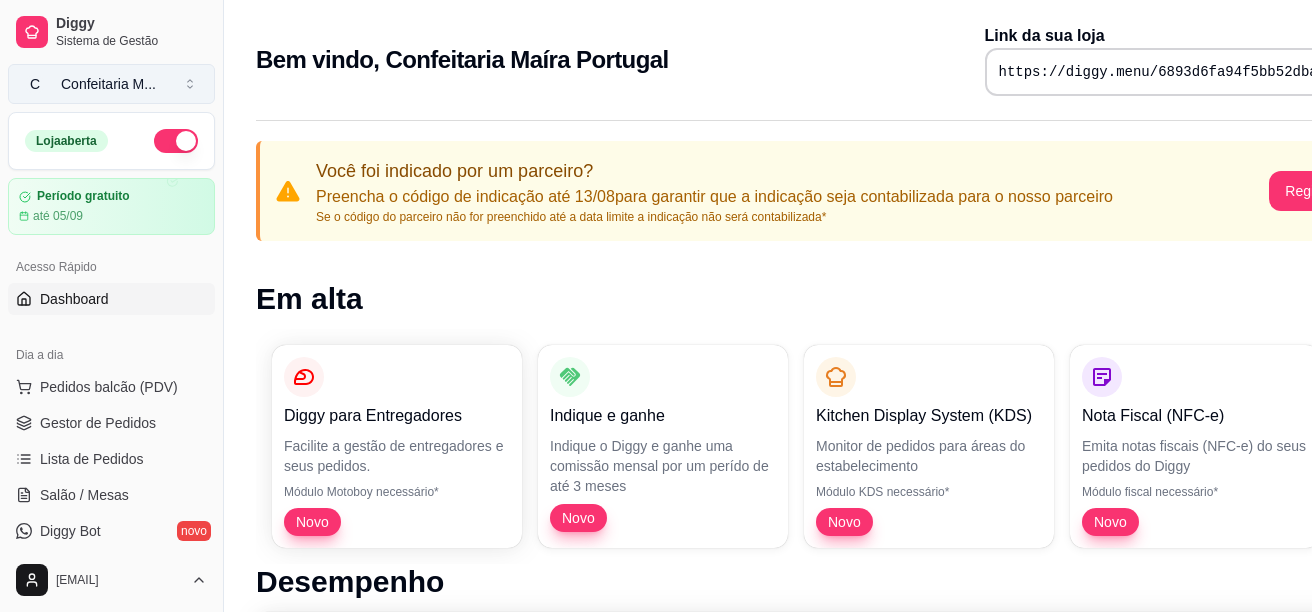 click on "C Confeitaria M ..." at bounding box center (111, 84) 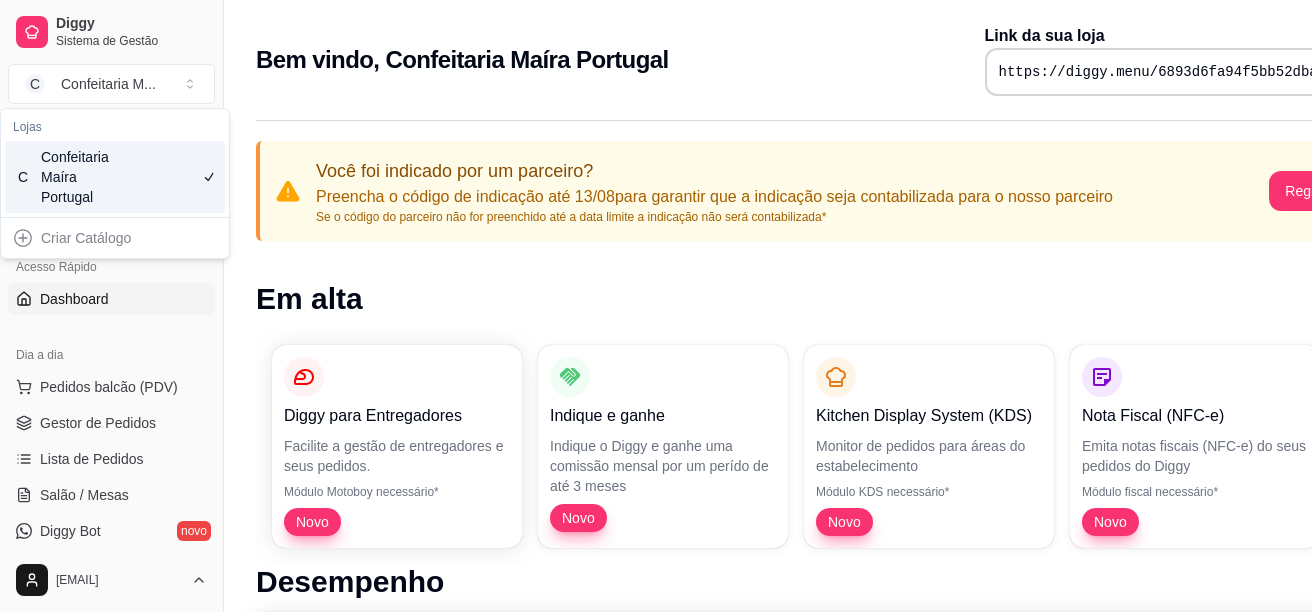 click on "Criar Catálogo" at bounding box center (115, 238) 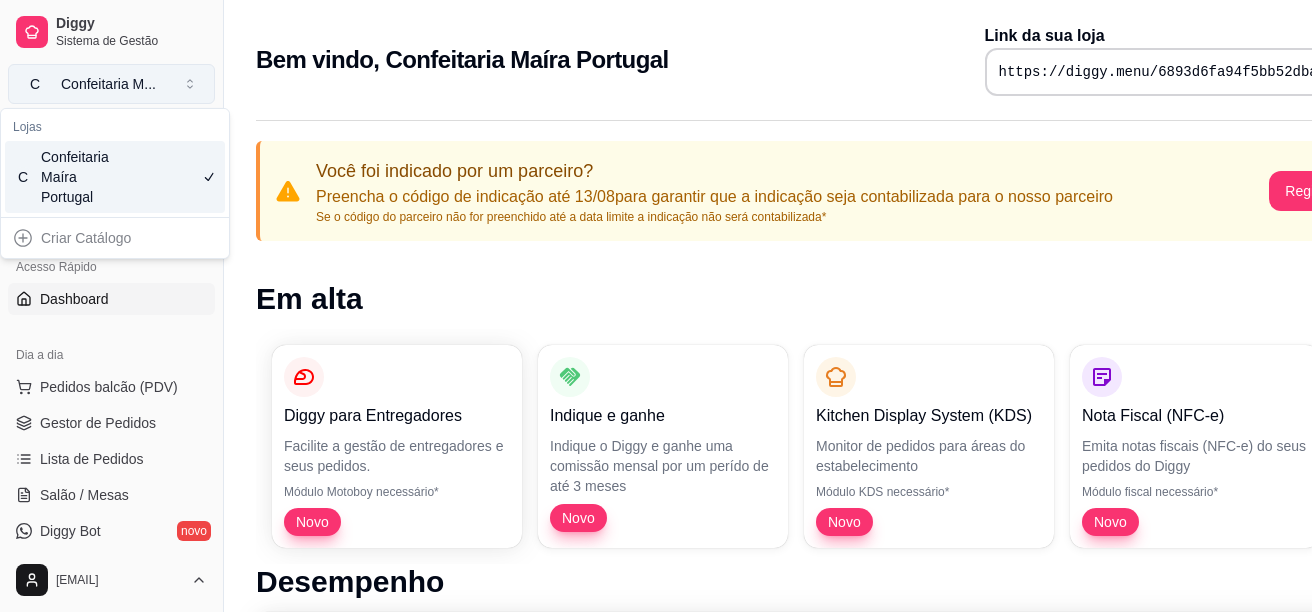 click on "C Confeitaria M ..." at bounding box center (111, 84) 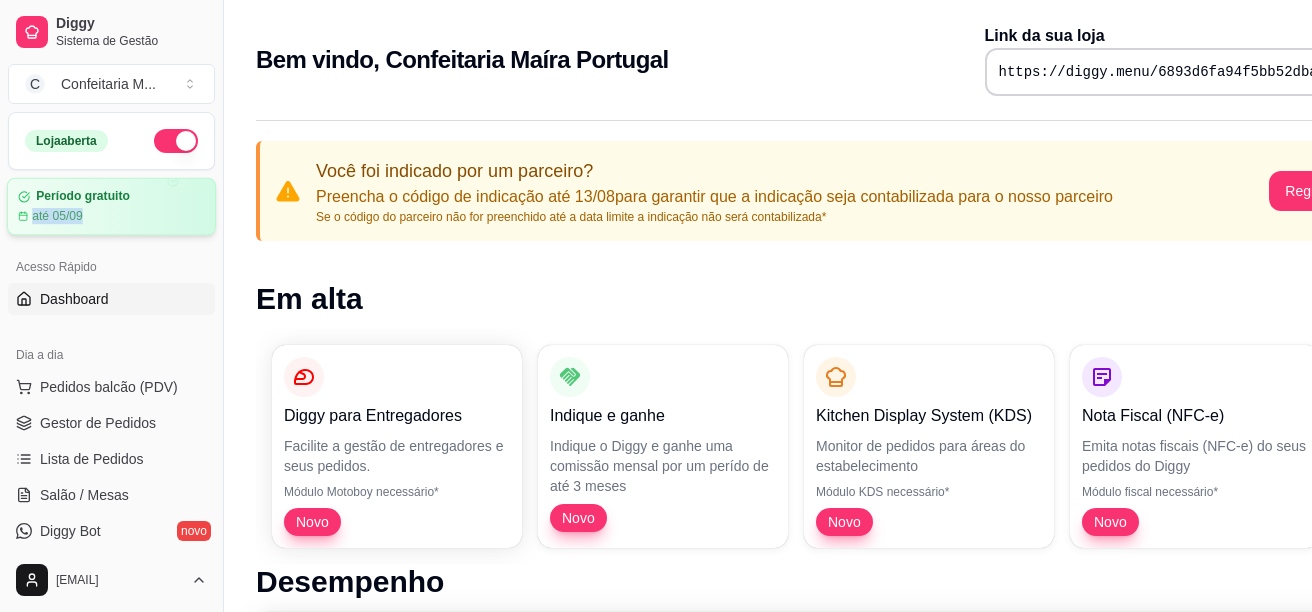 drag, startPoint x: 208, startPoint y: 176, endPoint x: 201, endPoint y: 211, distance: 35.69314 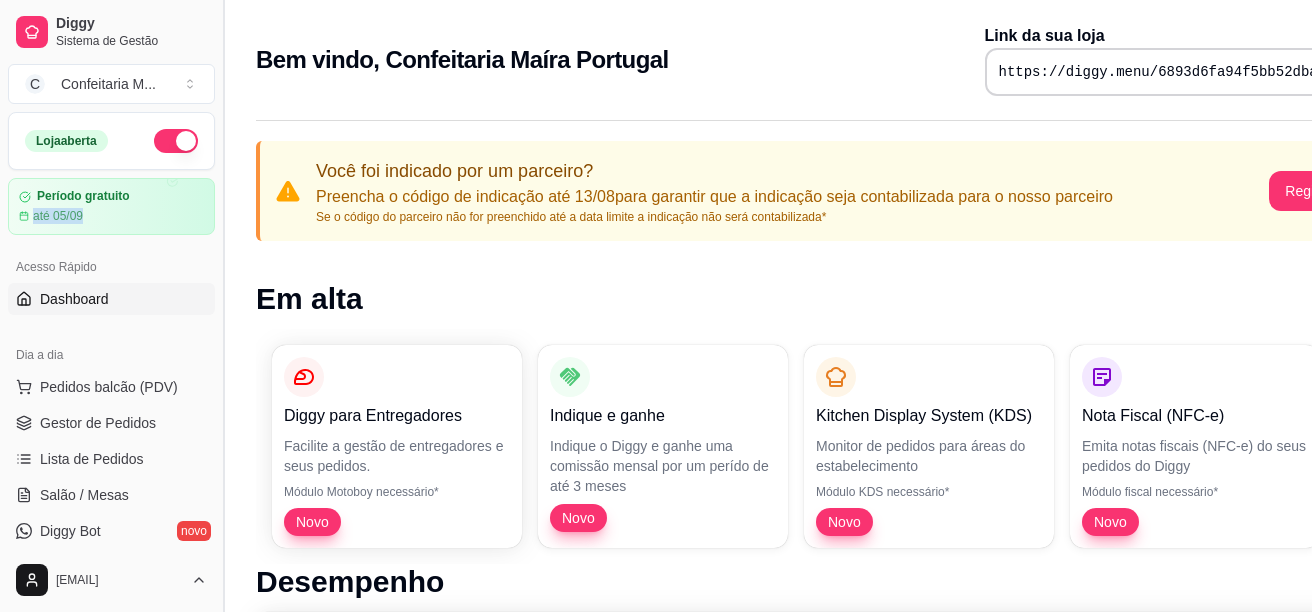 drag, startPoint x: 219, startPoint y: 204, endPoint x: 218, endPoint y: 227, distance: 23.021729 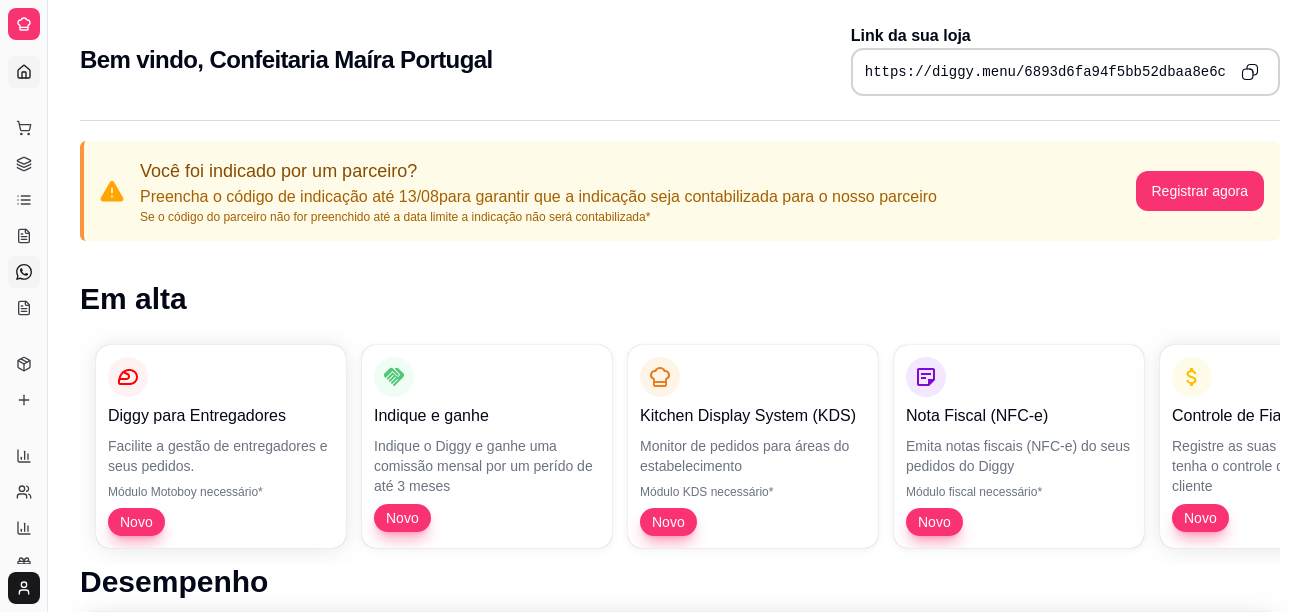 click 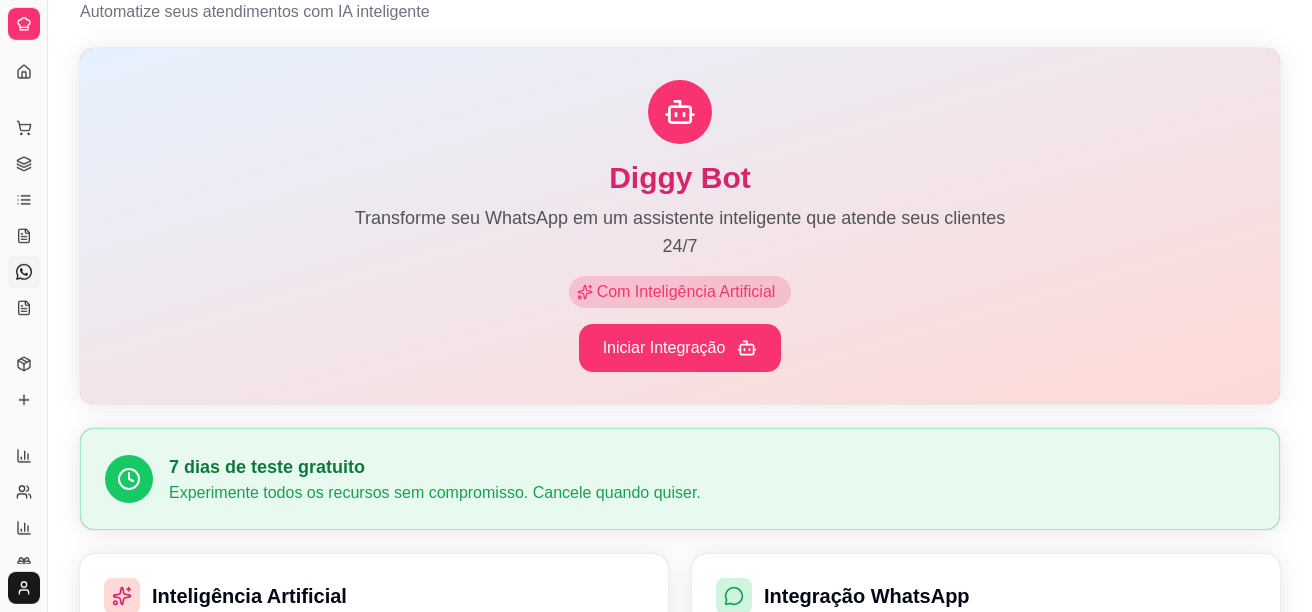 scroll, scrollTop: 69, scrollLeft: 0, axis: vertical 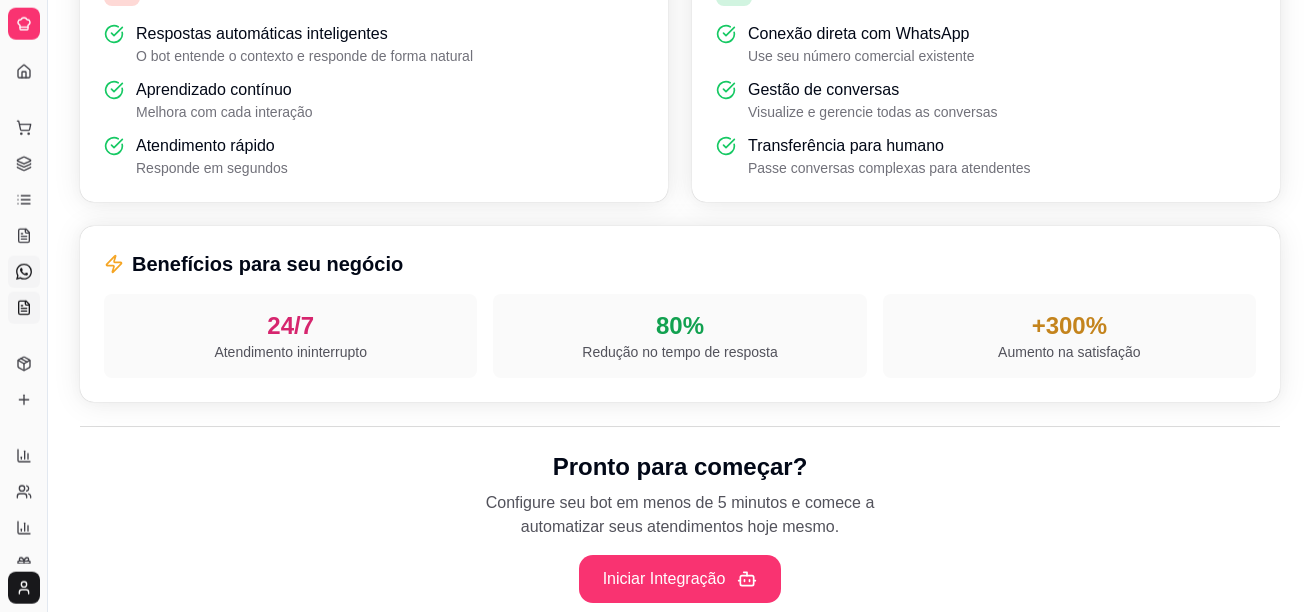 click 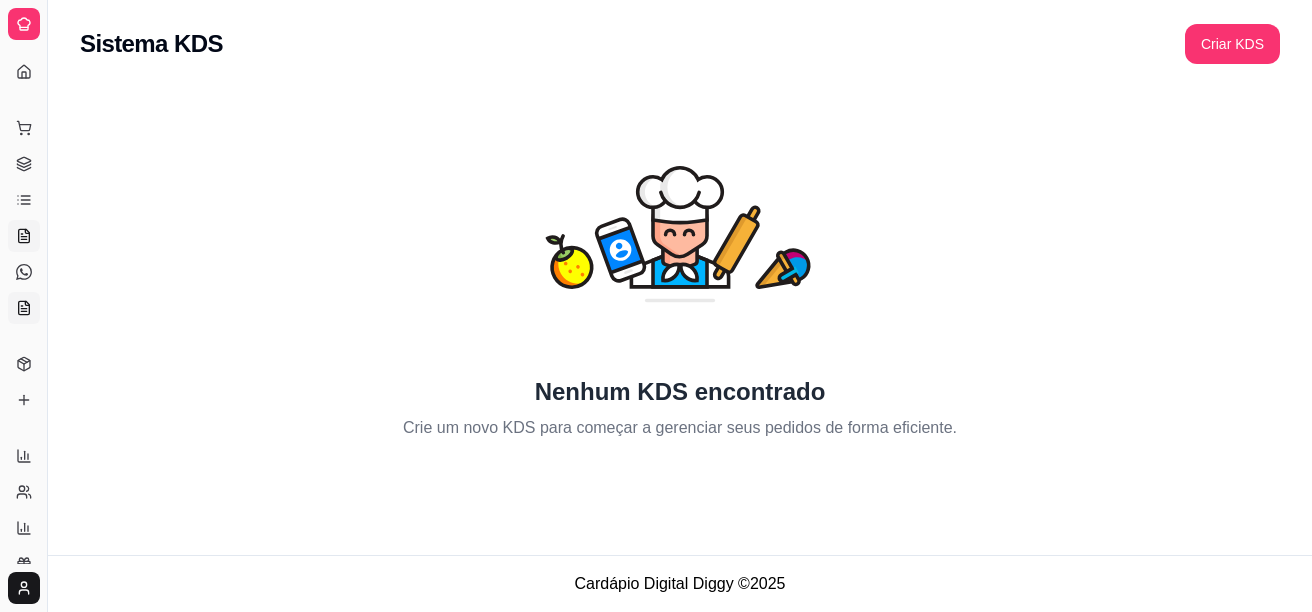 click on "Salão / Mesas" at bounding box center [24, 236] 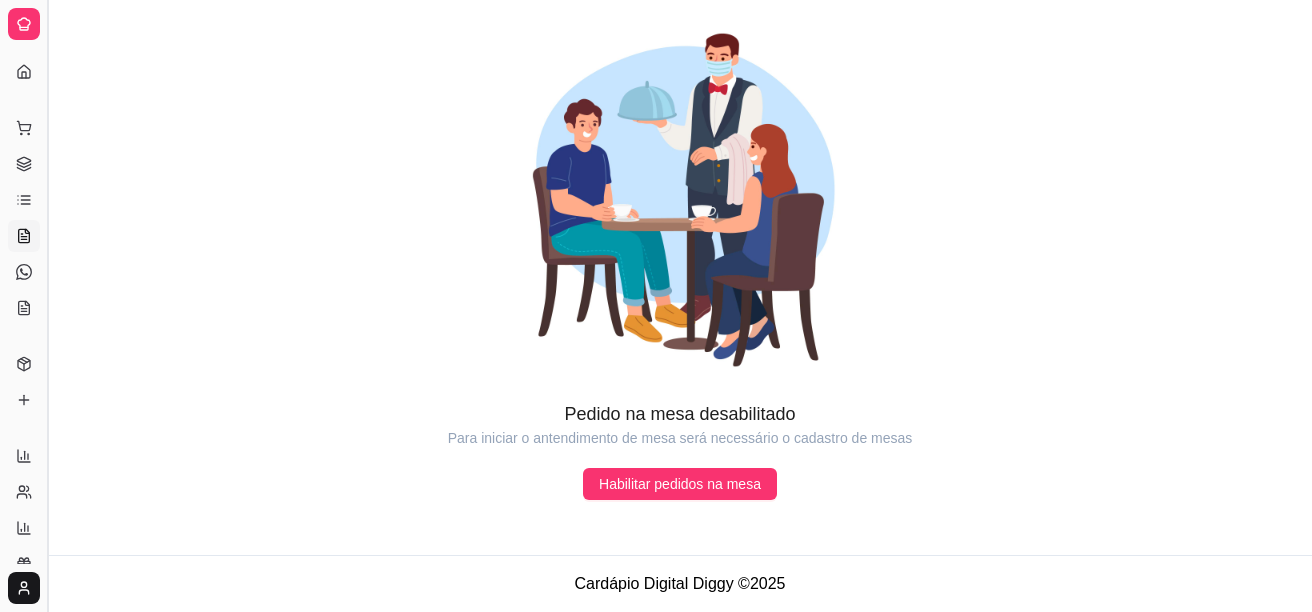 click at bounding box center (47, 306) 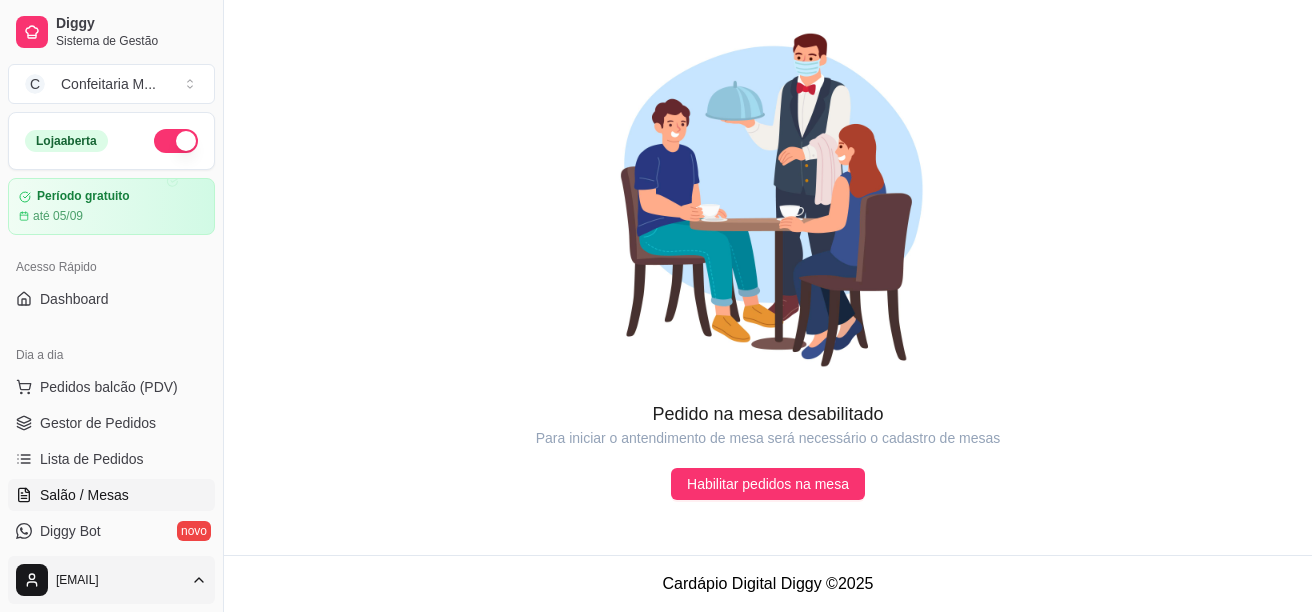 click on "Diggy Sistema de Gestão C Confeitaria M ... Loja  aberta Período gratuito até 05/09 Acesso Rápido Dashboard Dia a dia Pedidos balcão (PDV) Gestor de Pedidos Lista de Pedidos Salão / Mesas Diggy Bot novo KDS Catálogo Produtos Complementos Relatórios Relatórios de vendas Relatório de clientes Relatório de mesas Relatório de fidelidade novo Gerenciar Entregadores novo Nota Fiscal (NFC-e) Controle de caixa Controle de fiado Cupons Clientes Estoque Configurações Diggy Planos Precisa de ajuda? [EMAIL] Toggle Sidebar Sistema de Gestão Diggy Pedido na mesa desabilitado Para iniciar o antendimento de mesa será necessário o cadastro de mesas Habilitar pedidos na mesa Cardápio Digital Diggy © 2025" at bounding box center [656, 306] 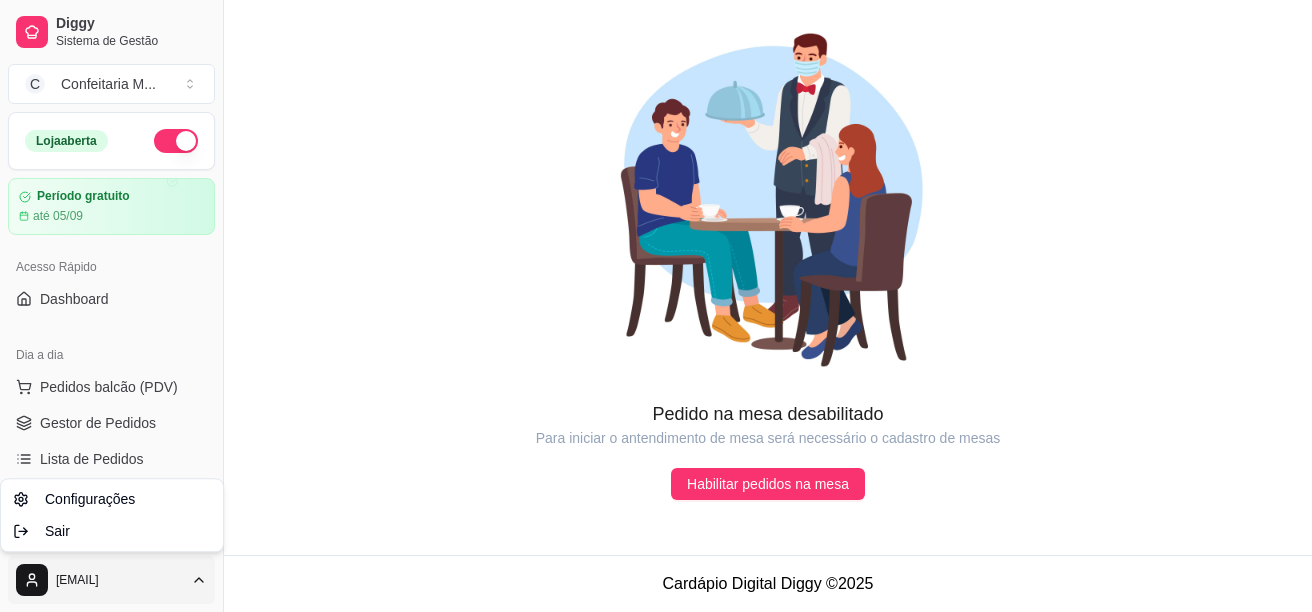 click on "Diggy Sistema de Gestão C Confeitaria M ... Loja  aberta Período gratuito até [DATE] Acesso Rápido Dashboard Dia a dia Pedidos balcão (PDV) Gestor de Pedidos Lista de Pedidos Salão / Mesas Diggy Bot novo KDS Catálogo Produtos Complementos Relatórios Relatórios de vendas Relatório de clientes Relatório de mesas Relatório de fidelidade novo Gerenciar Entregadores novo Nota Fiscal (NFC-e) Controle de caixa Controle de fiado Cupons Clientes Estoque Configurações Diggy Planos Precisa de ajuda? [EMAIL] Toggle Sidebar Sistema de Gestão Diggy Pedido na mesa desabilitado Para iniciar o antendimento de mesa será necessário o cadastro de mesas Habilitar pedidos na mesa Cardápio Digital Diggy © [YEAR] Configurações Sair" at bounding box center (656, 306) 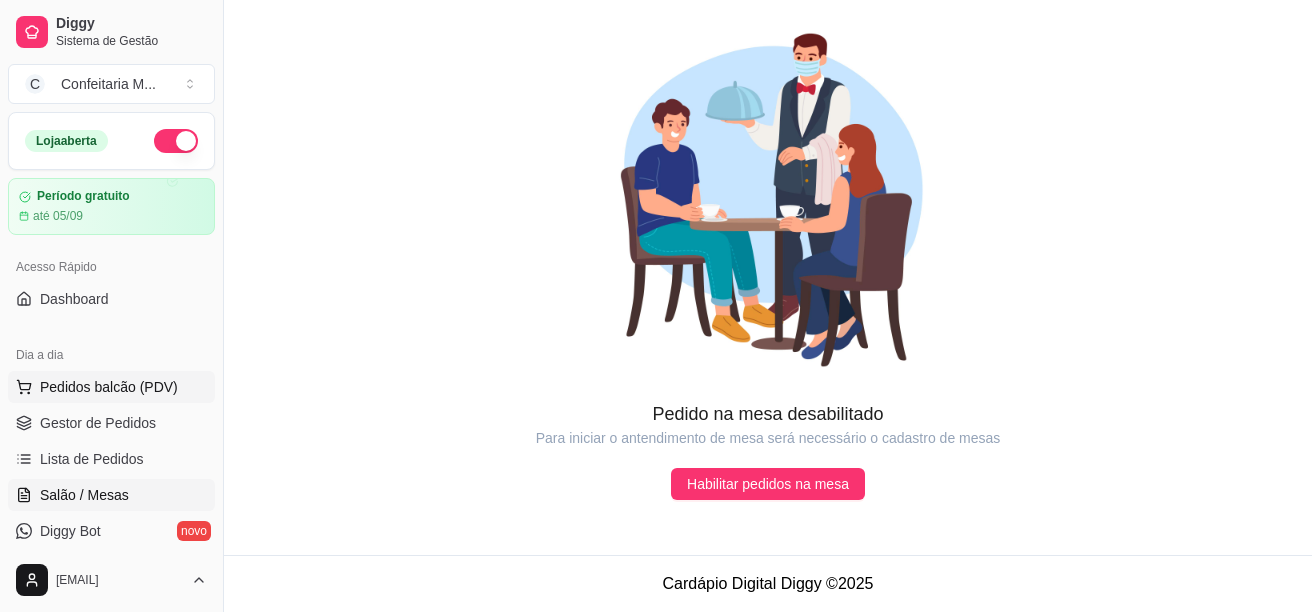 click on "Pedidos balcão (PDV)" at bounding box center (109, 387) 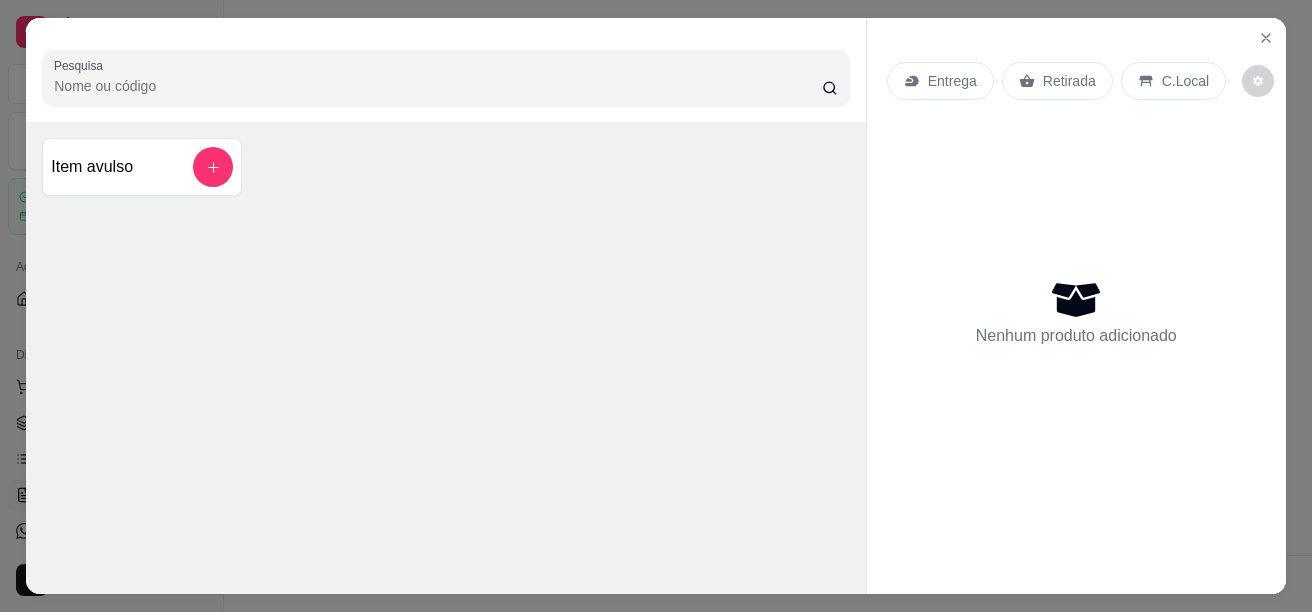 click on "Item avulso" at bounding box center [142, 167] 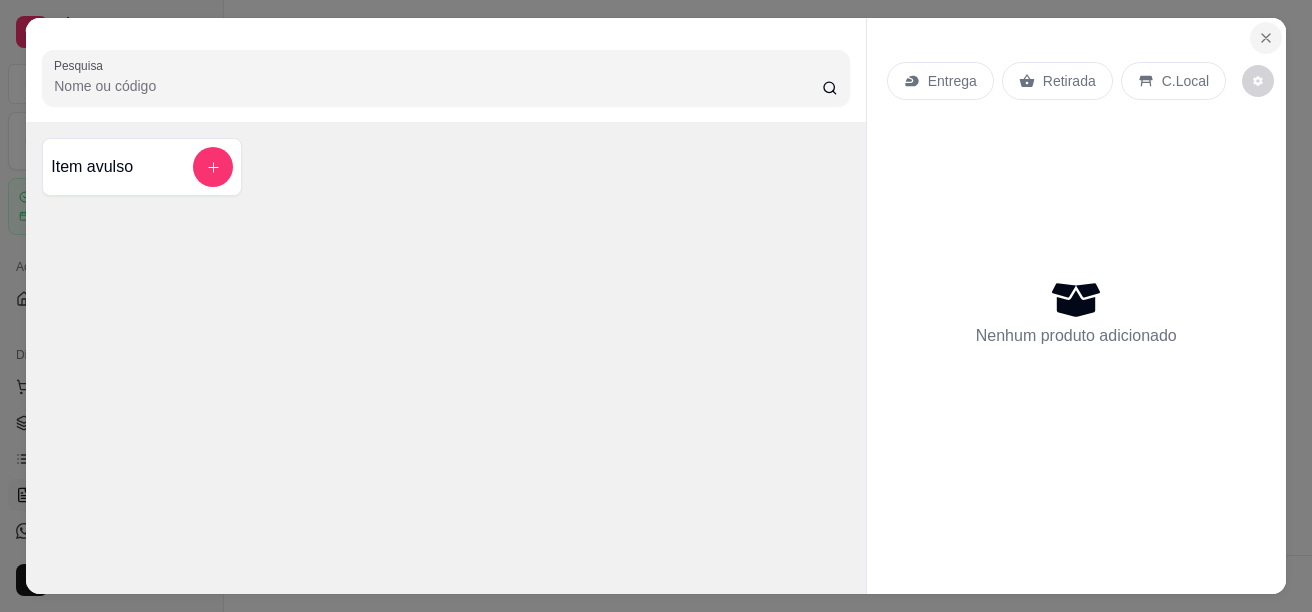 click at bounding box center [1266, 38] 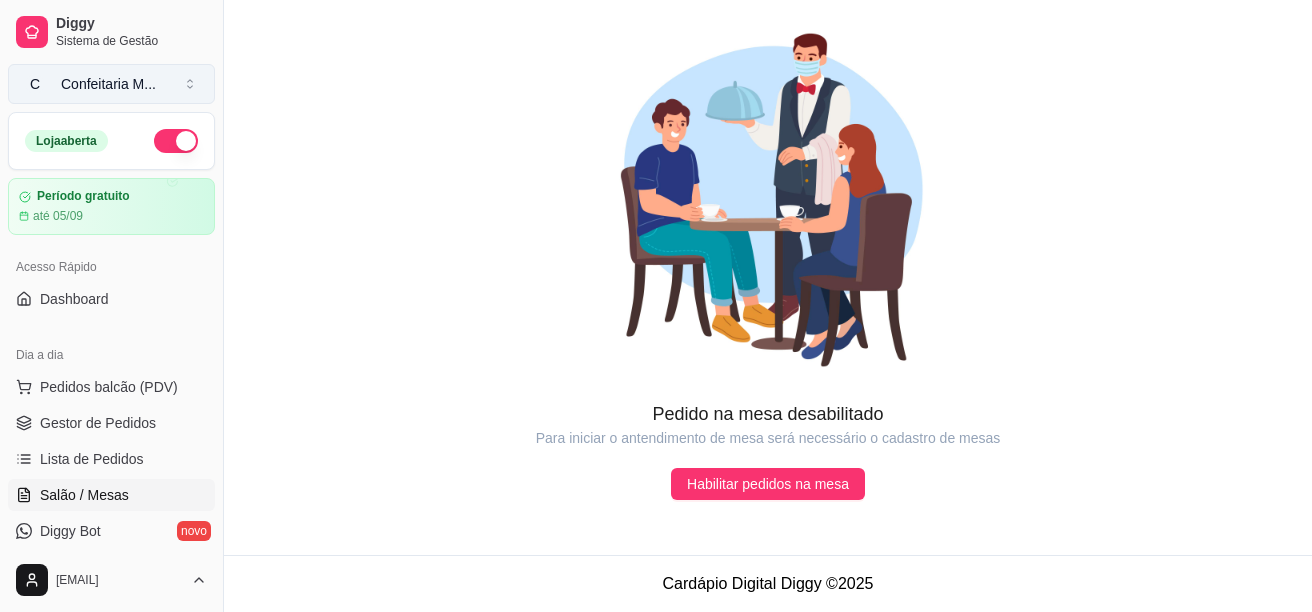 click on "C Confeitaria M ..." at bounding box center (111, 84) 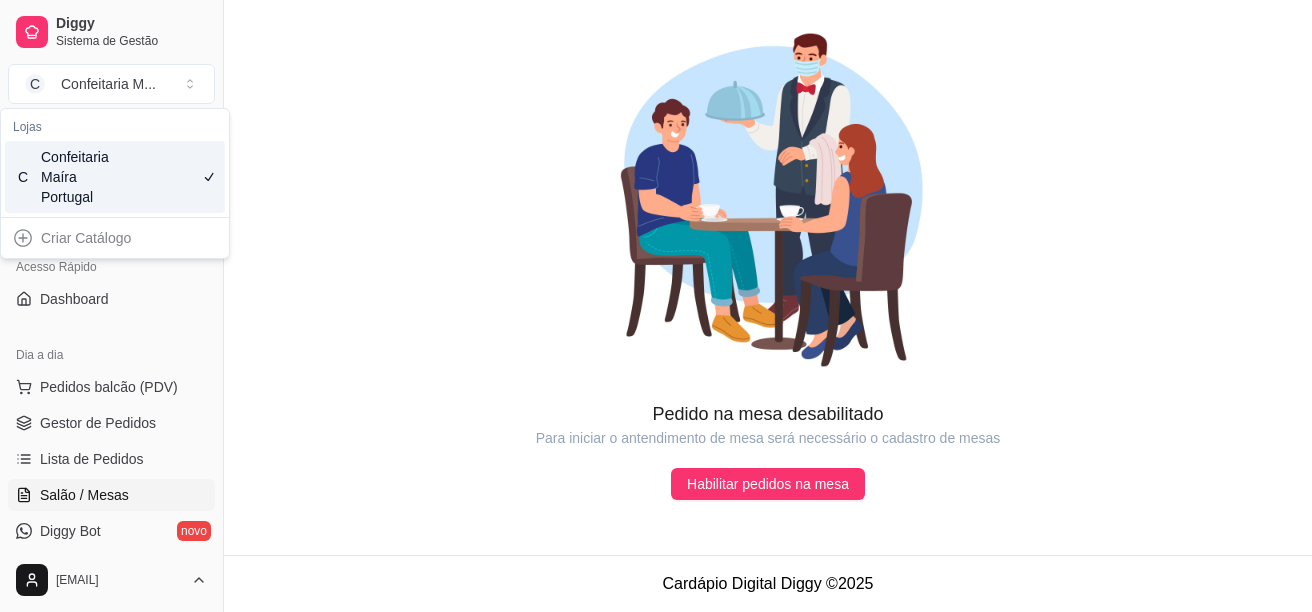 click on "Criar Catálogo" at bounding box center [115, 238] 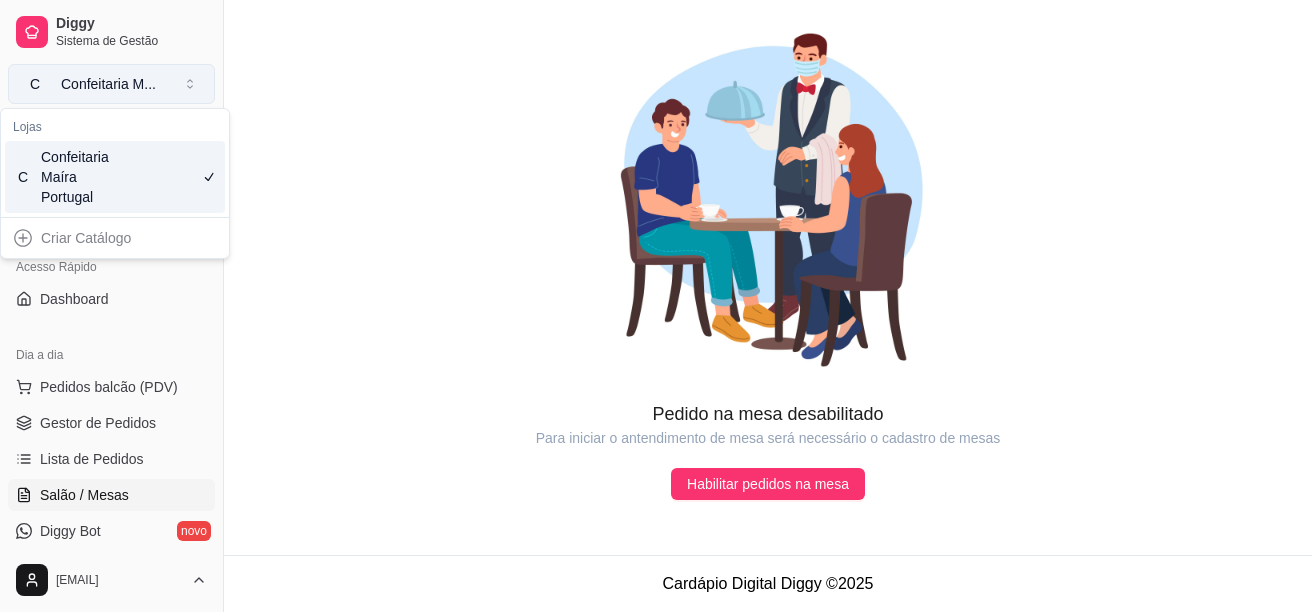 click on "C Confeitaria M ..." at bounding box center (111, 84) 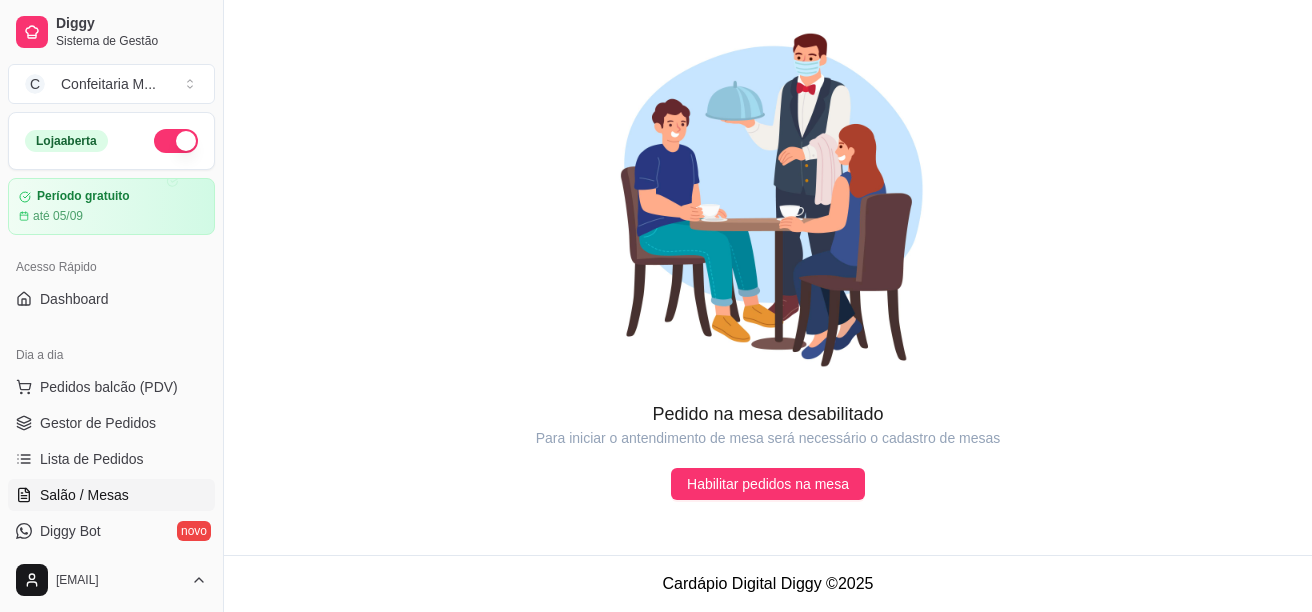 click at bounding box center [176, 141] 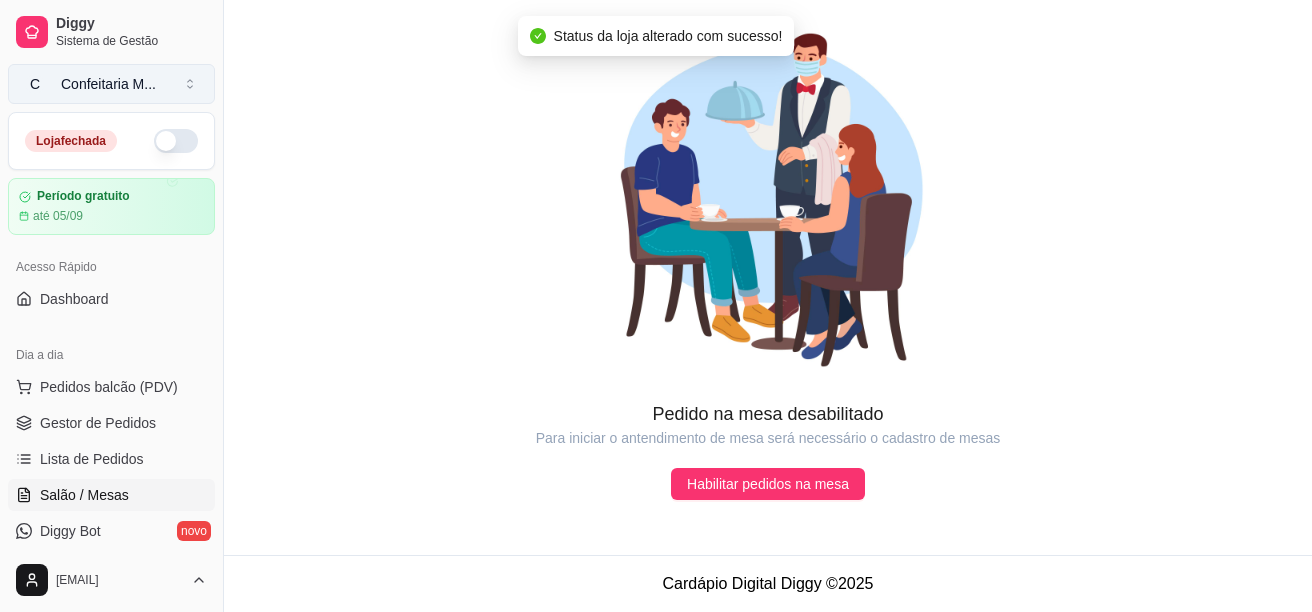 click on "C Confeitaria M ..." at bounding box center [111, 84] 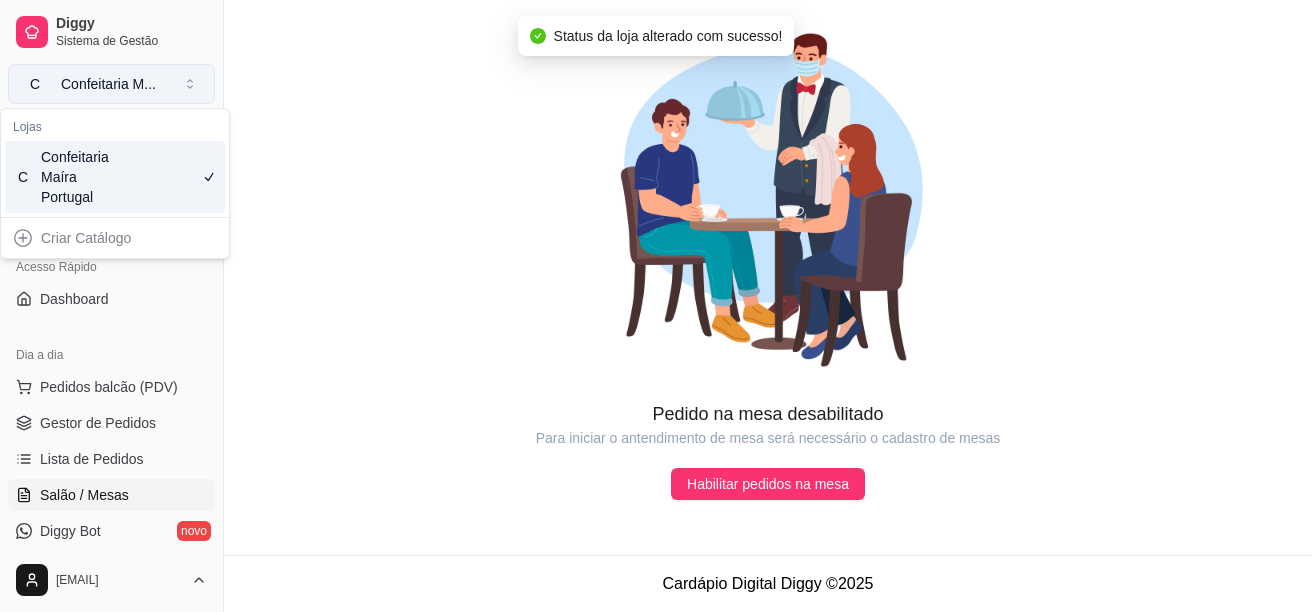 click on "C Confeitaria M ..." at bounding box center [111, 84] 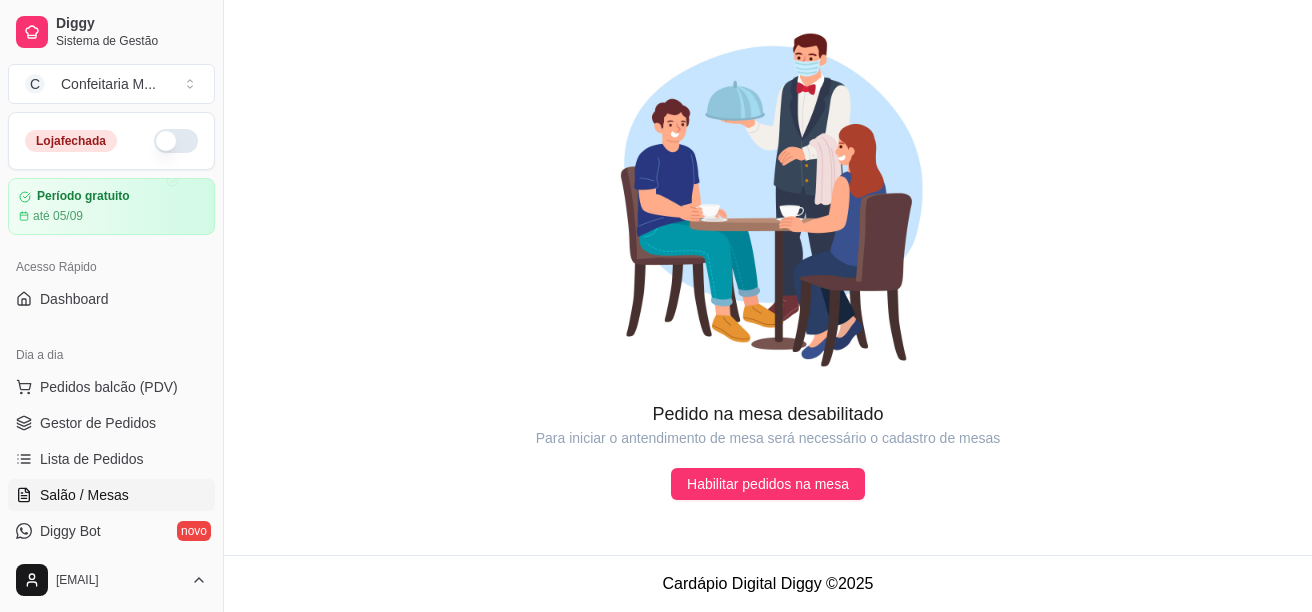 click at bounding box center (176, 141) 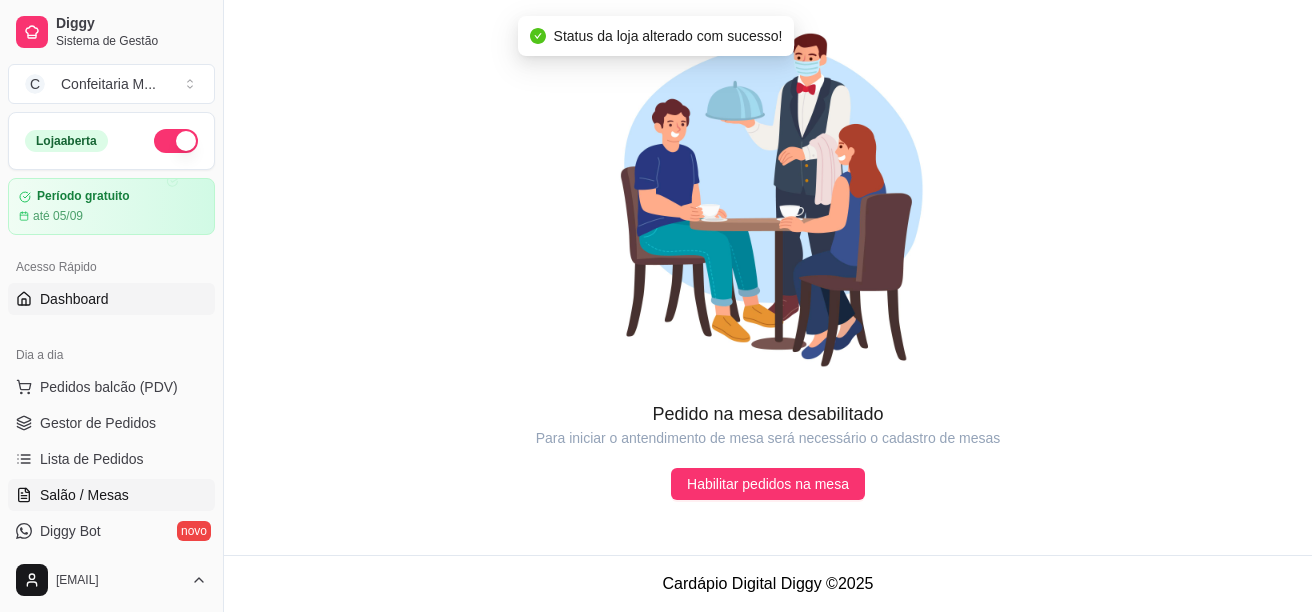 click on "Dashboard" at bounding box center [111, 299] 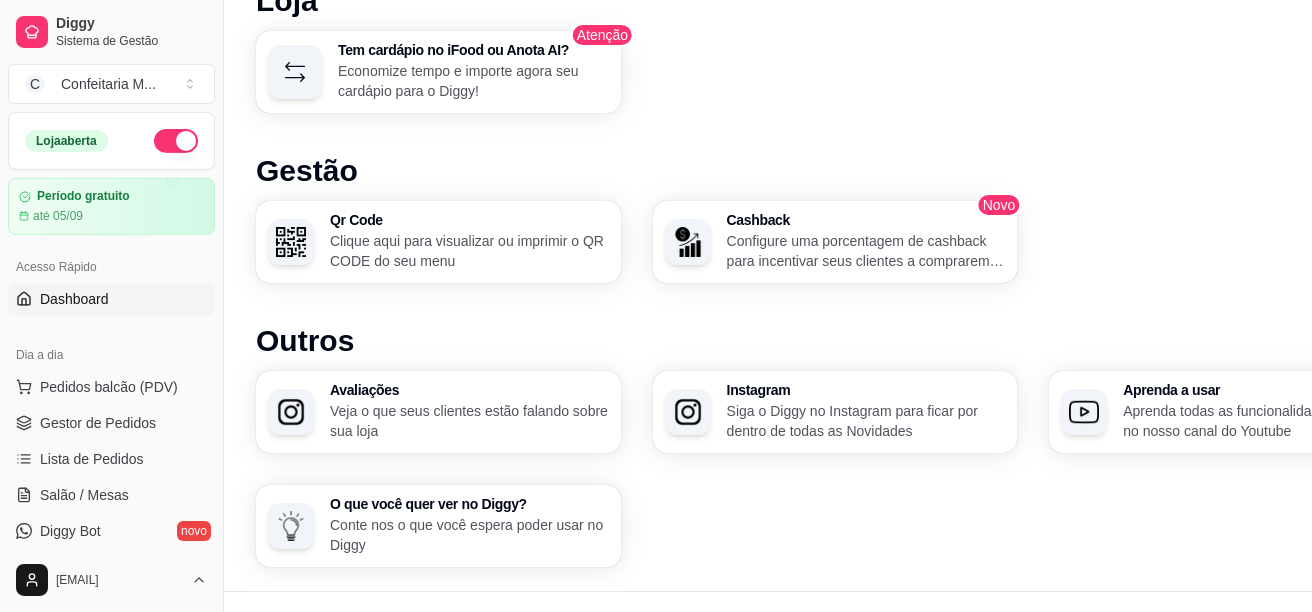 scroll, scrollTop: 1287, scrollLeft: 0, axis: vertical 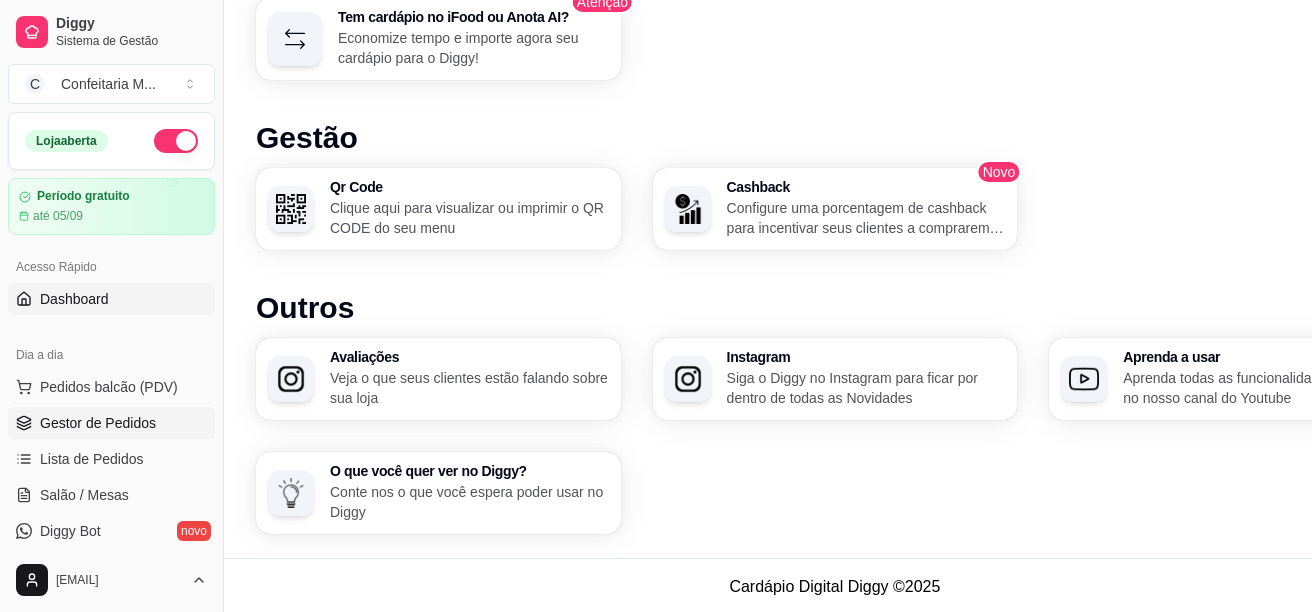 click on "Gestor de Pedidos" at bounding box center [98, 423] 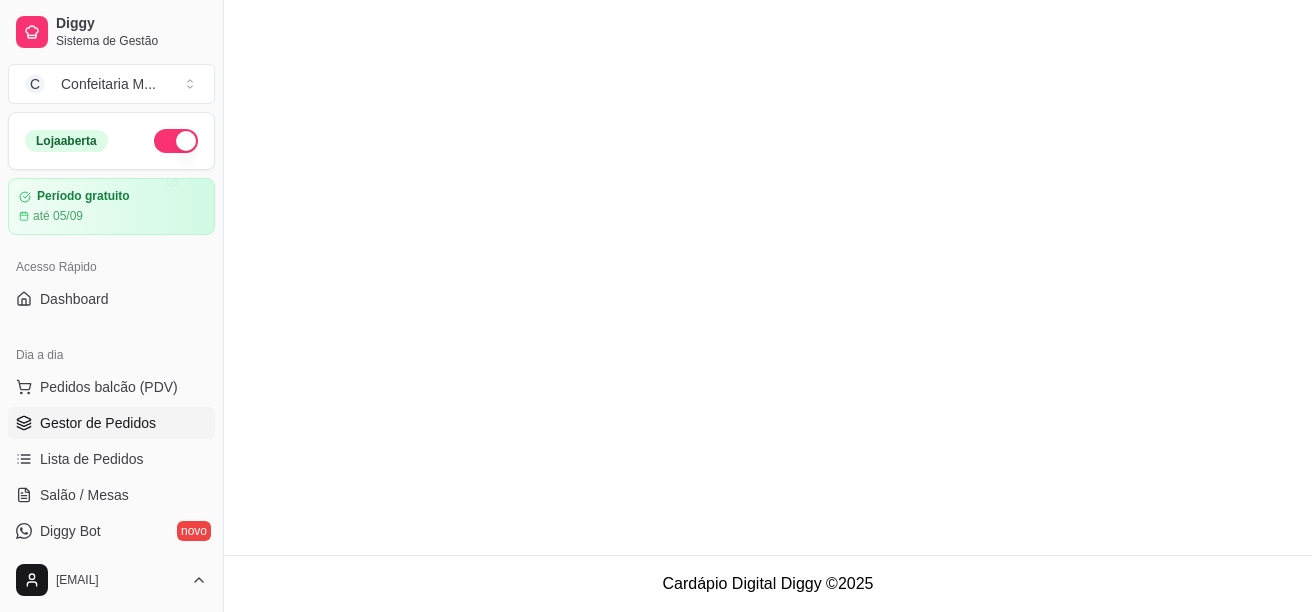 scroll, scrollTop: 0, scrollLeft: 0, axis: both 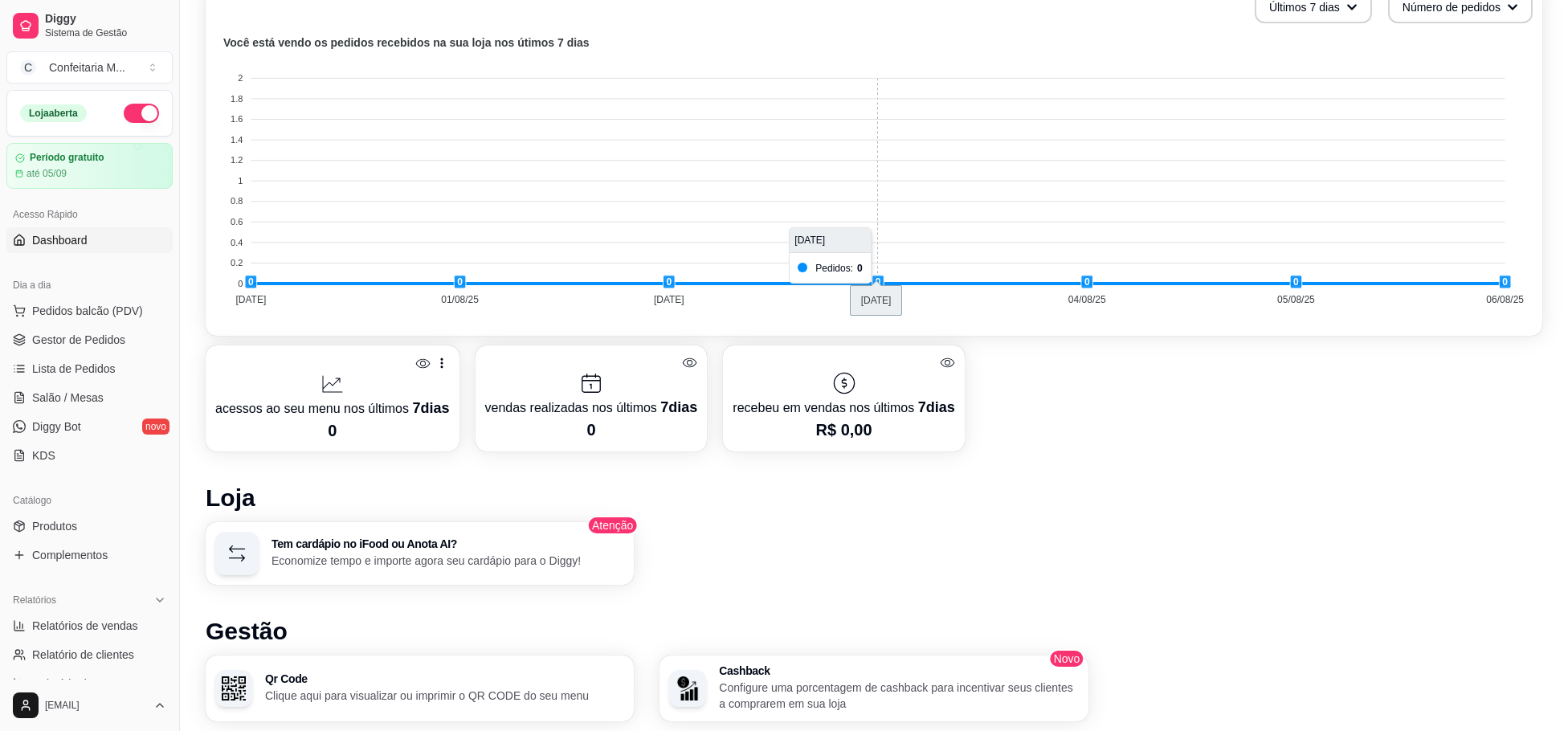 click 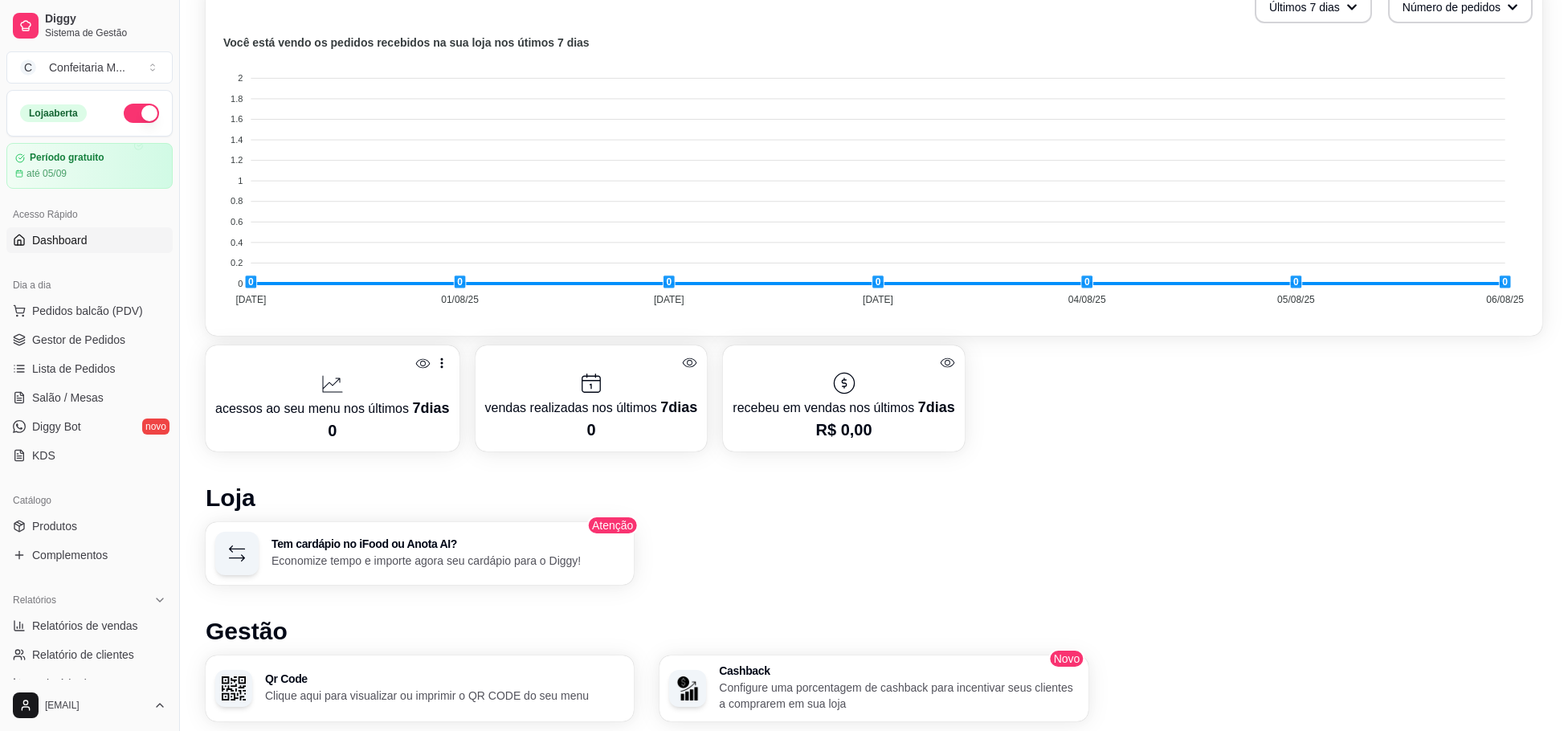 click on "acessos ao seu menu nos últimos   7  dias 0 vendas realizadas nos últimos   7  dias 0 recebeu em vendas nos últimos   7  dias R$ 0,00" at bounding box center (874, 398) 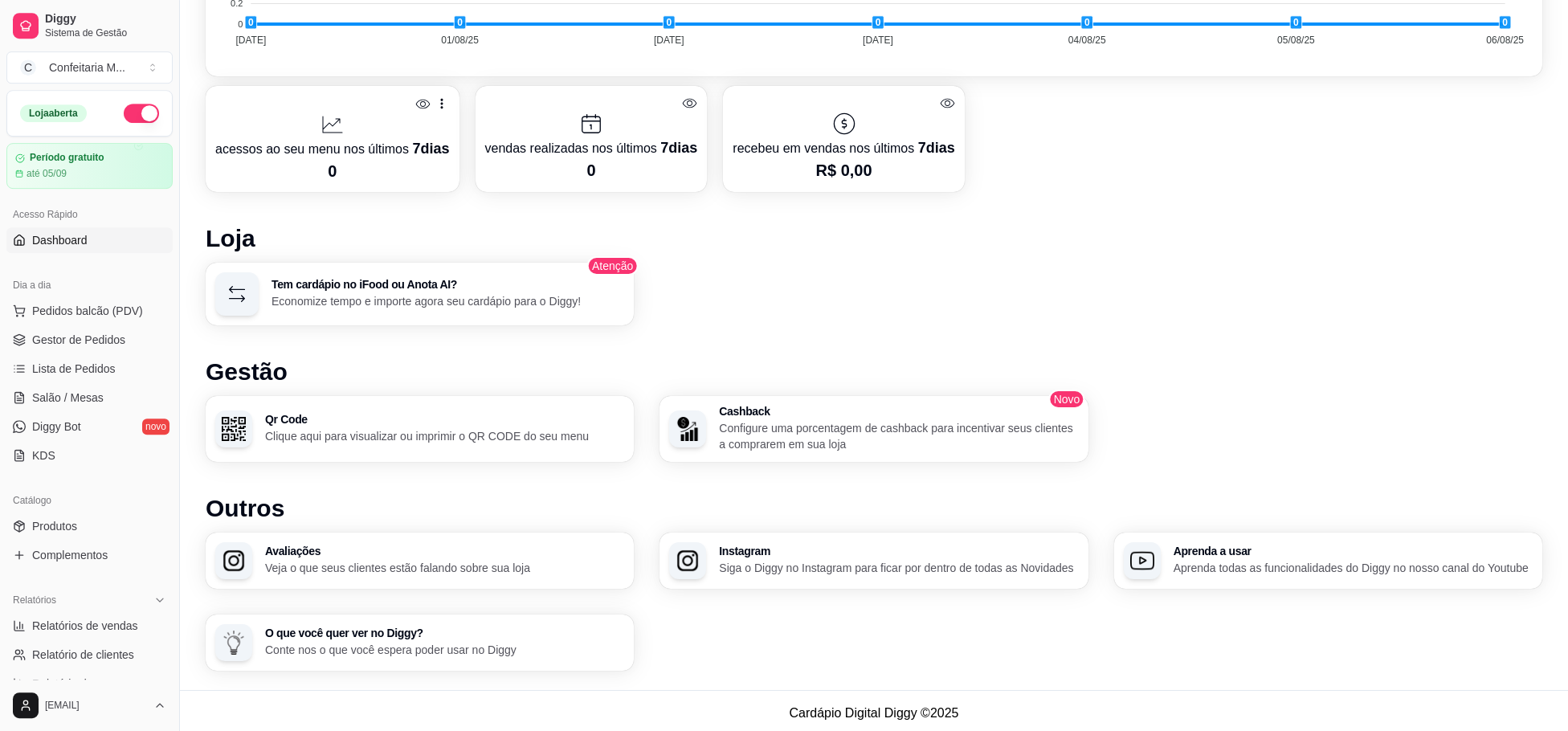 scroll, scrollTop: 771, scrollLeft: 0, axis: vertical 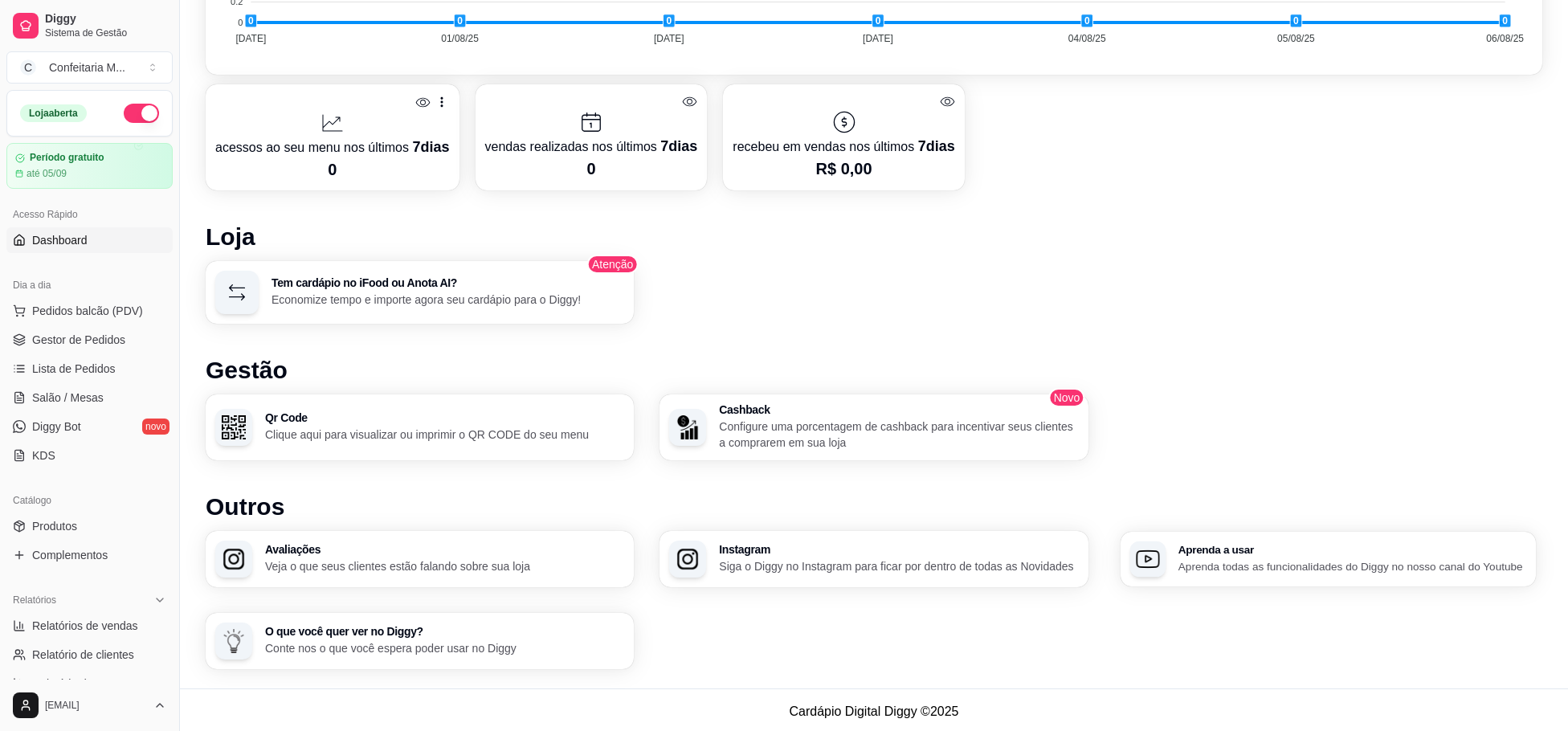 click at bounding box center [1147, 558] 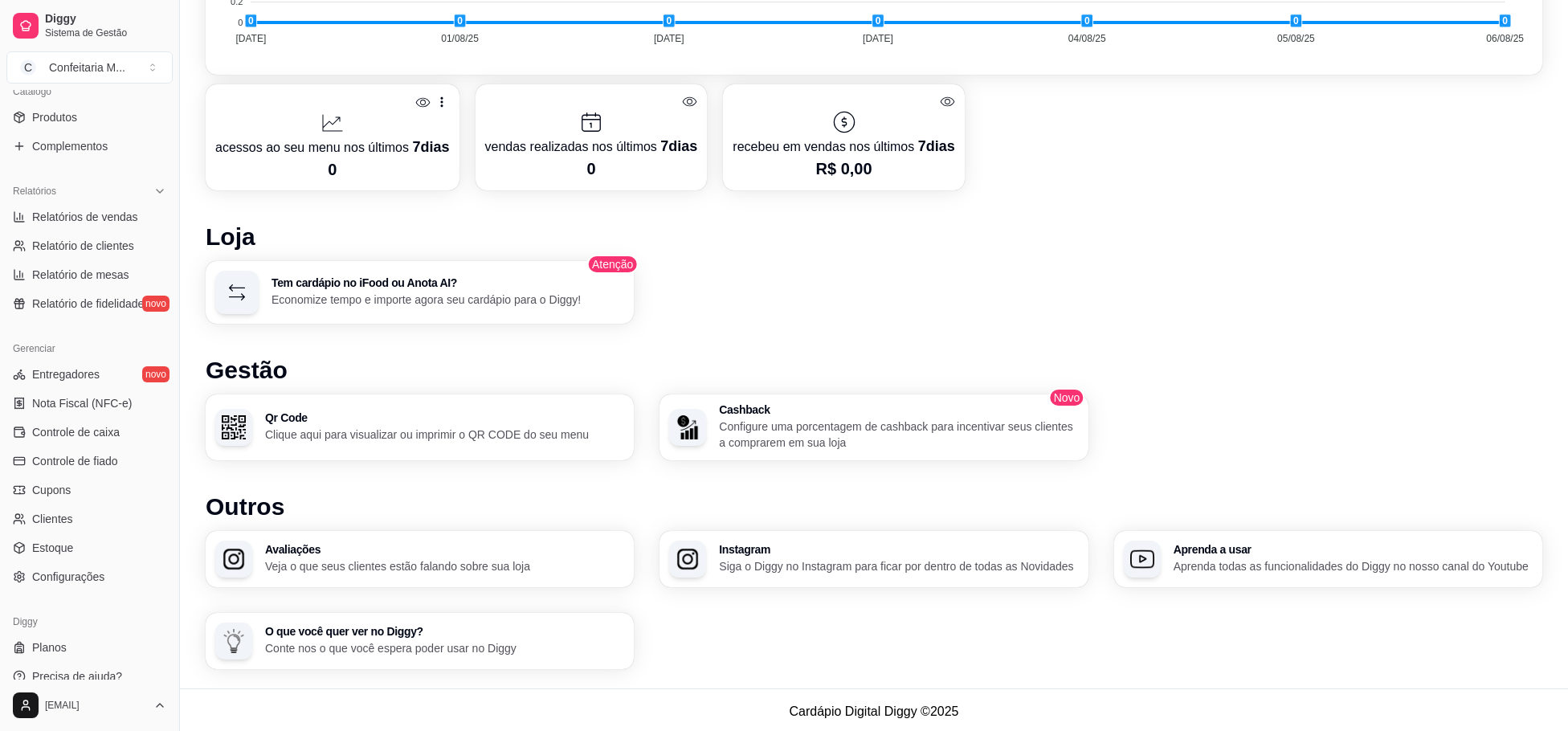 scroll, scrollTop: 425, scrollLeft: 0, axis: vertical 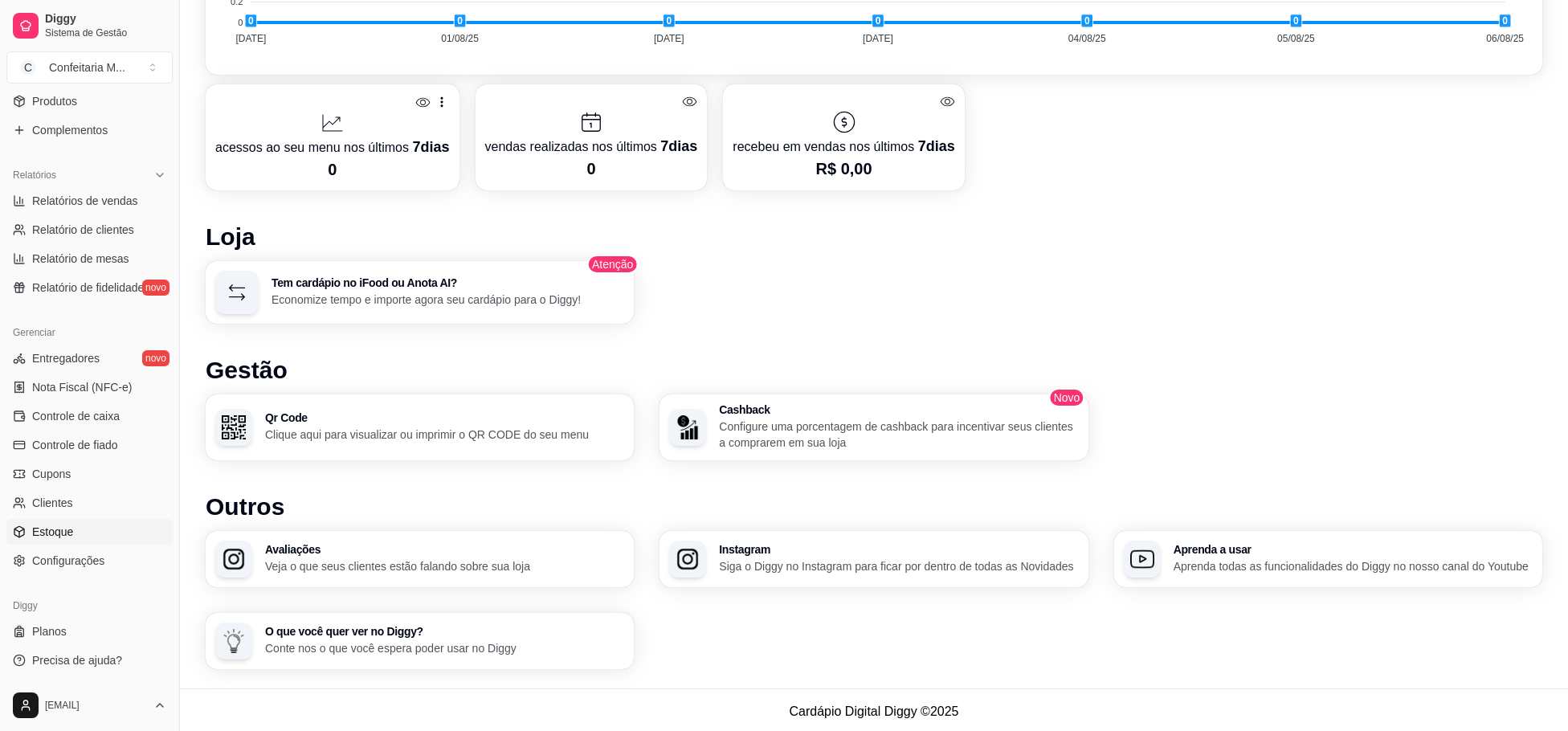 click on "Estoque" at bounding box center [89, 532] 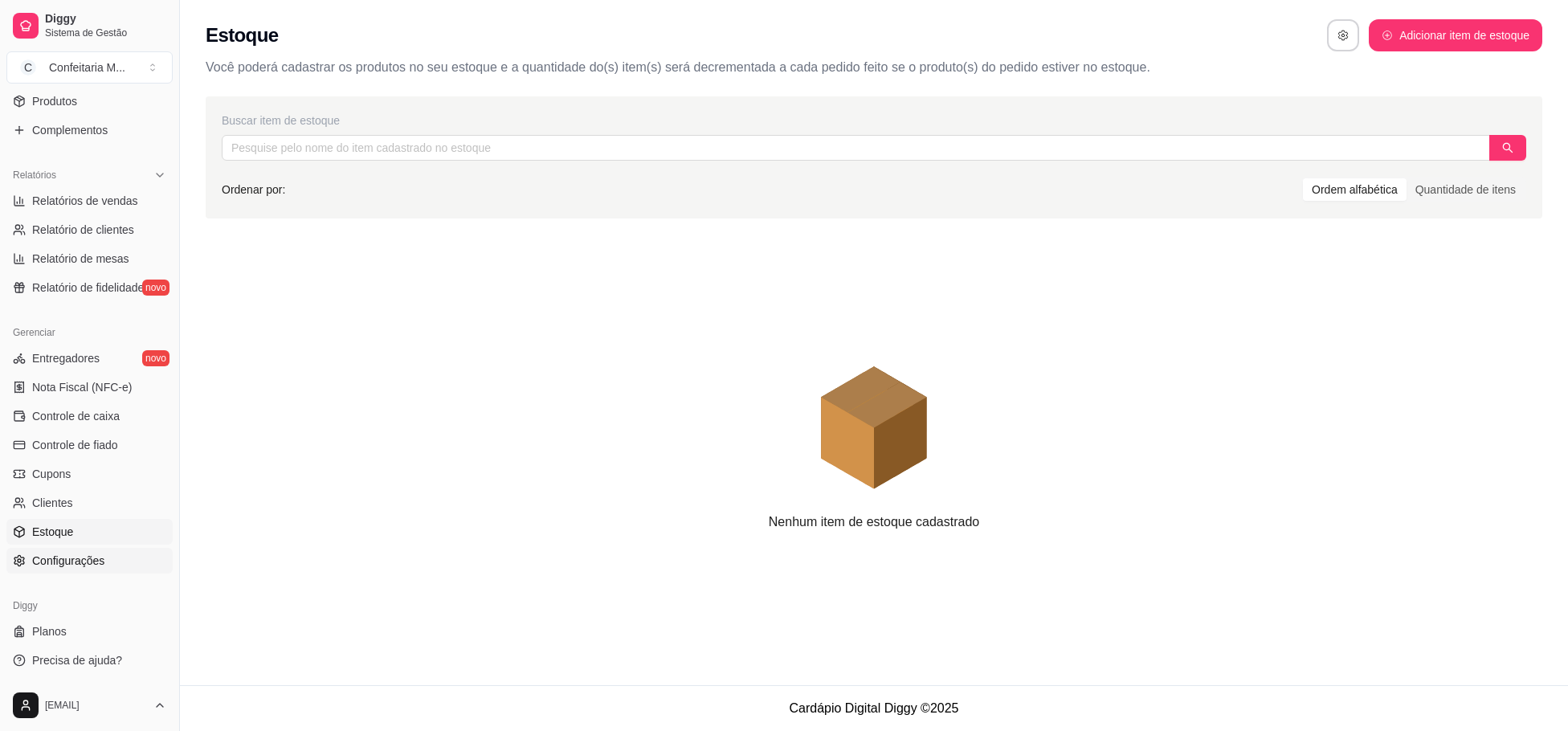 click on "Configurações" at bounding box center (89, 561) 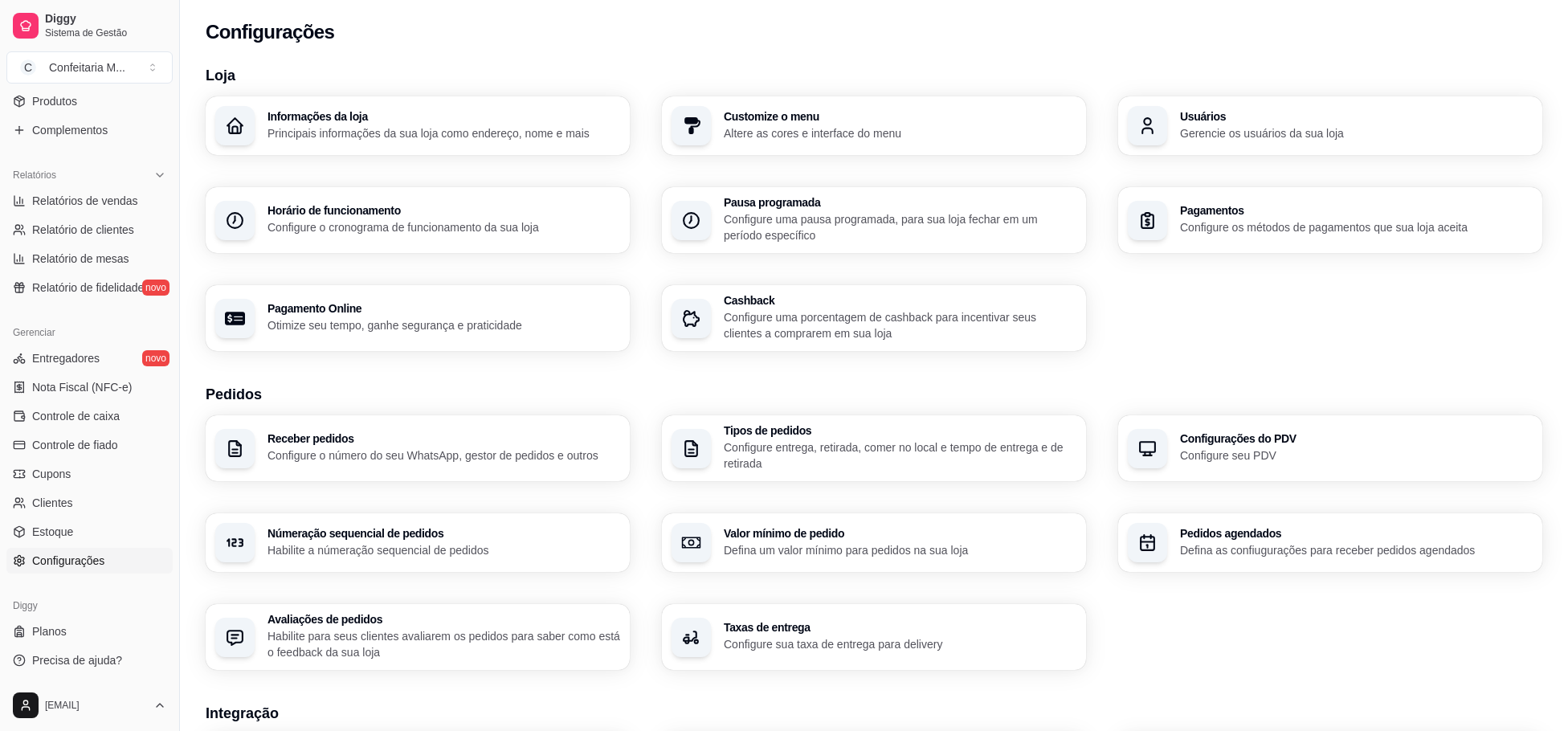 click on "Principais informações da sua loja como endereço, nome e mais" at bounding box center [443, 133] 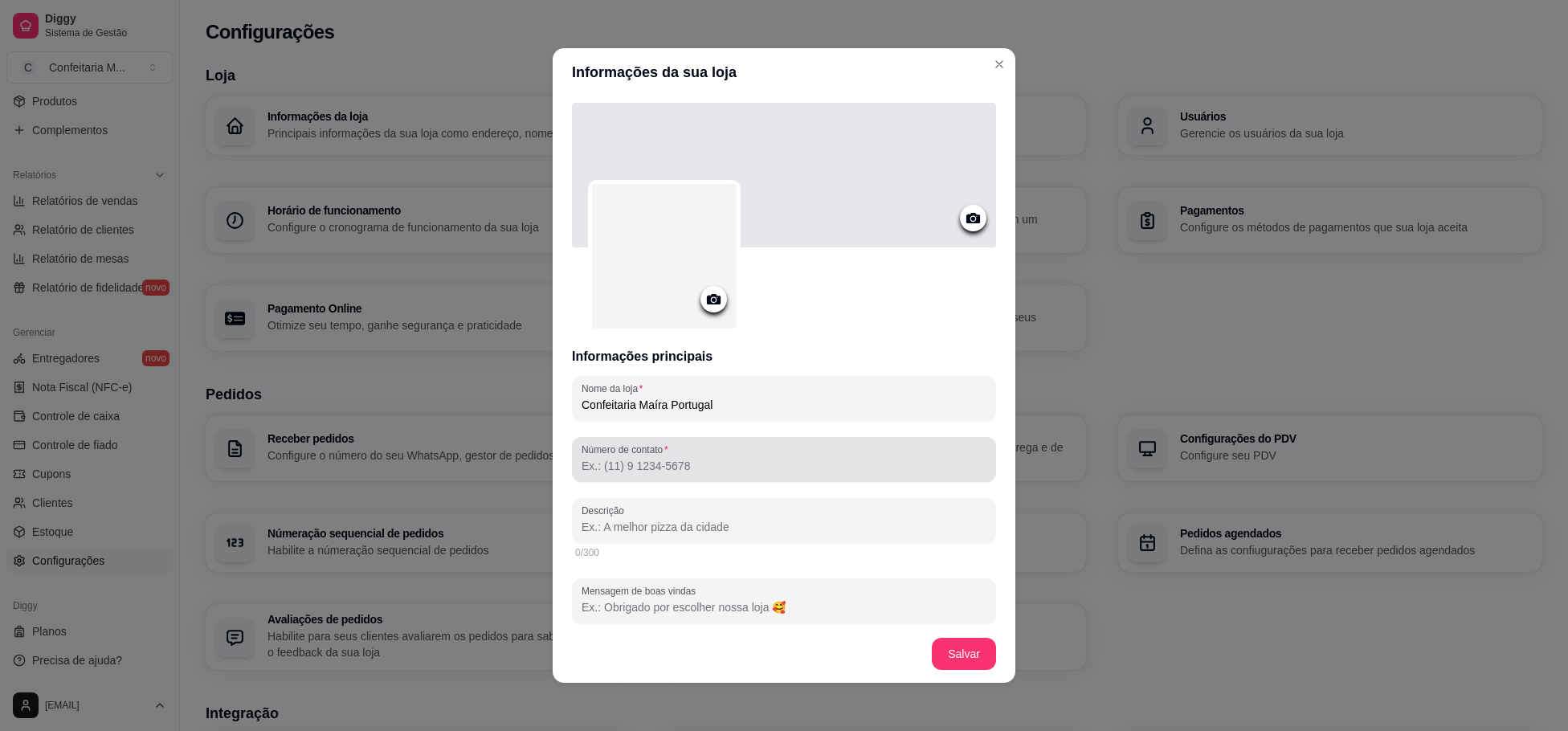 click on "Número de contato" at bounding box center (784, 466) 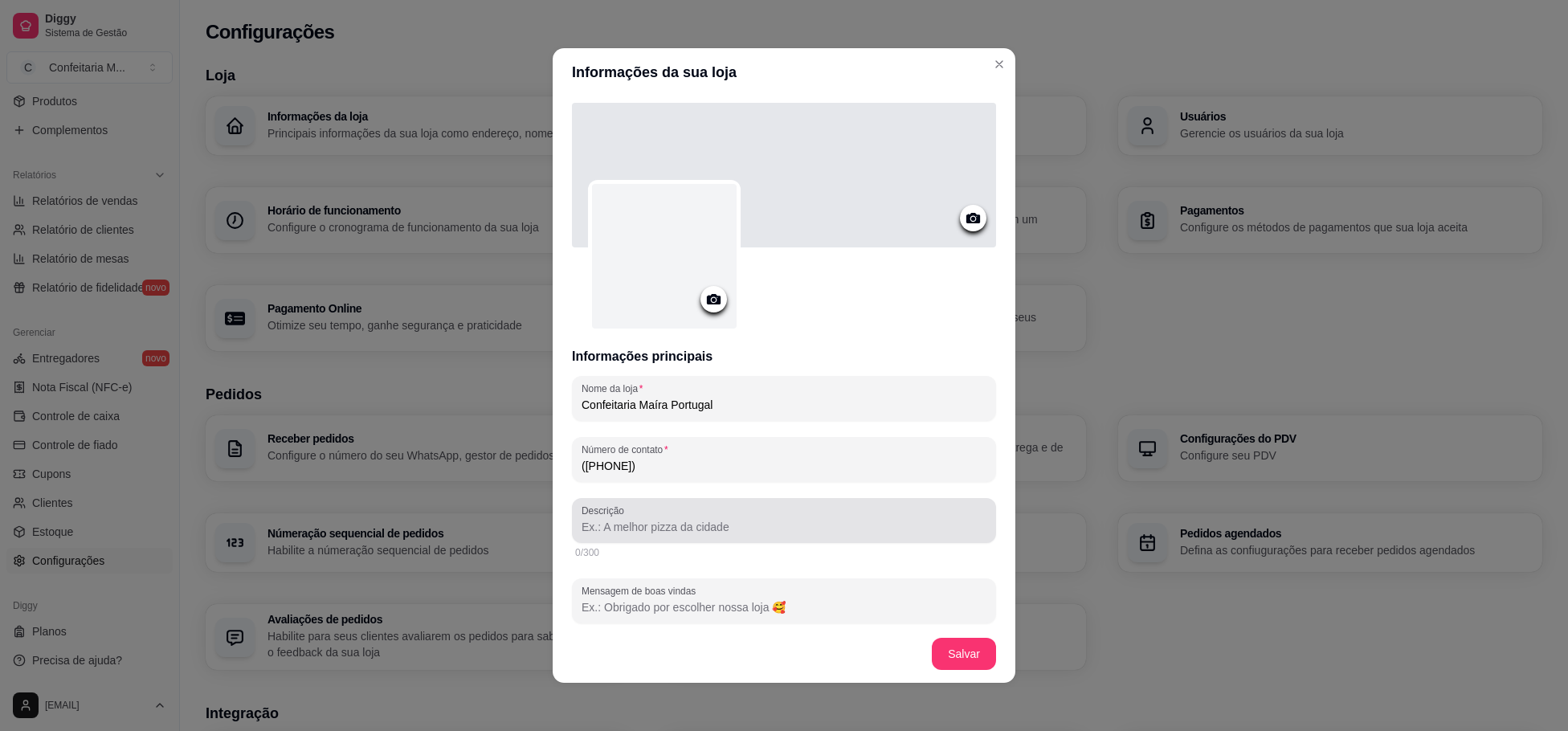 type on "([PHONE])" 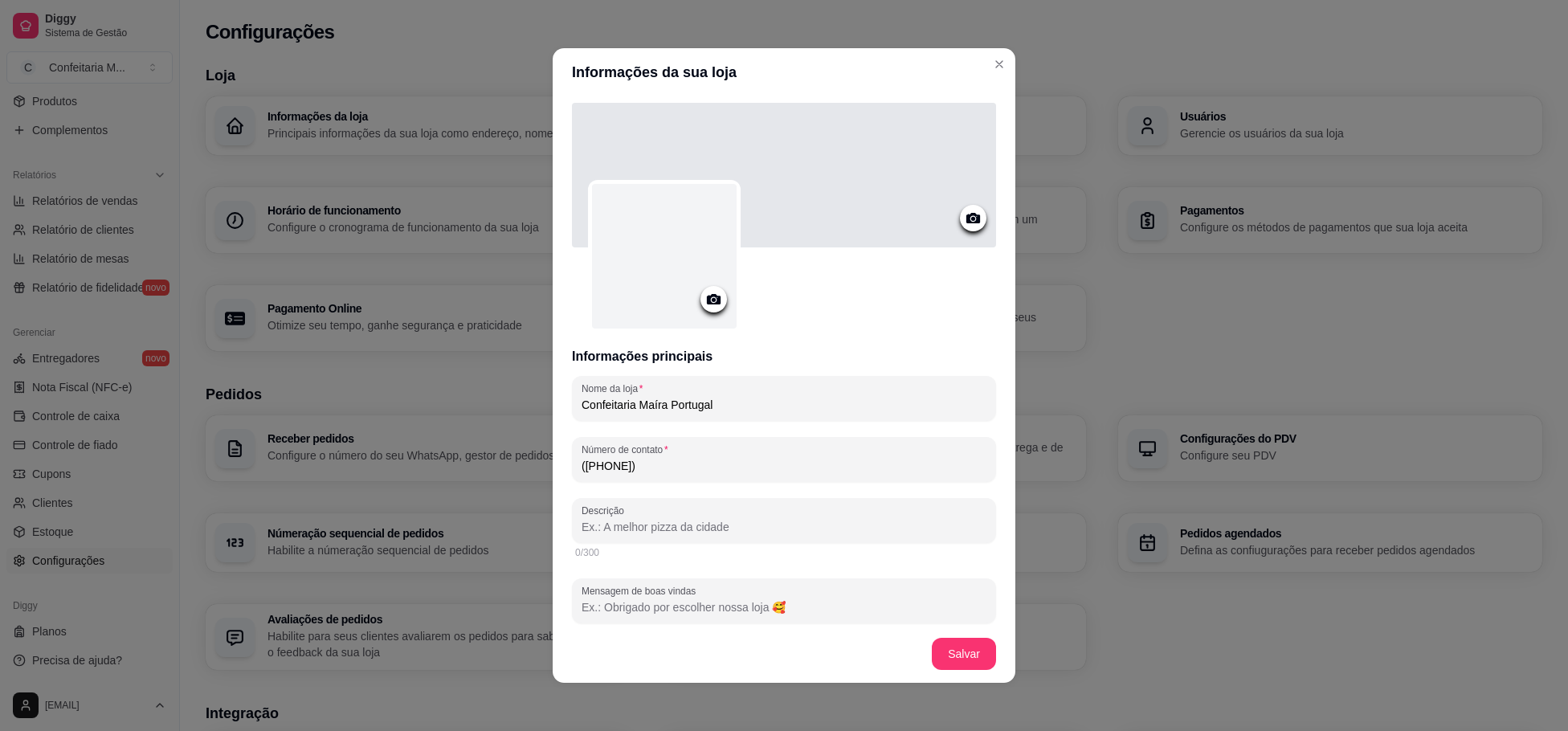 click on "Descrição" at bounding box center (784, 527) 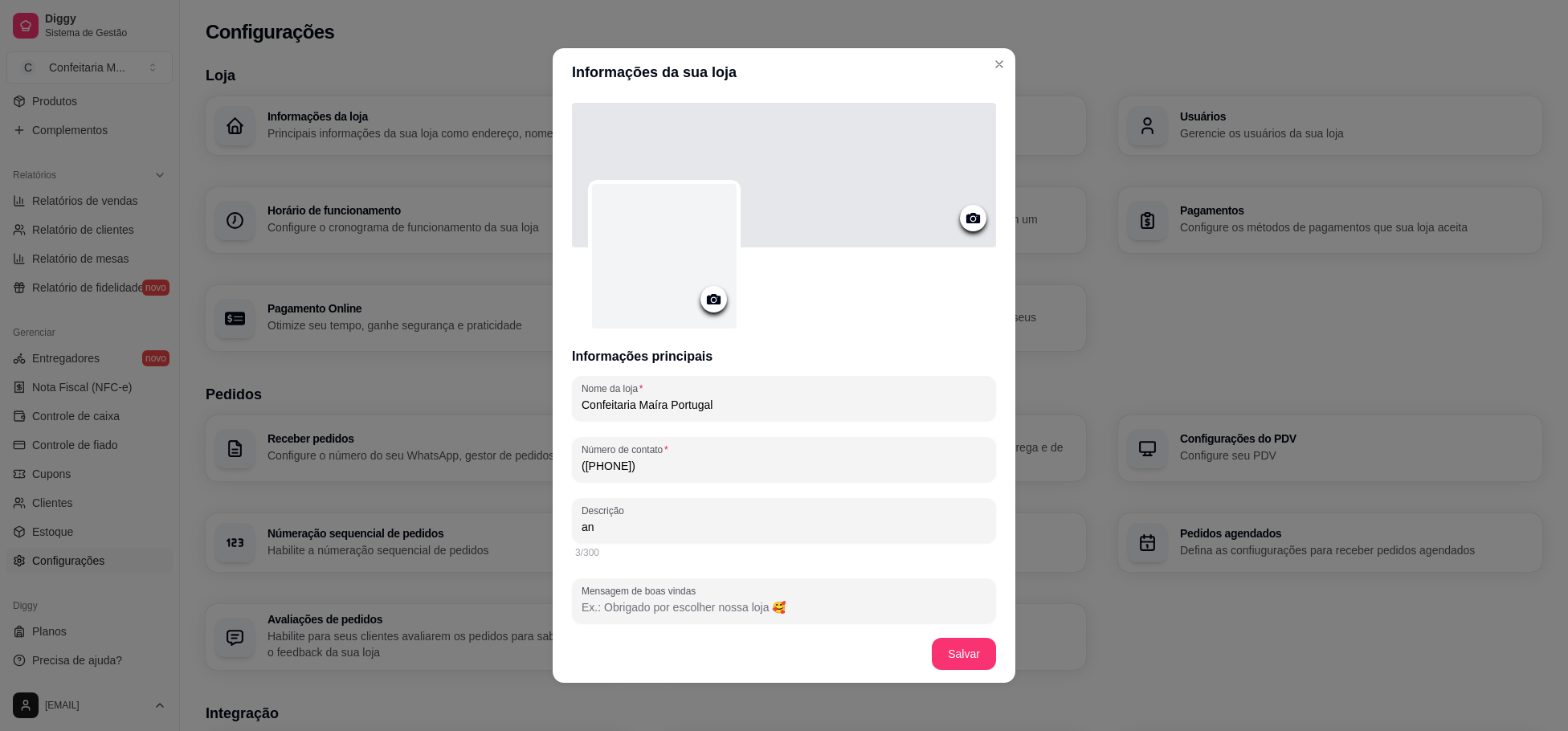 type on "a" 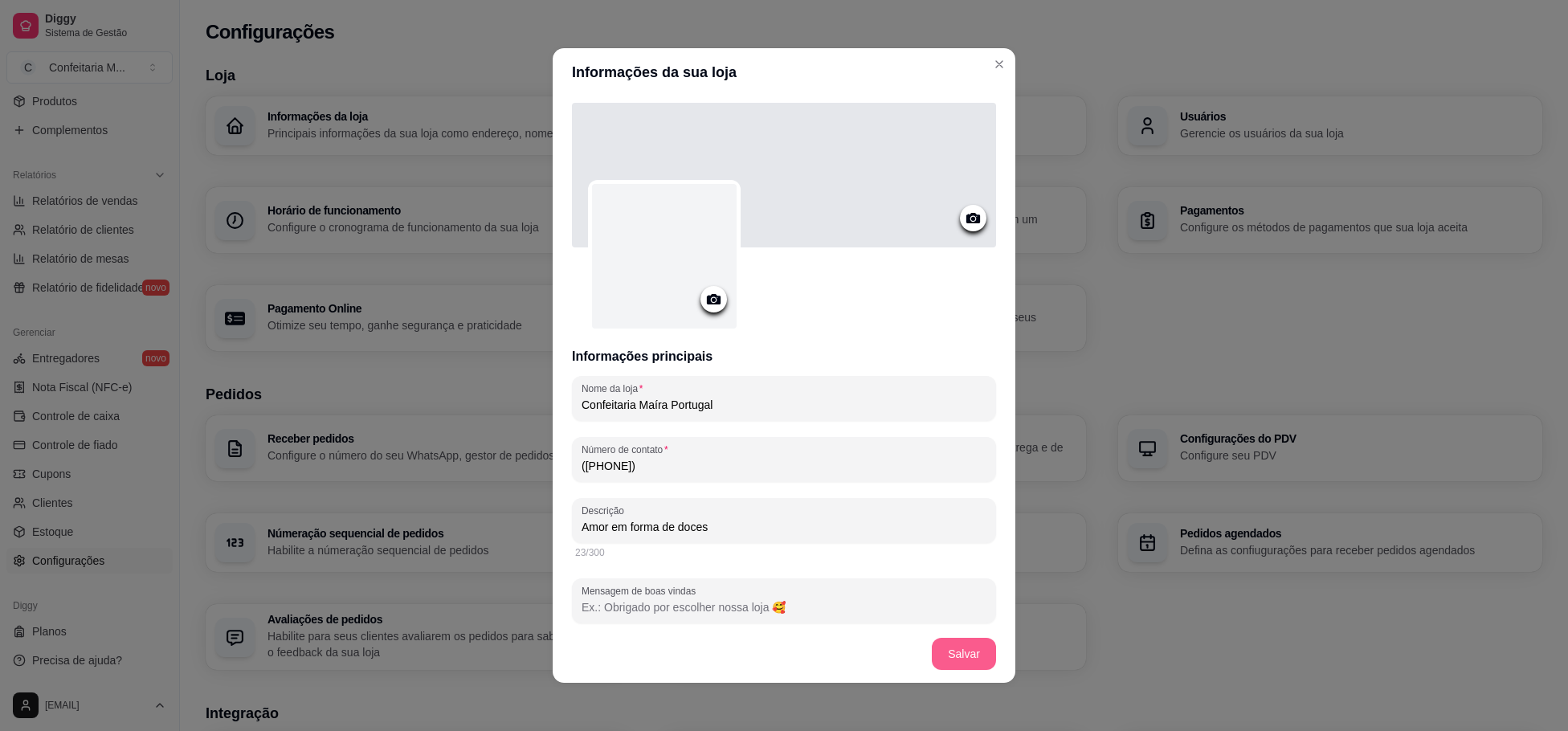 type on "Amor em forma de doces" 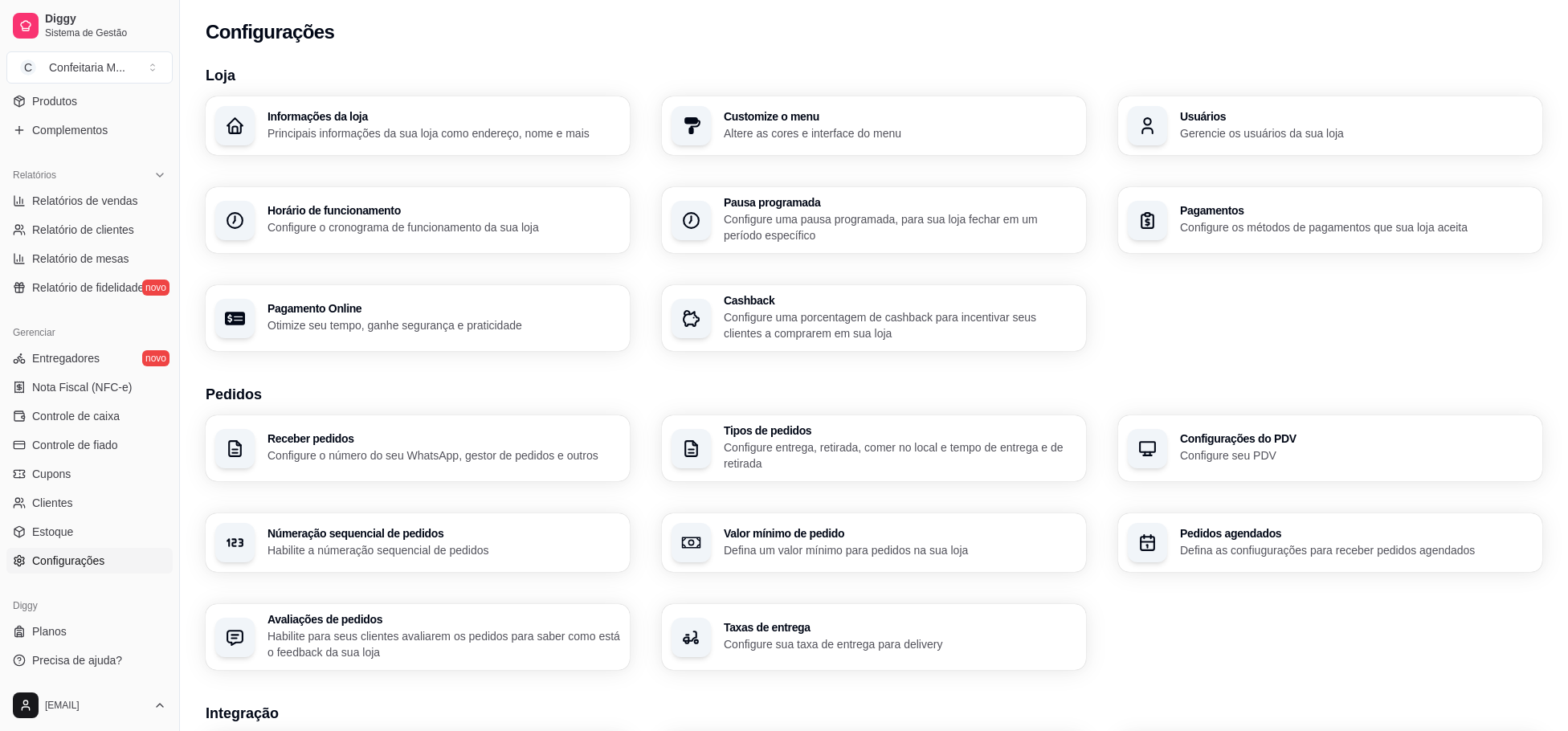 click on "Informações da loja Principais informações da sua loja como endereço, nome e mais" at bounding box center [418, 125] 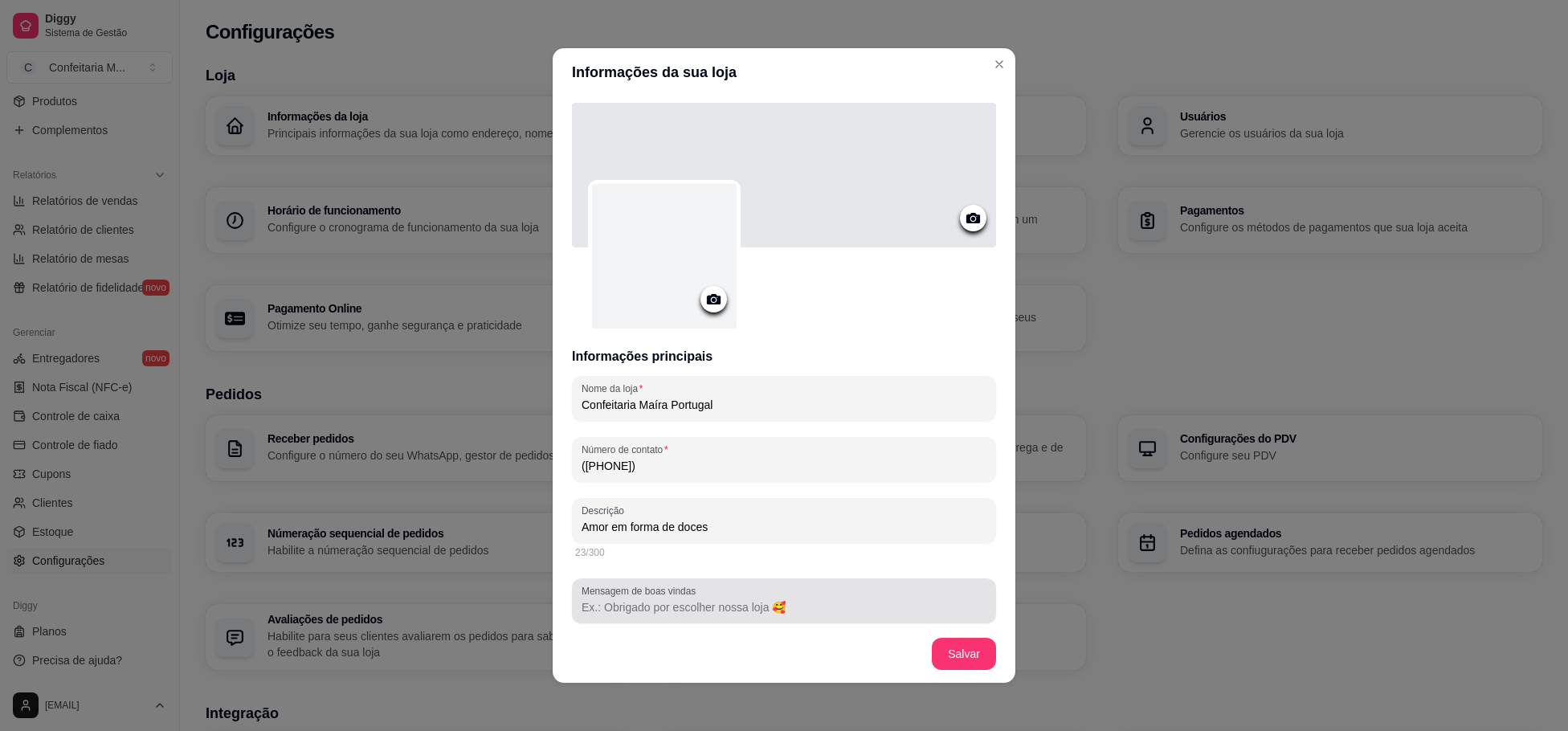 click on "Mensagem de boas vindas" at bounding box center (784, 607) 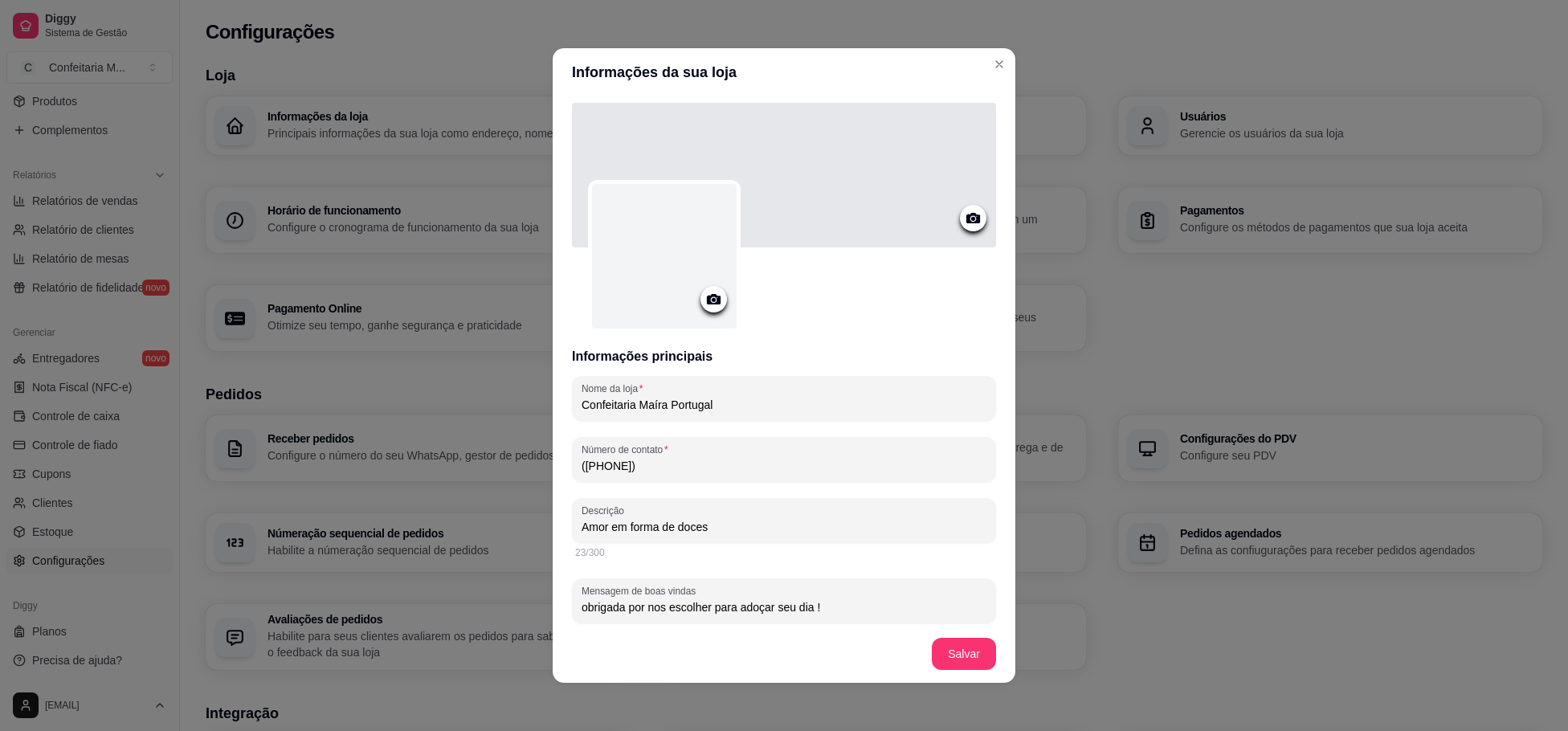 click on "obrigada por nos escolher para adoçar seu dia !" at bounding box center [784, 607] 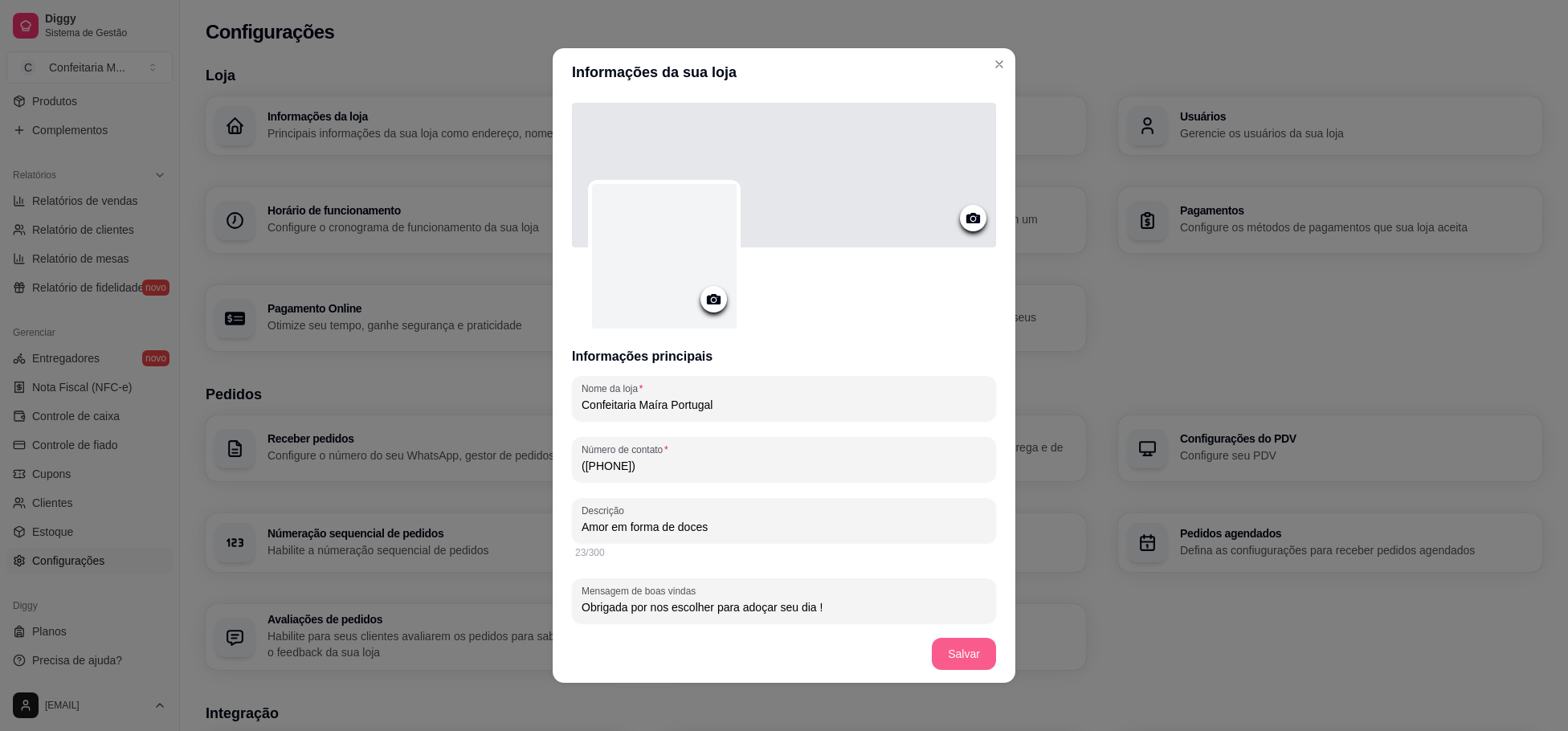 type on "Obrigada por nos escolher para adoçar seu dia !" 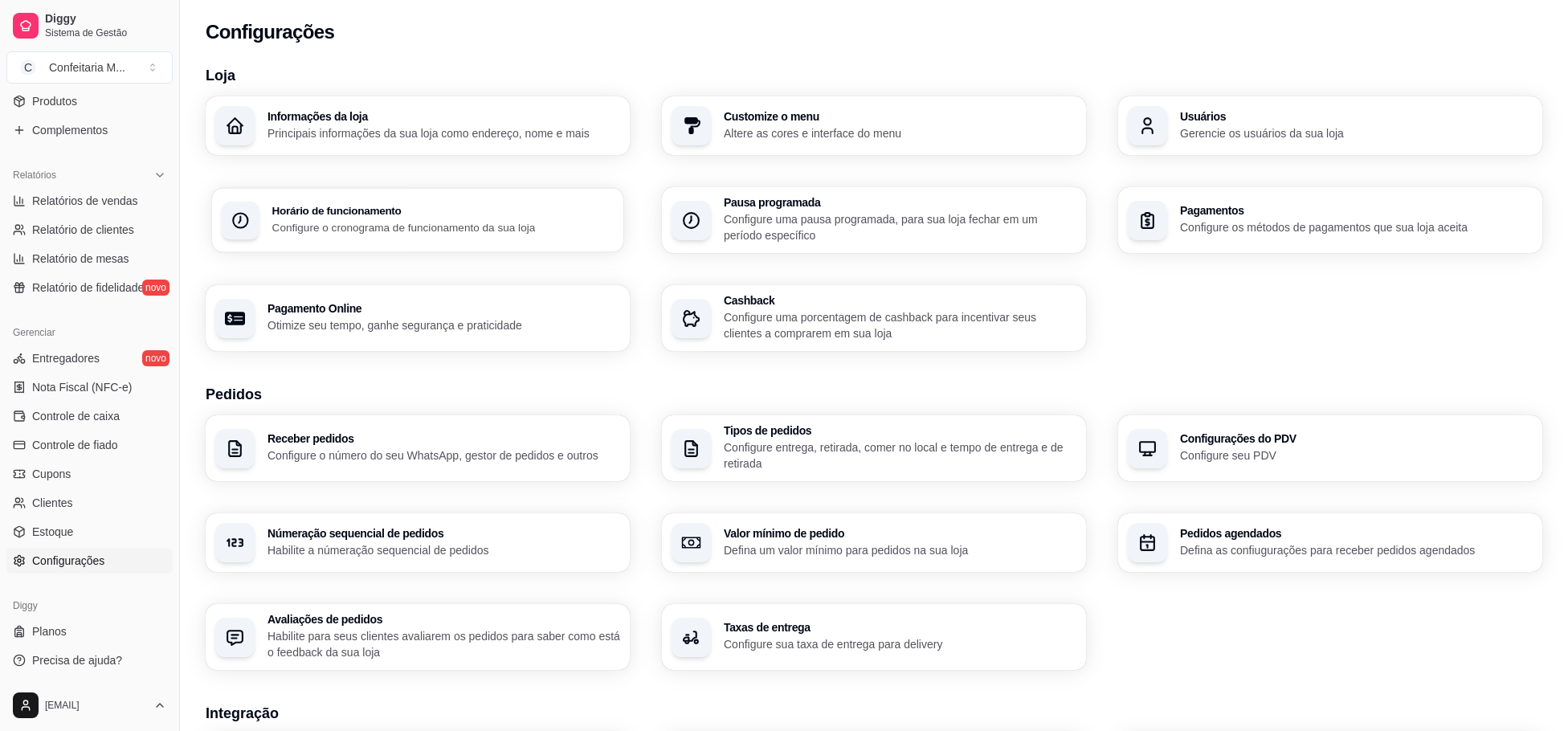 click on "Horário de funcionamento Configure o cronograma de funcionamento da sua loja" at bounding box center (443, 220) 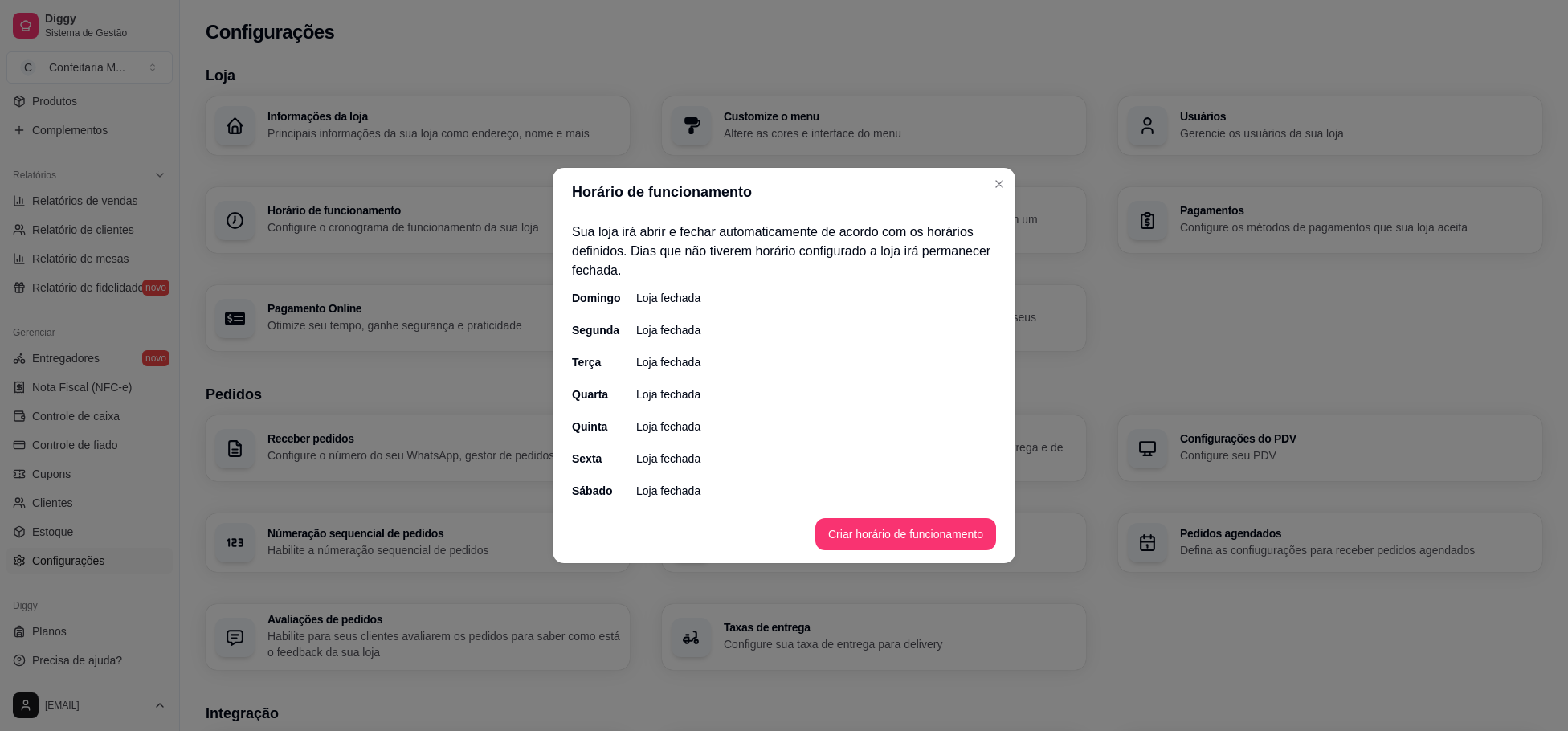 click on "Loja fechada" at bounding box center (668, 298) 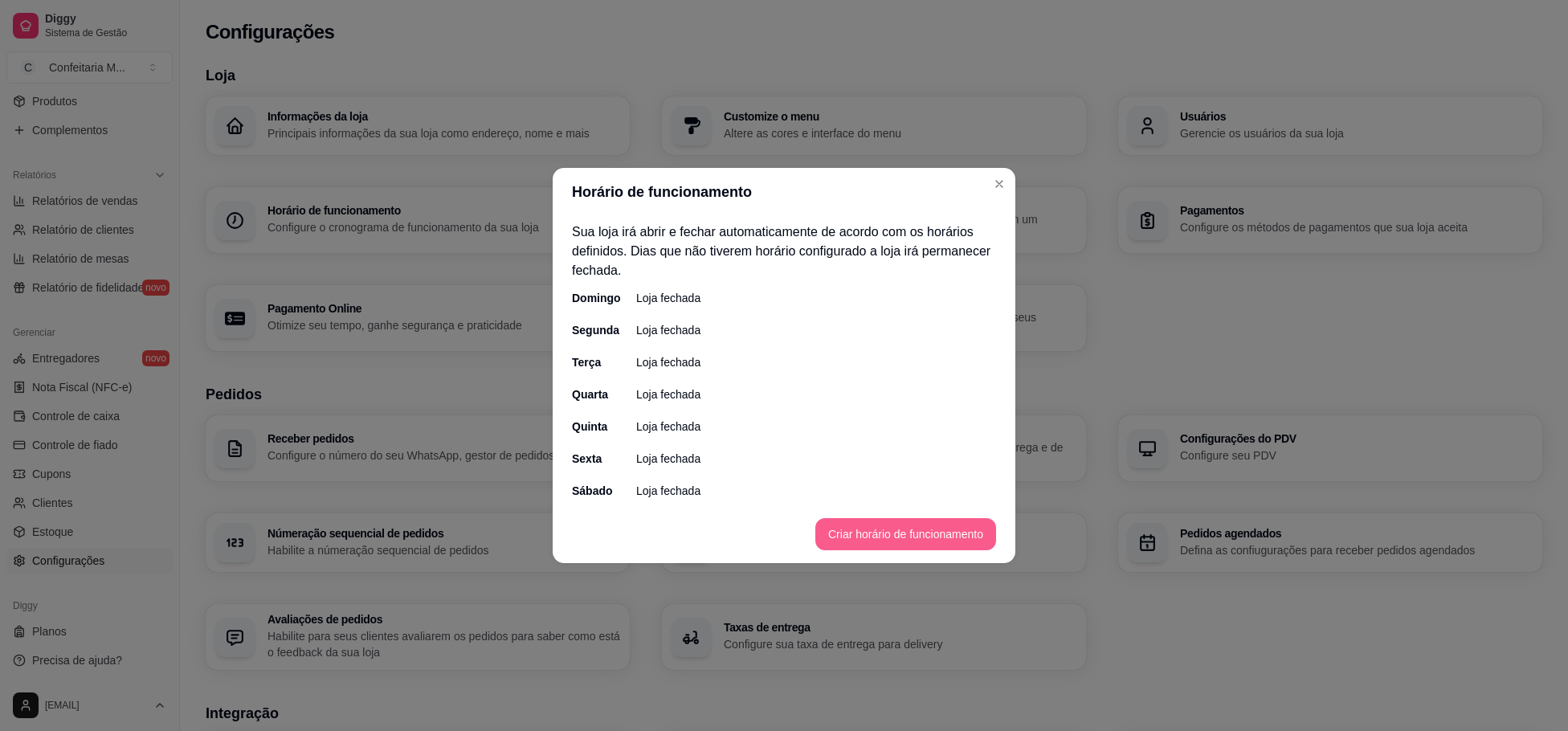 click on "Criar horário de funcionamento" at bounding box center (905, 534) 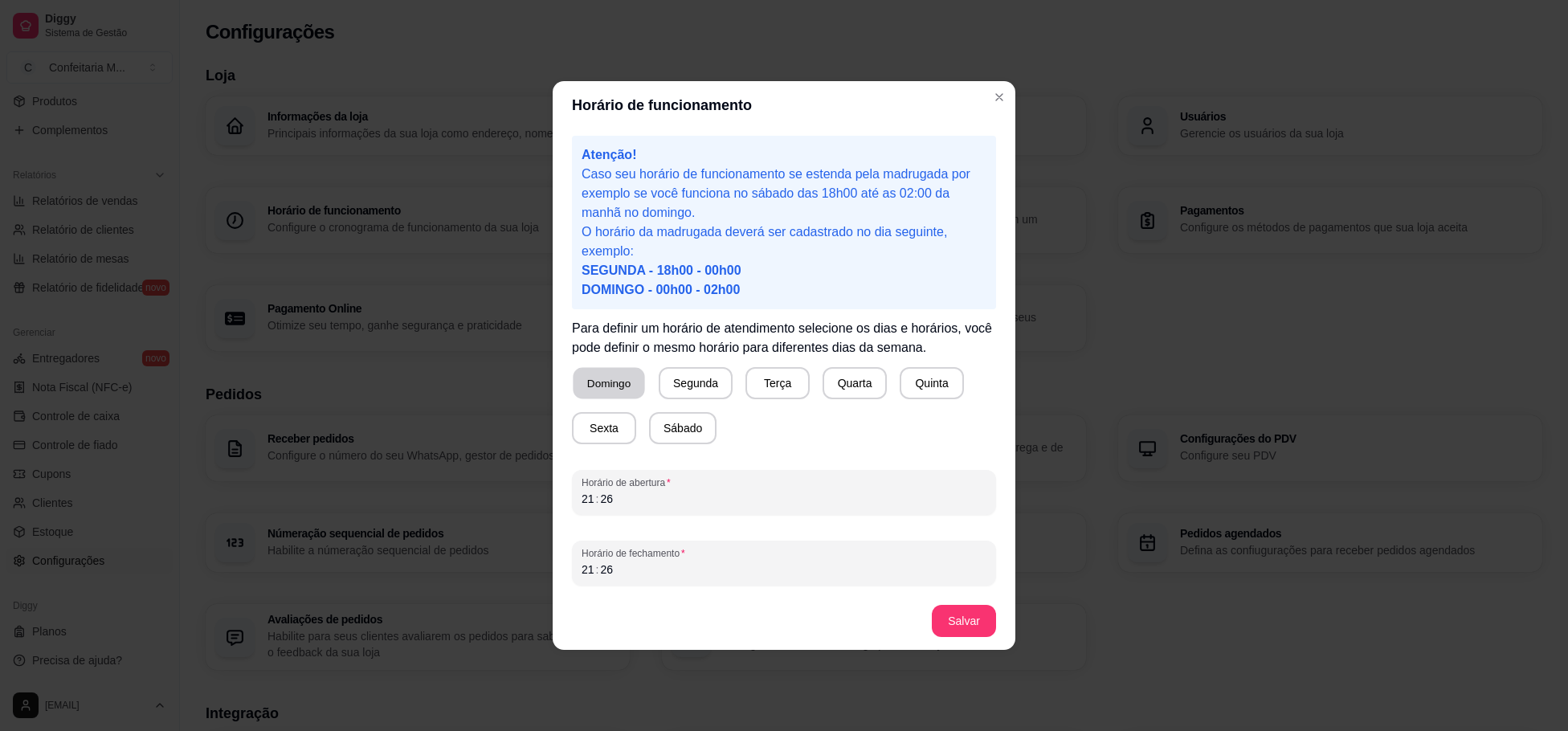 click on "Domingo" at bounding box center (608, 383) 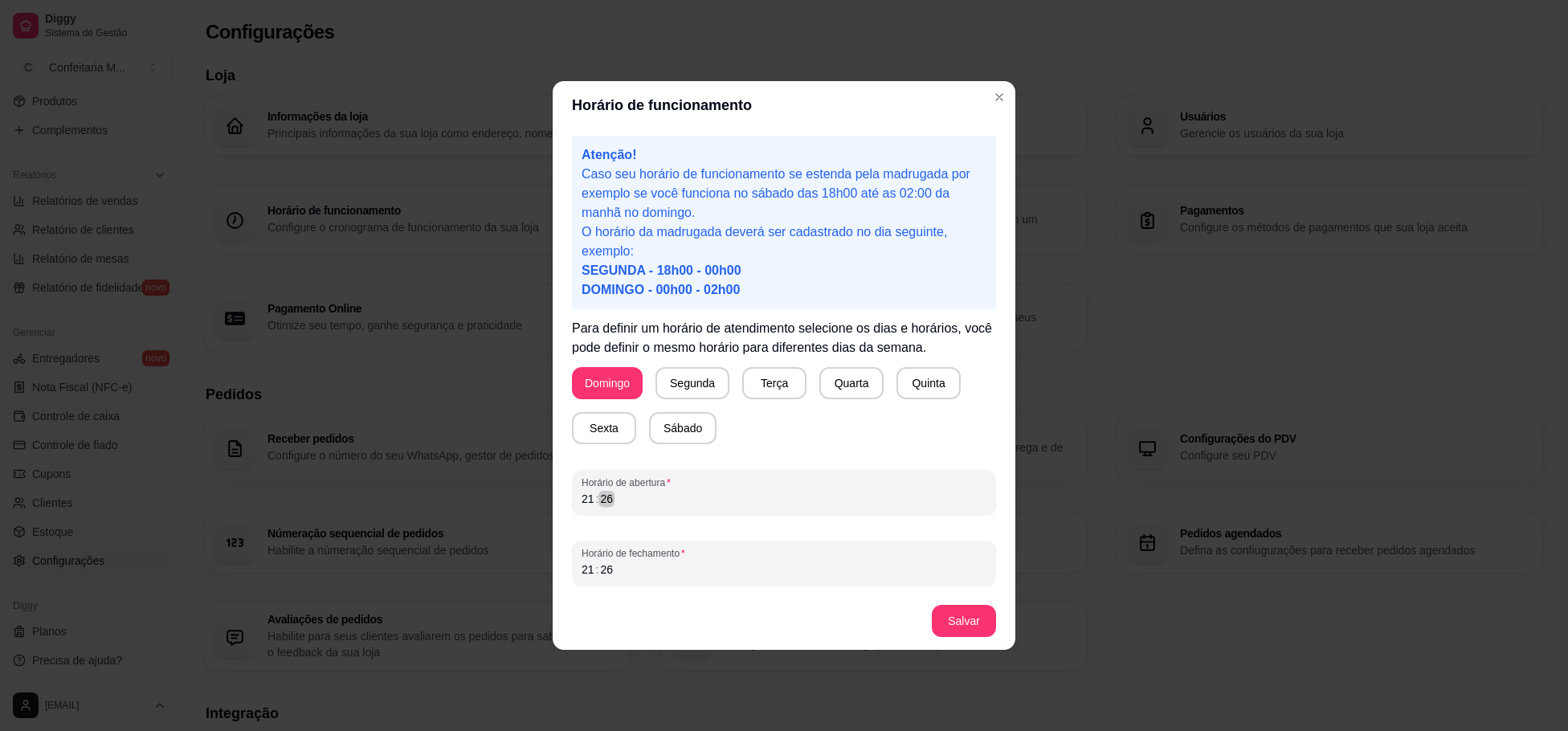 click on "21 : 26" at bounding box center [784, 499] 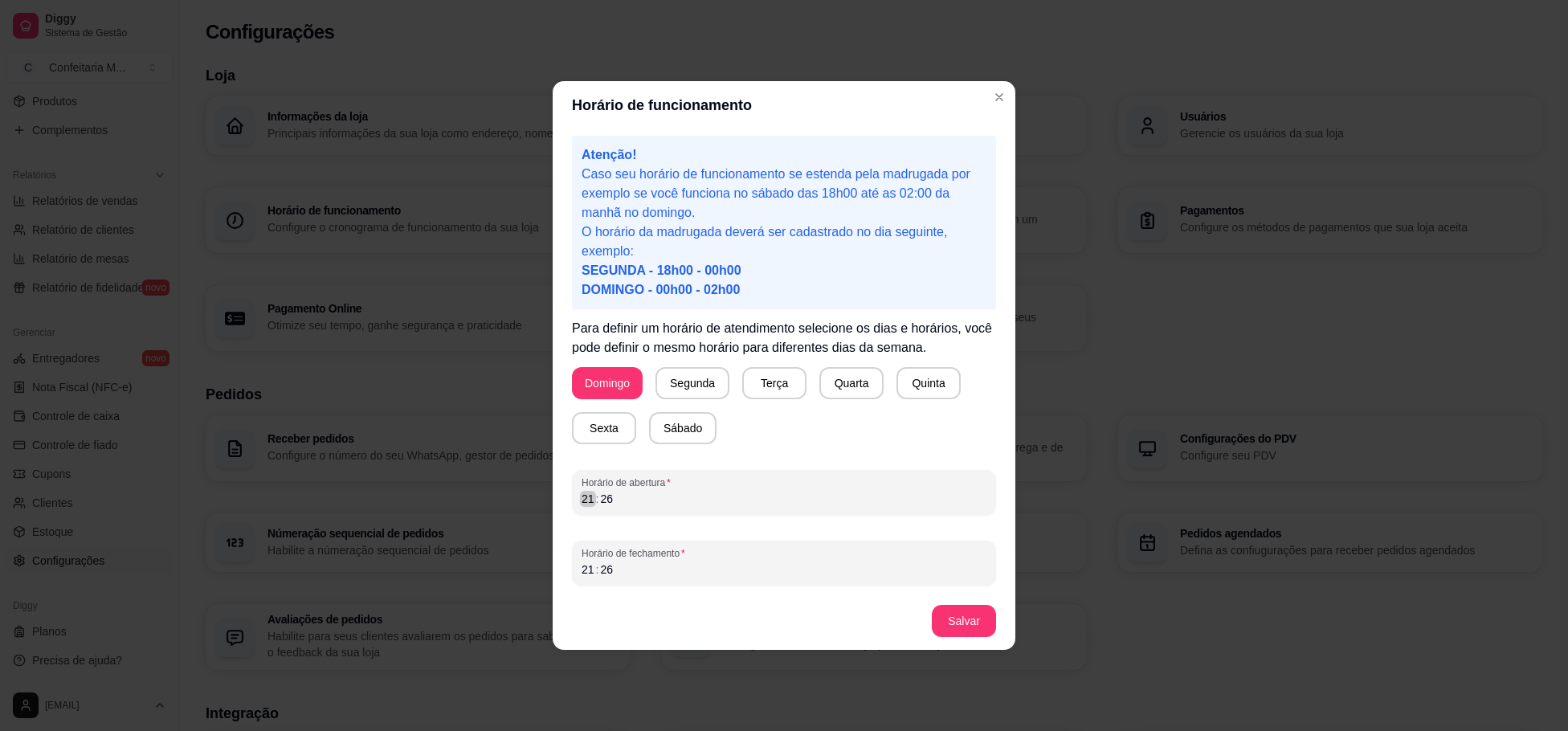 click on "21" at bounding box center (588, 499) 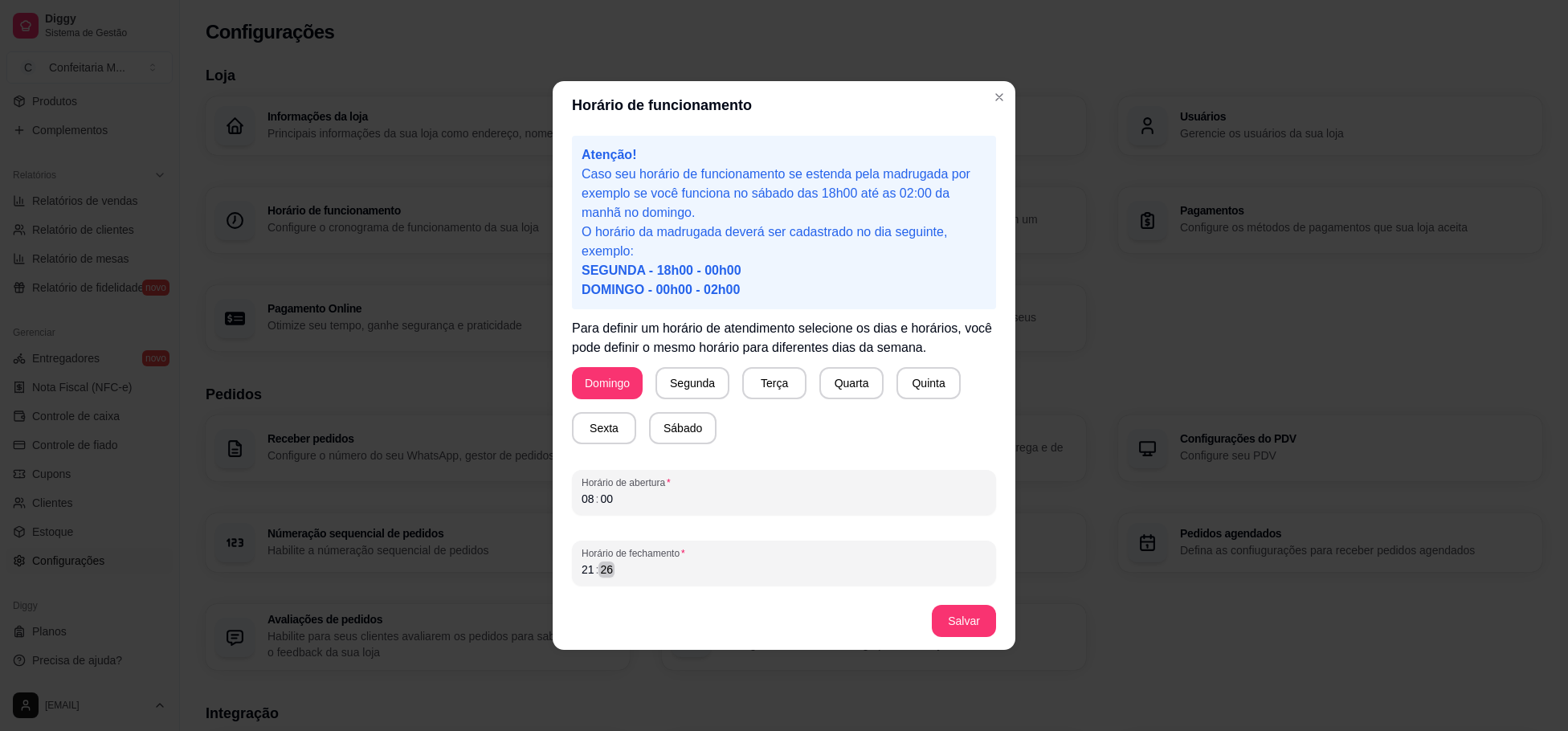 click on "26" at bounding box center [606, 570] 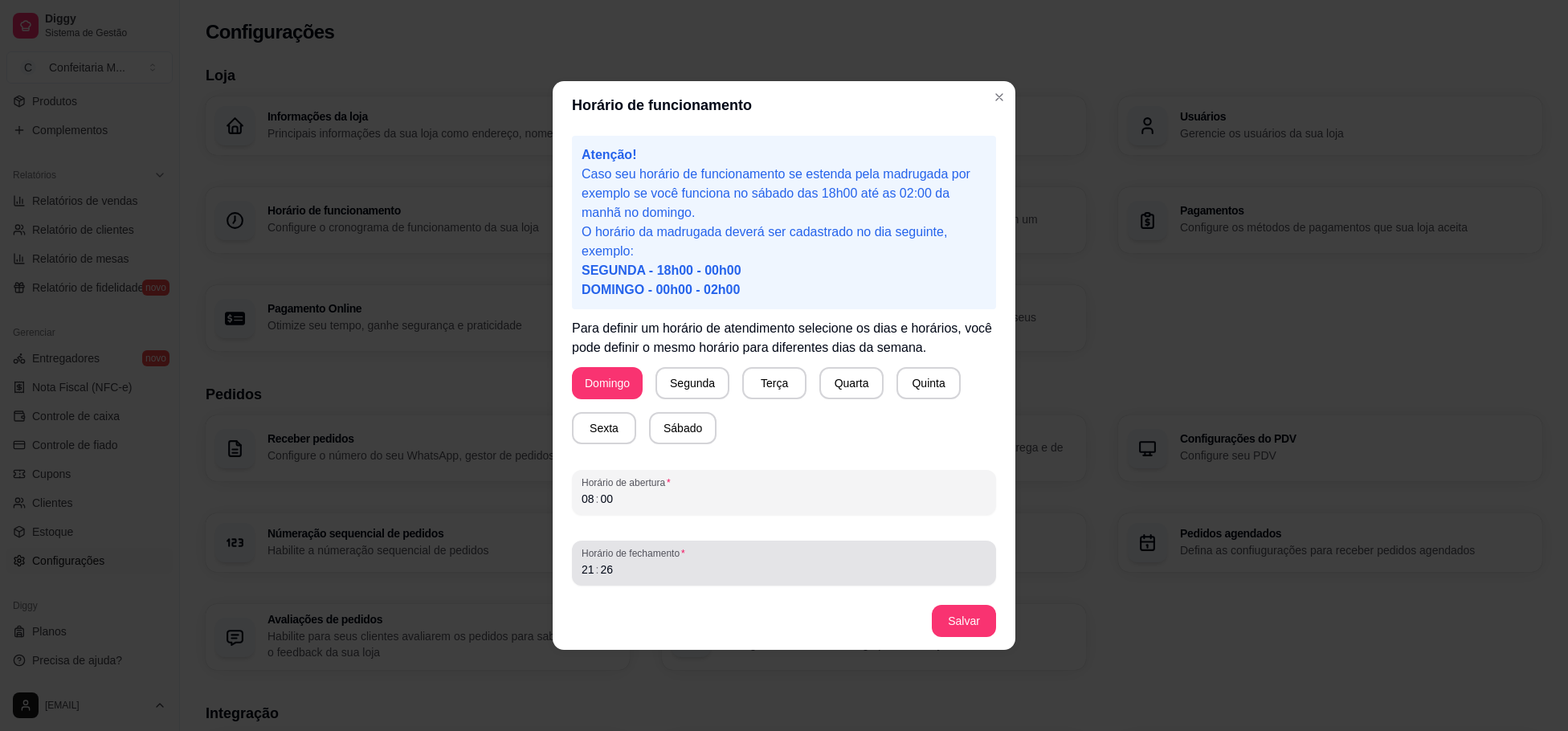 click on "Horário de fechamento [TIME]" at bounding box center (784, 563) 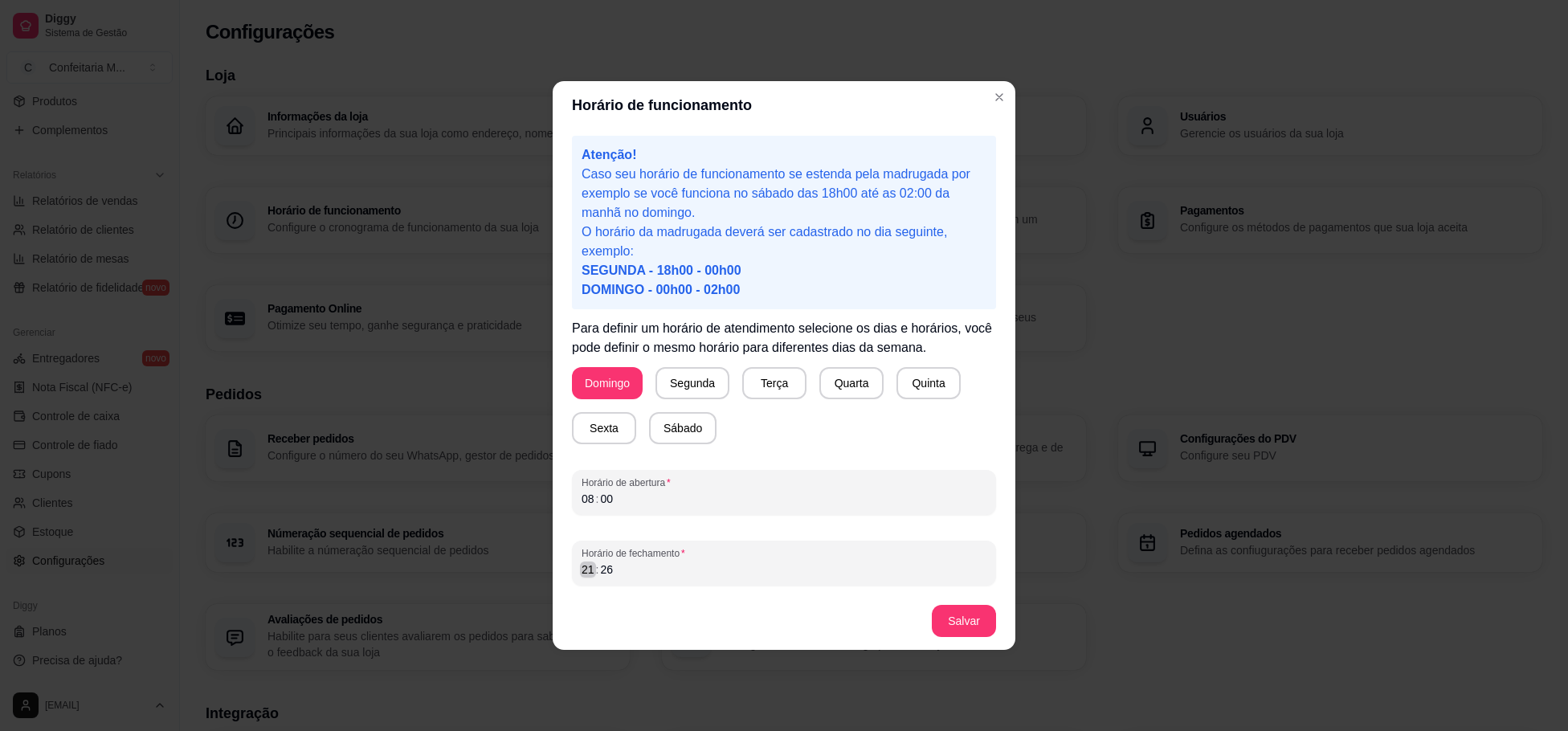 click on "21" at bounding box center [588, 570] 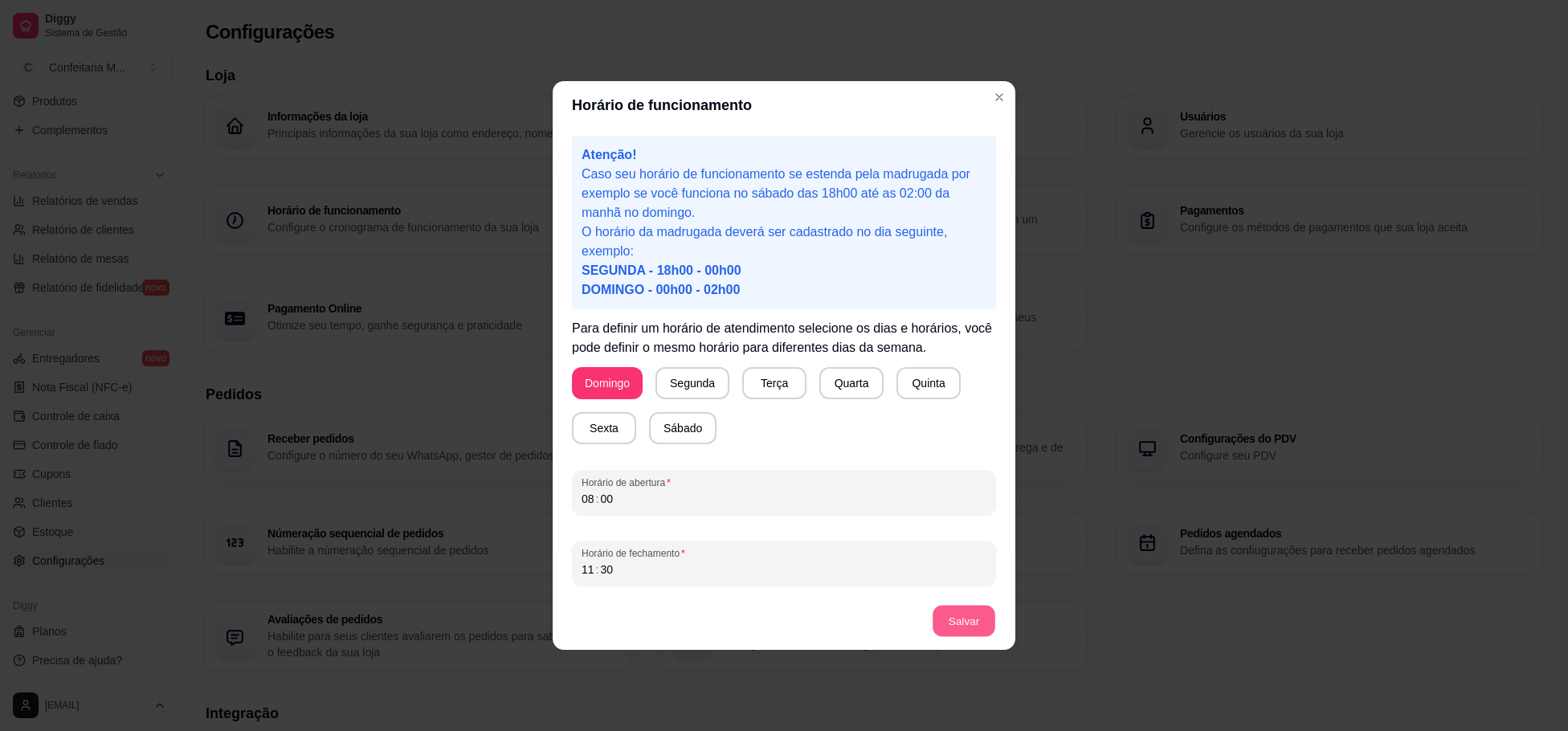 click on "Salvar" at bounding box center (964, 621) 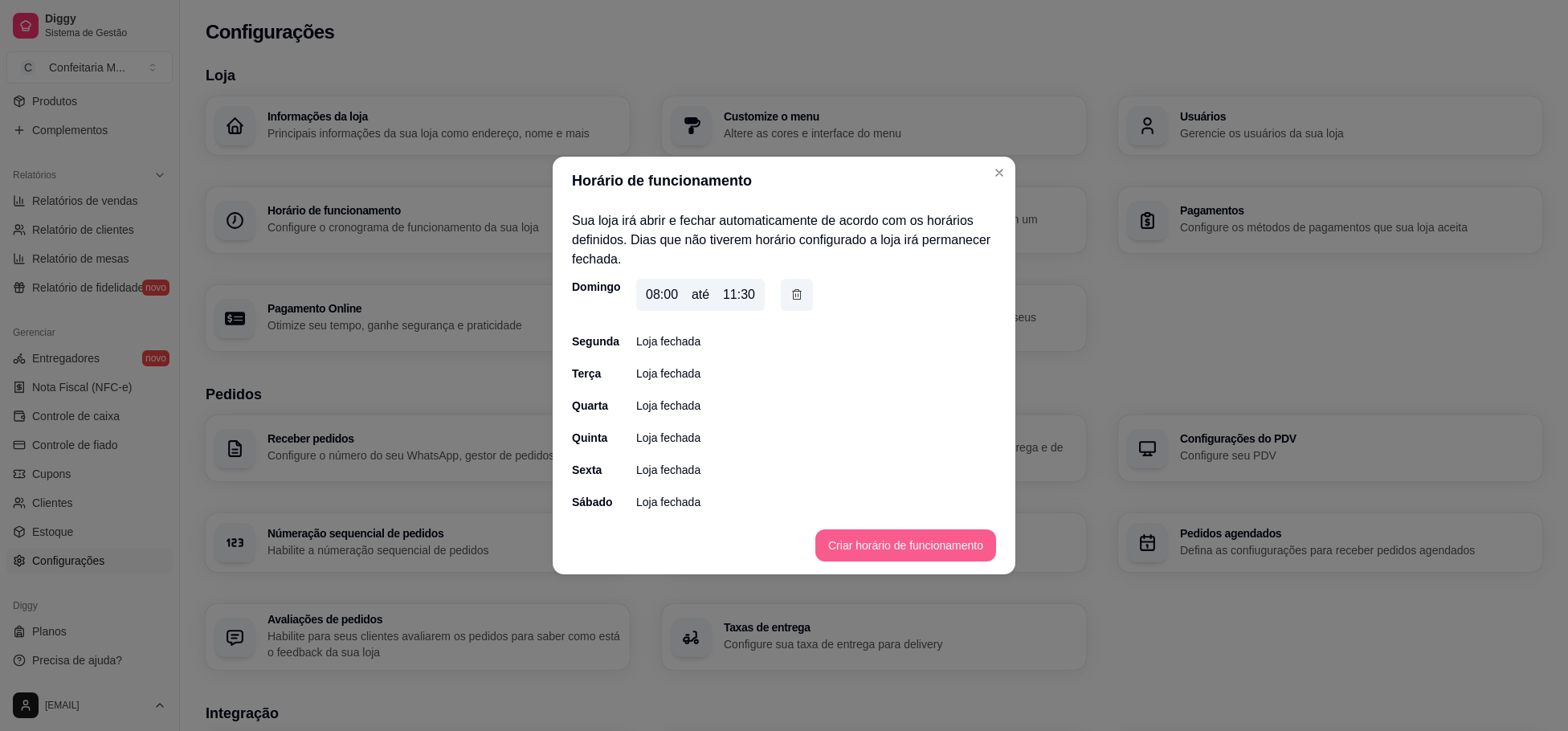 click on "Criar horário de funcionamento" at bounding box center [905, 545] 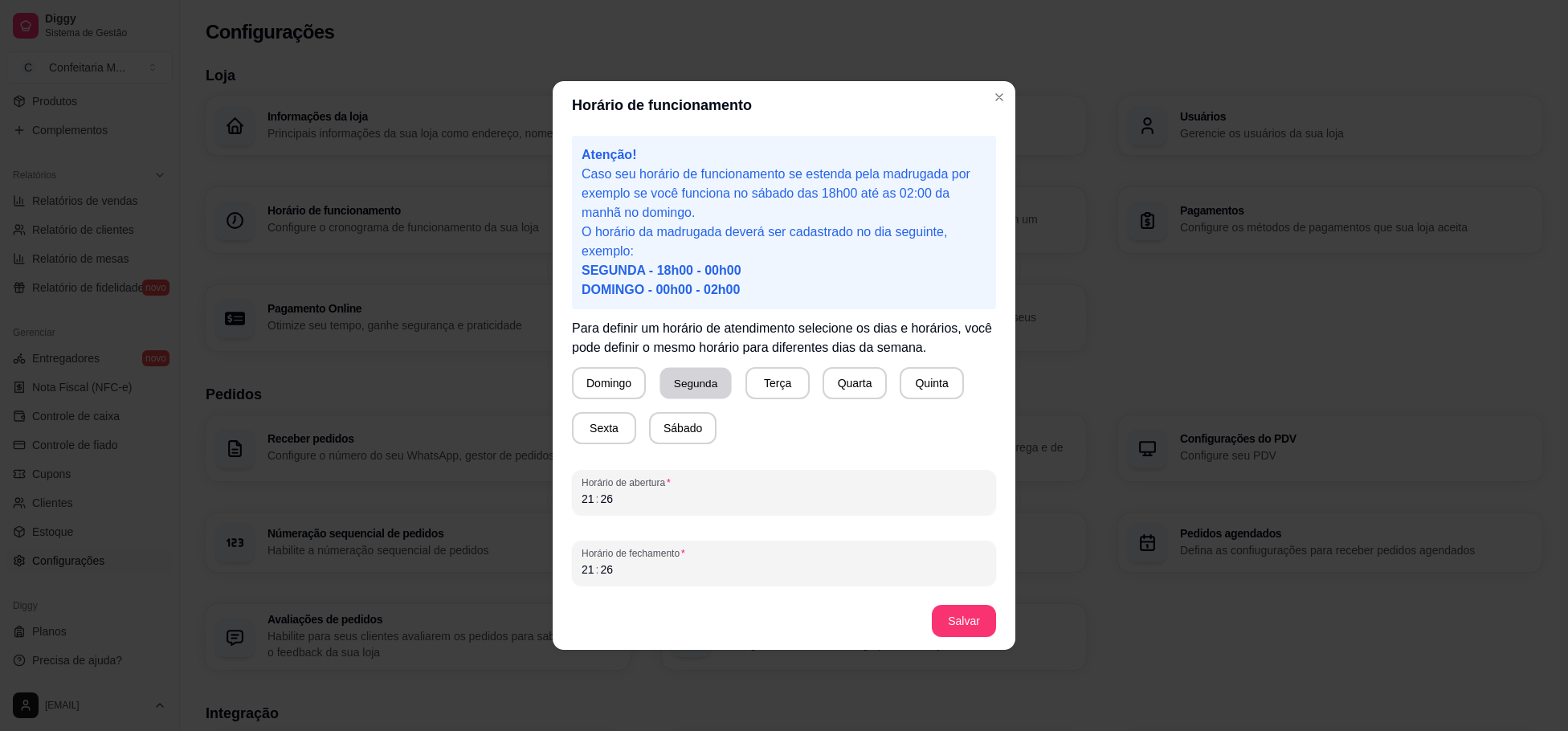 click on "Segunda" at bounding box center [695, 383] 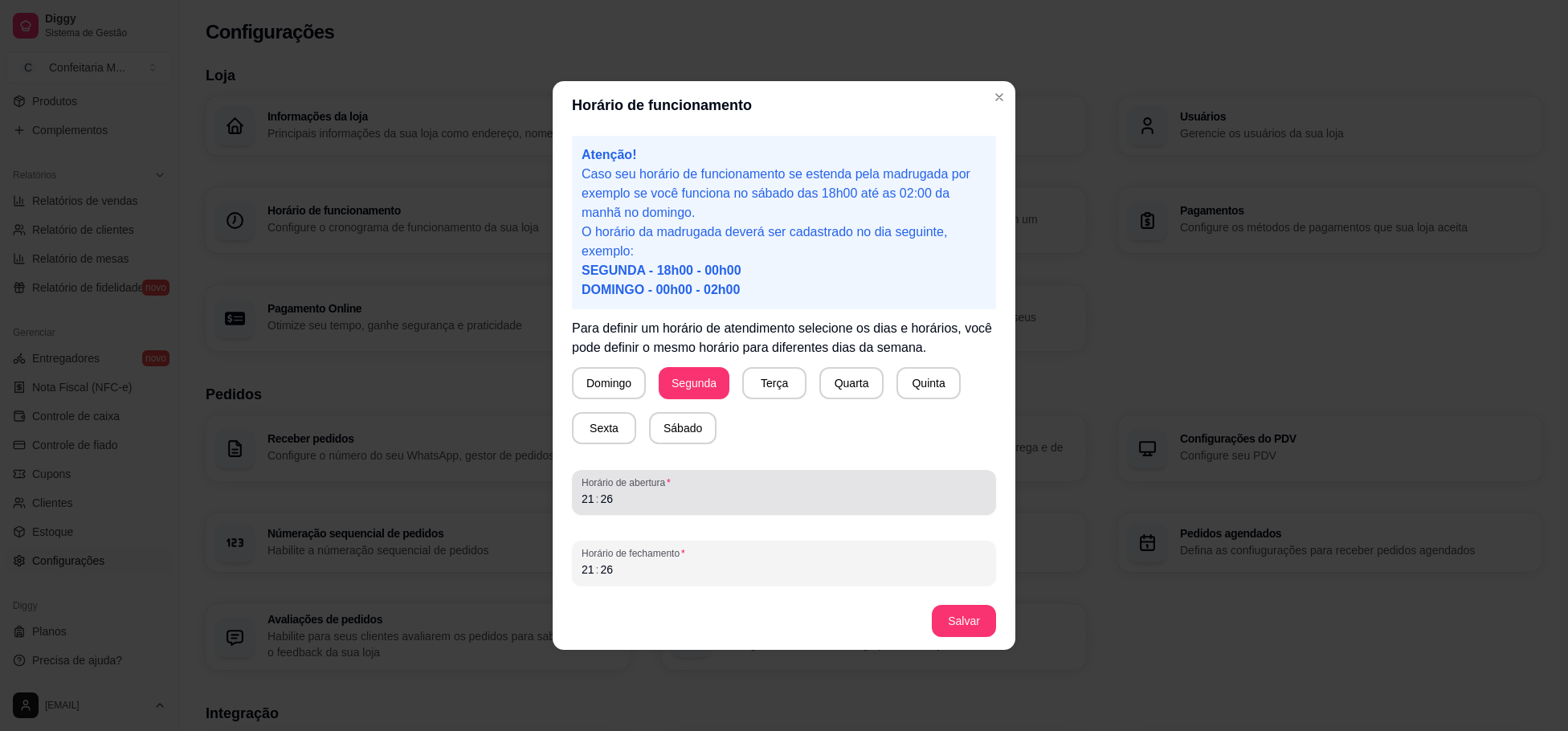 click on "Horário de abertura 21 : 26" at bounding box center [784, 492] 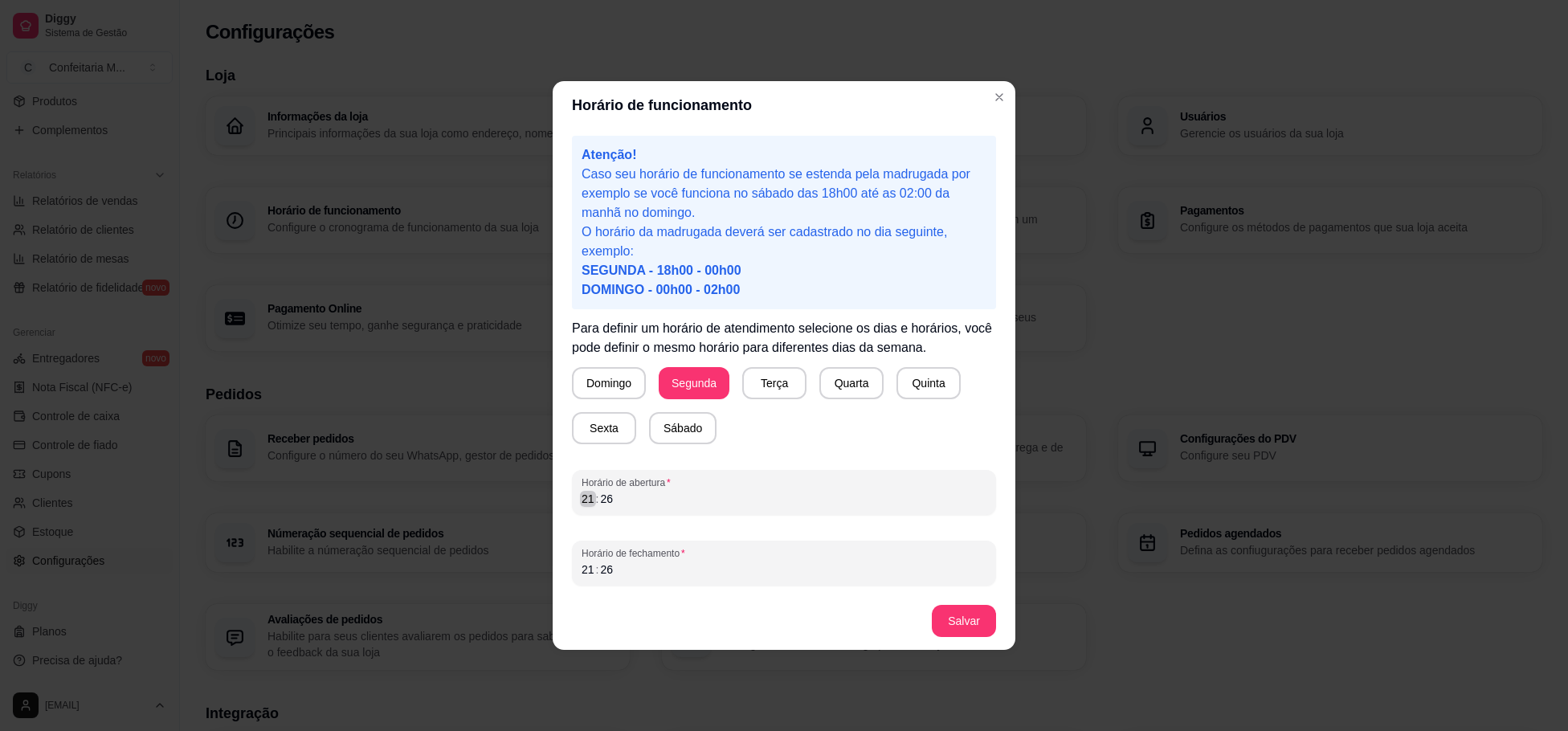 click on "21" at bounding box center [588, 499] 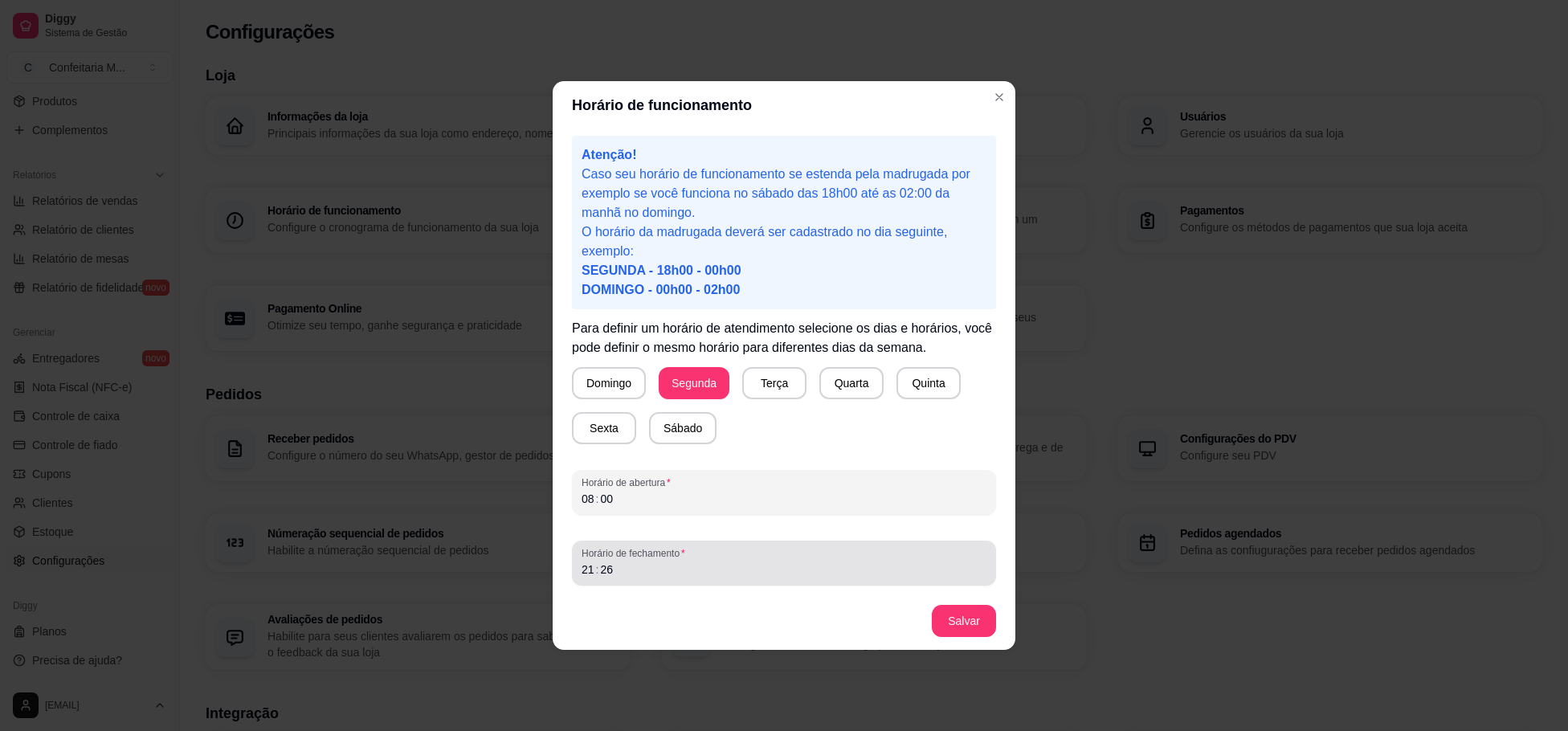 drag, startPoint x: 674, startPoint y: 581, endPoint x: 639, endPoint y: 578, distance: 35.128336 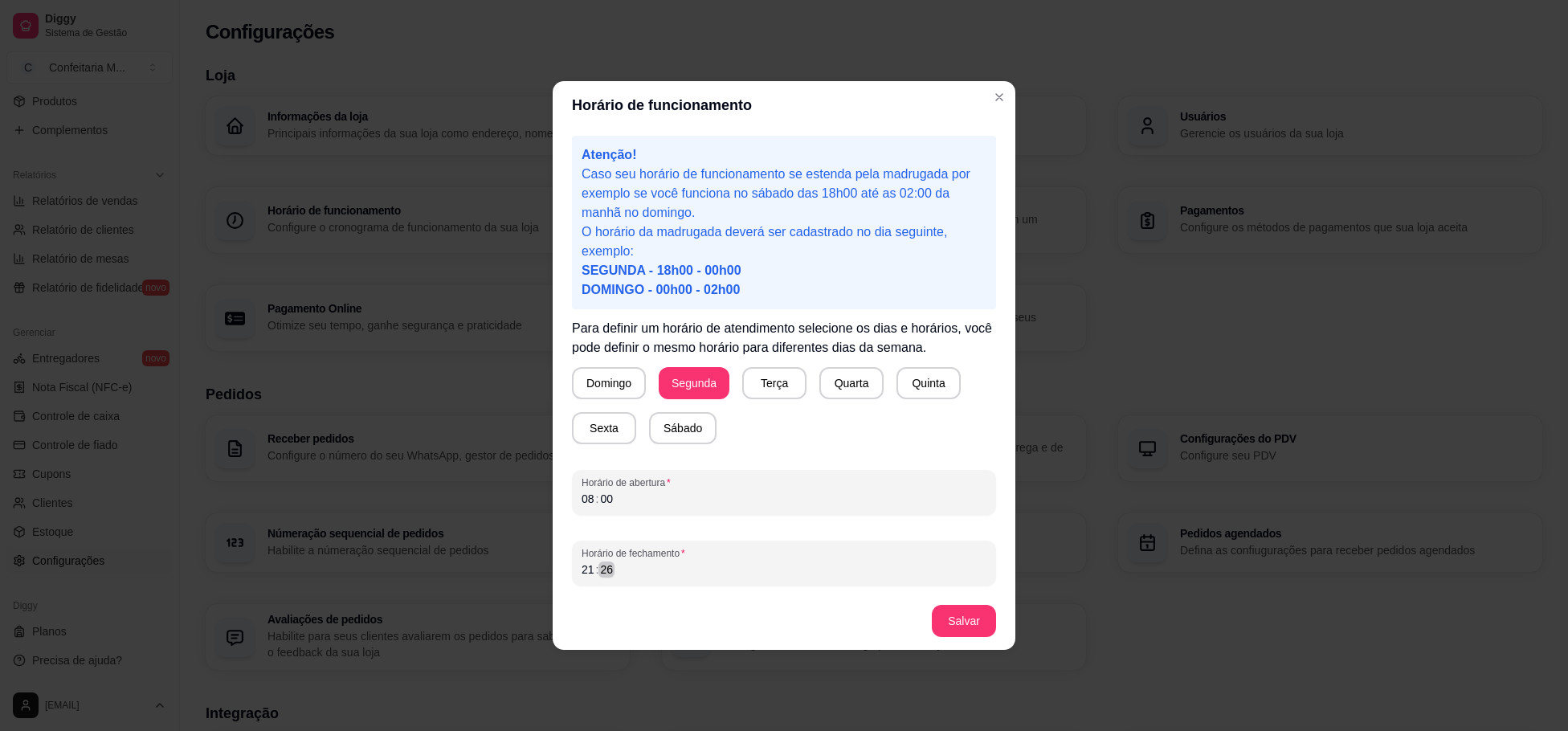 click on "26" at bounding box center [606, 570] 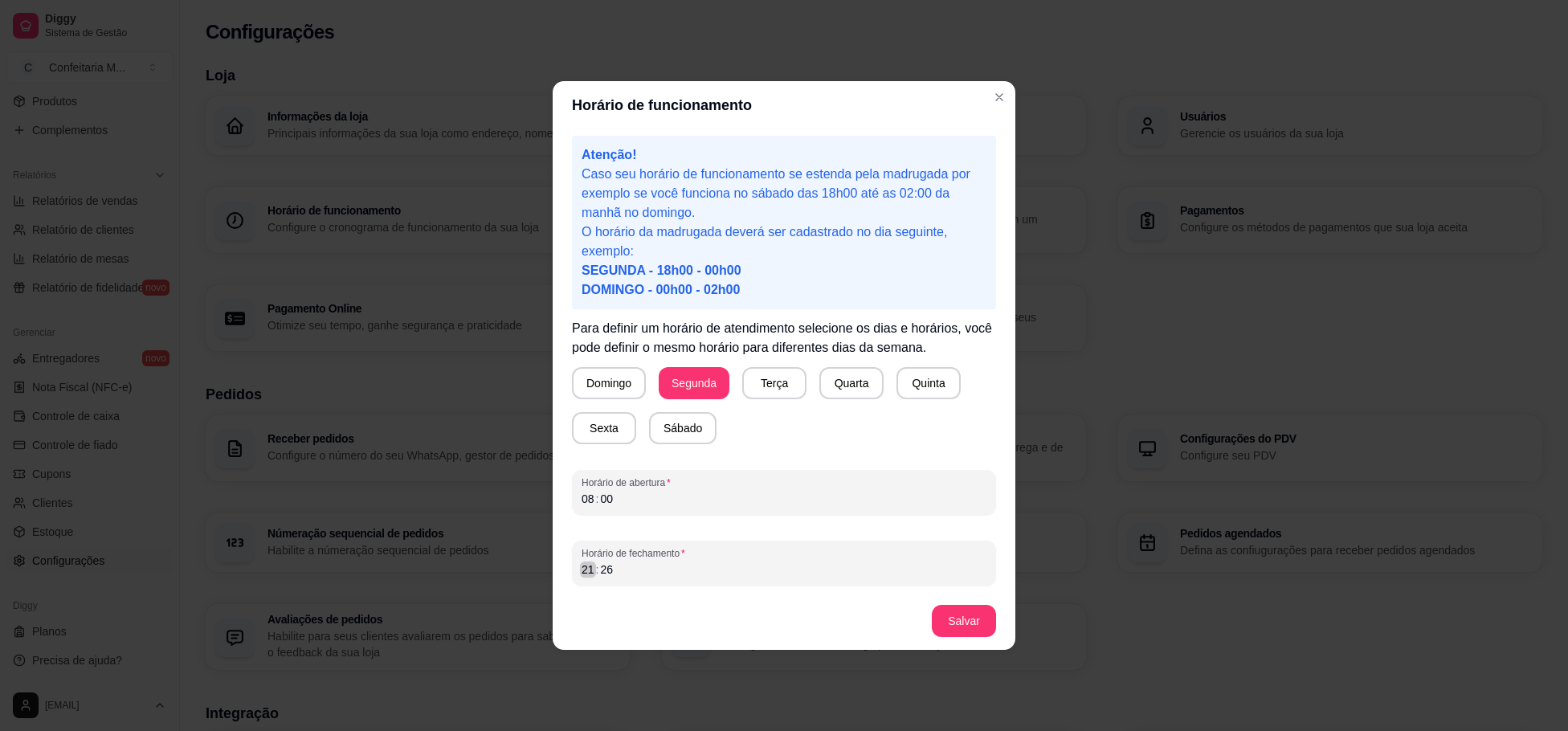 click on "21" at bounding box center (588, 570) 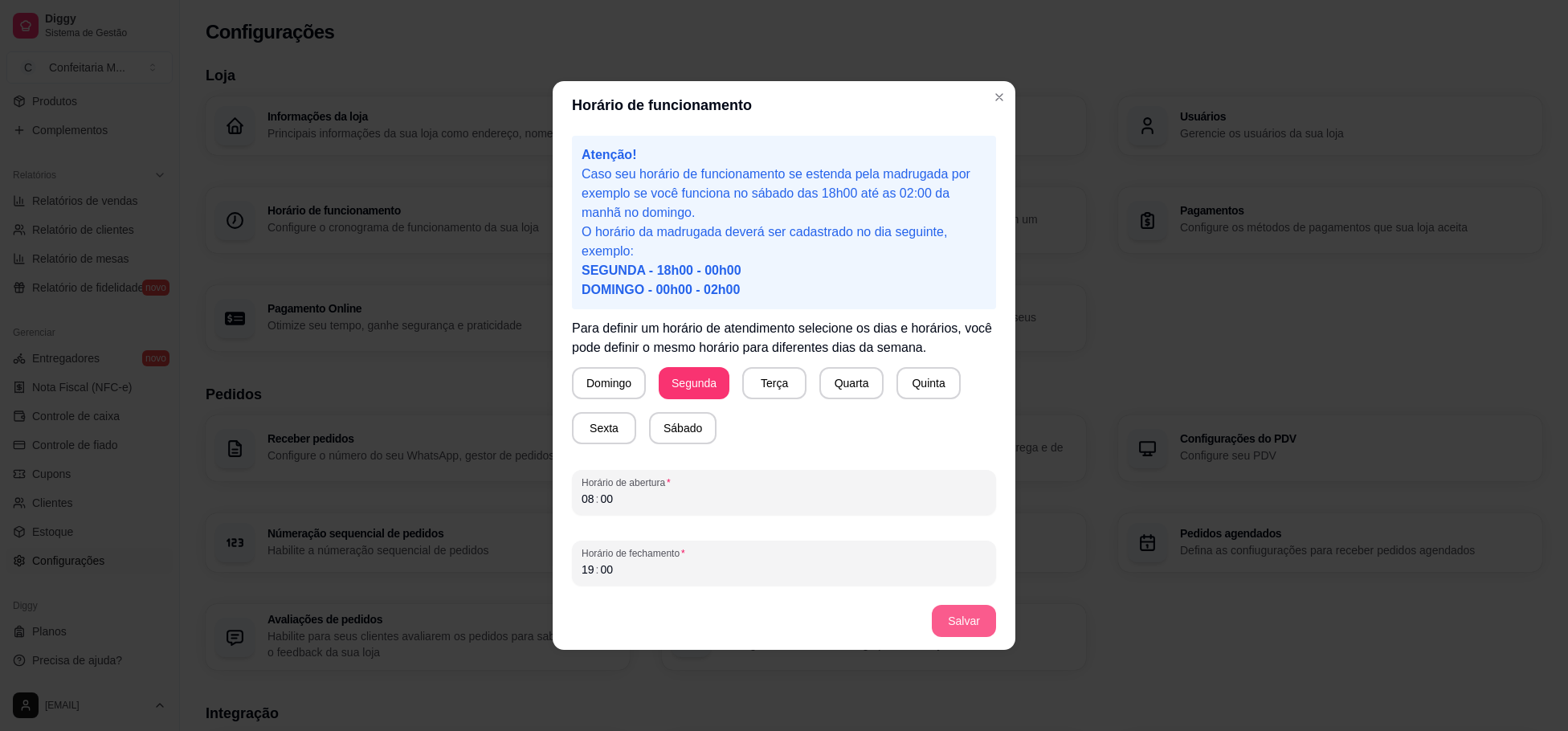 click on "Salvar" at bounding box center (964, 621) 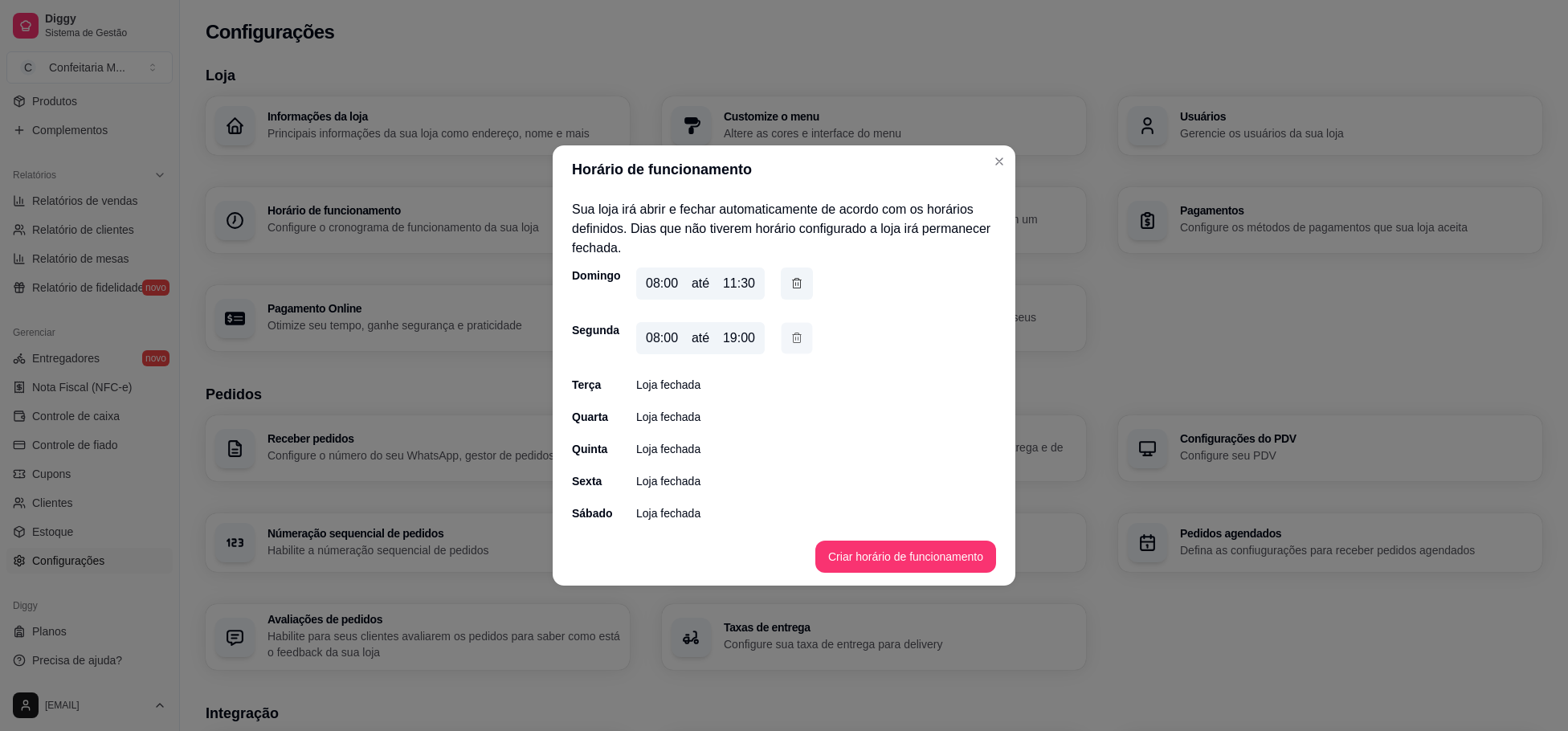 click 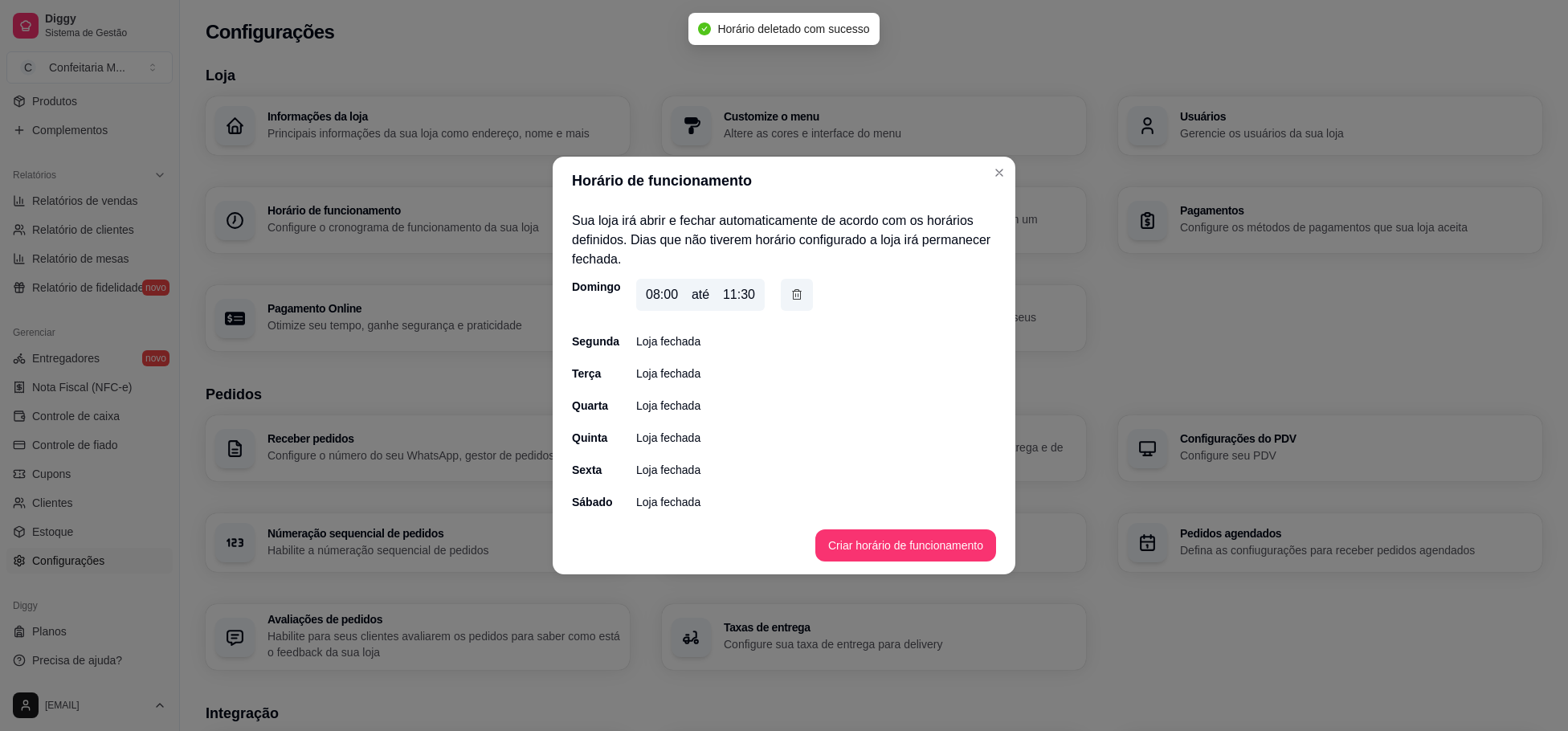 click on "Loja fechada" at bounding box center (668, 374) 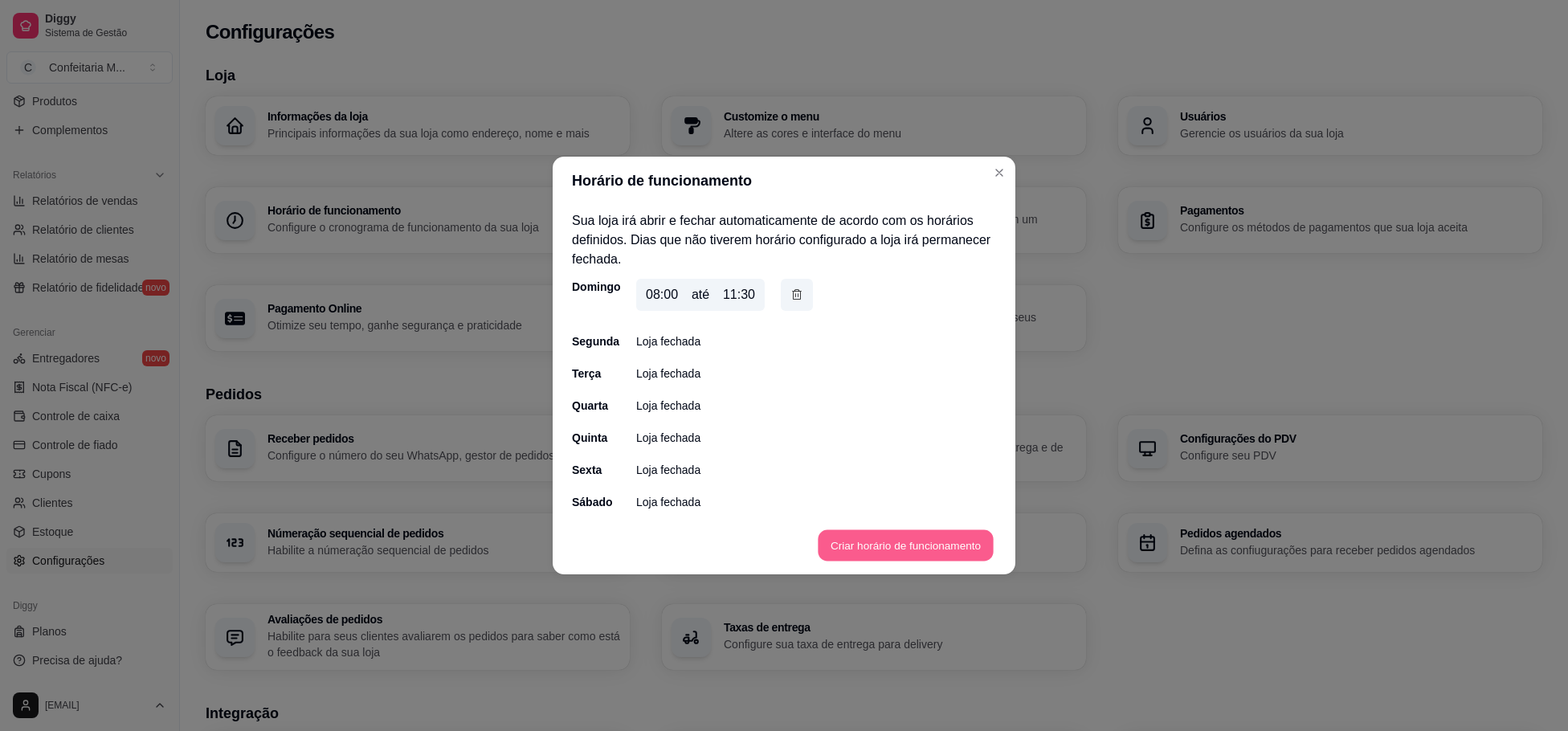 click on "Criar horário de funcionamento" at bounding box center [905, 545] 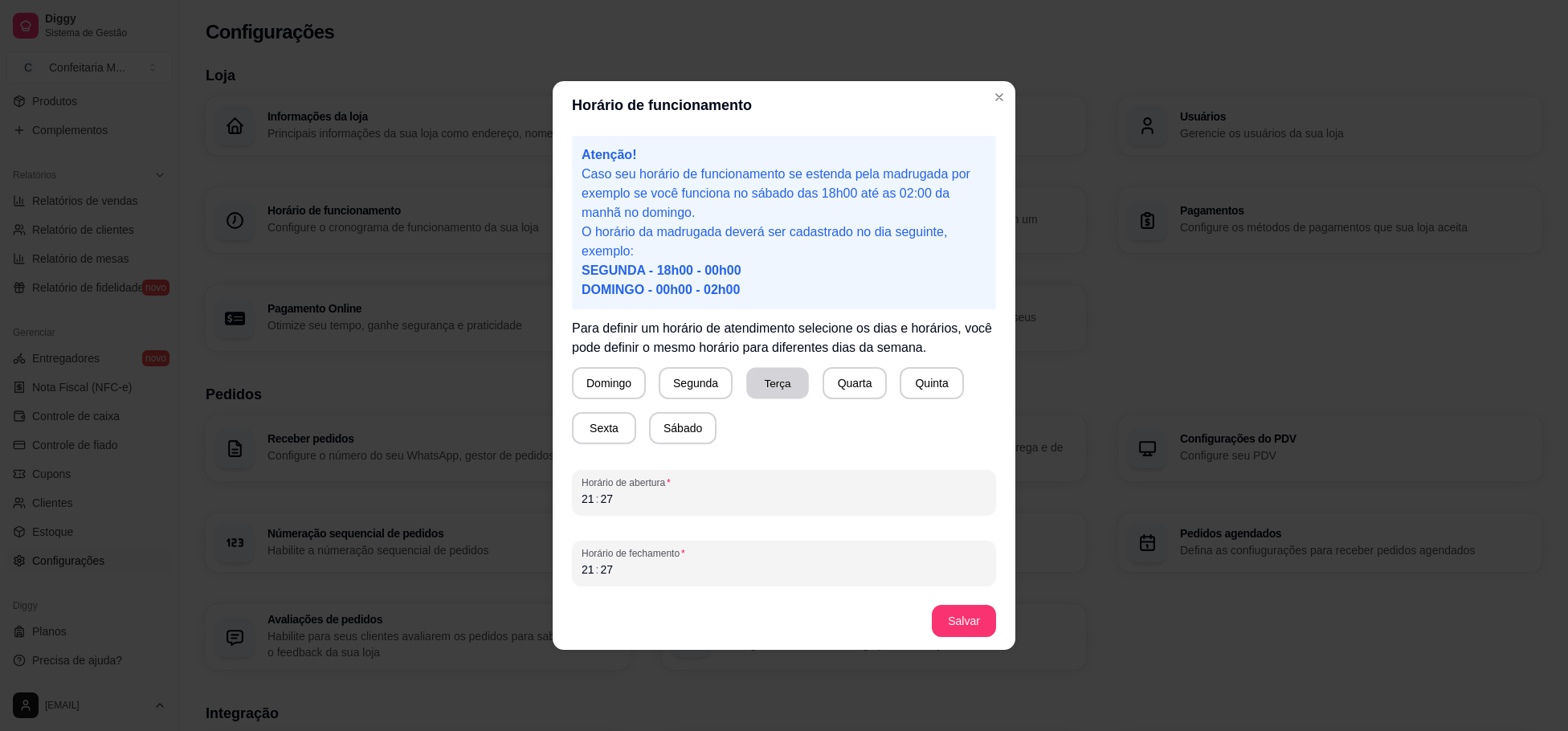click on "Terça" at bounding box center [778, 383] 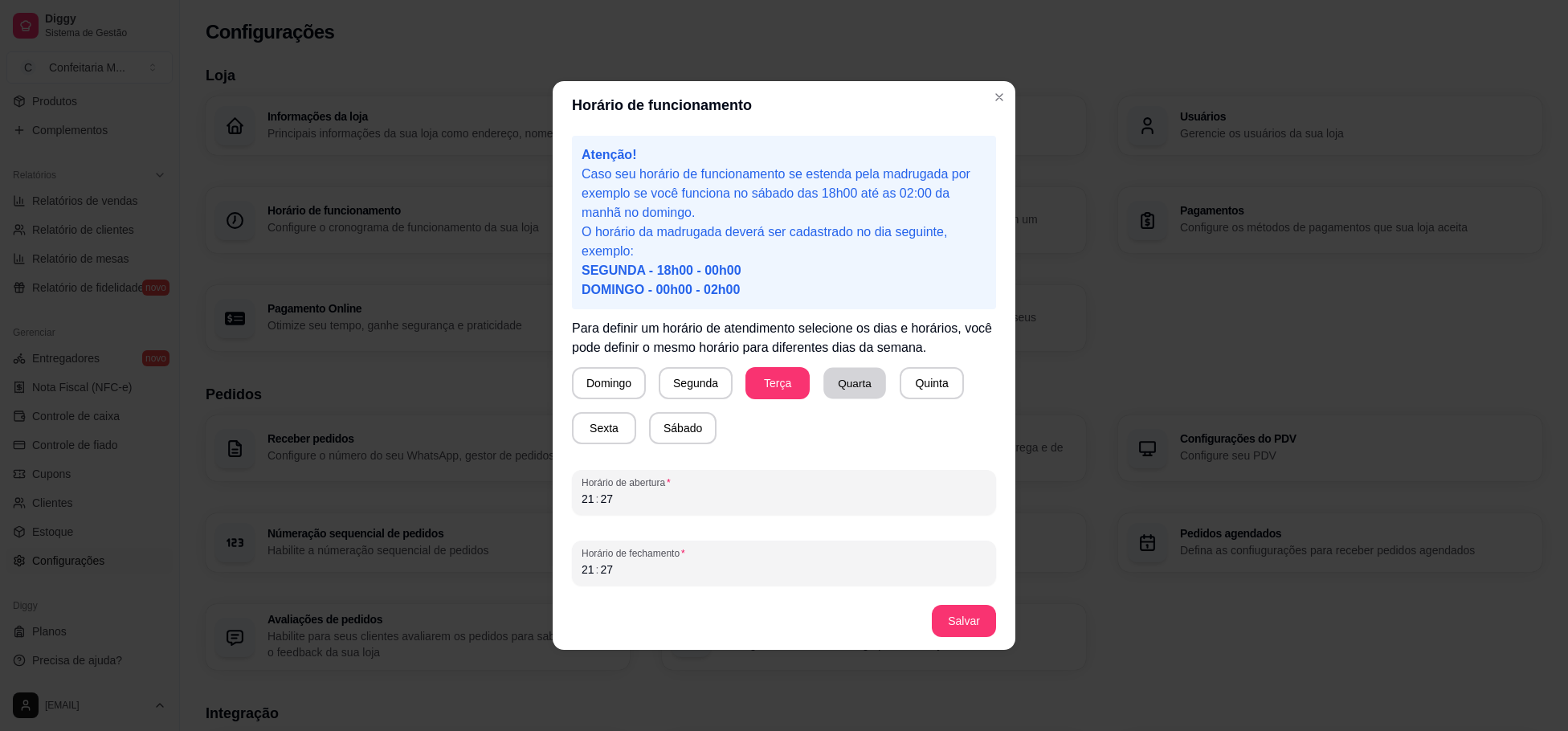 click on "Quarta" at bounding box center (855, 383) 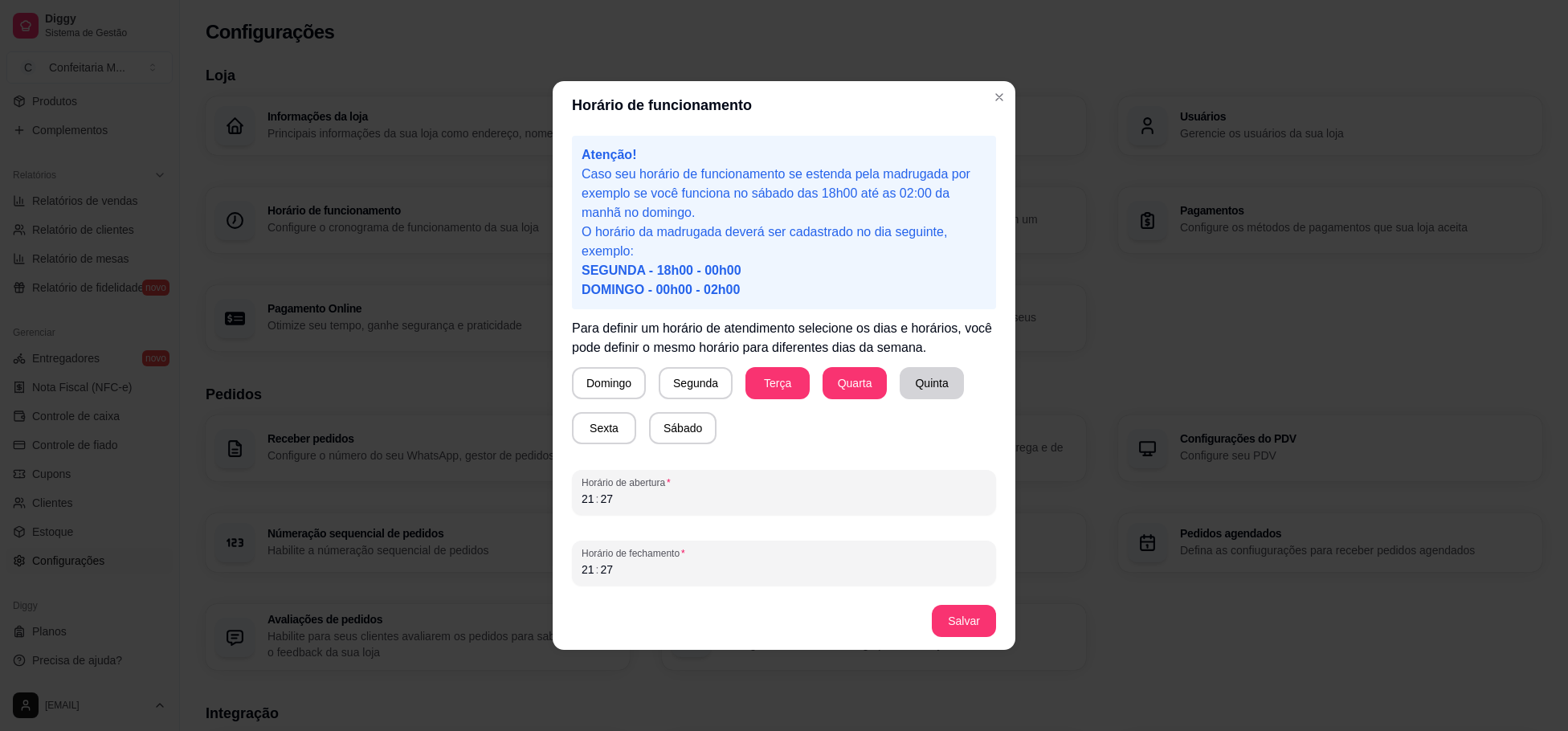 click on "Quinta" at bounding box center (932, 383) 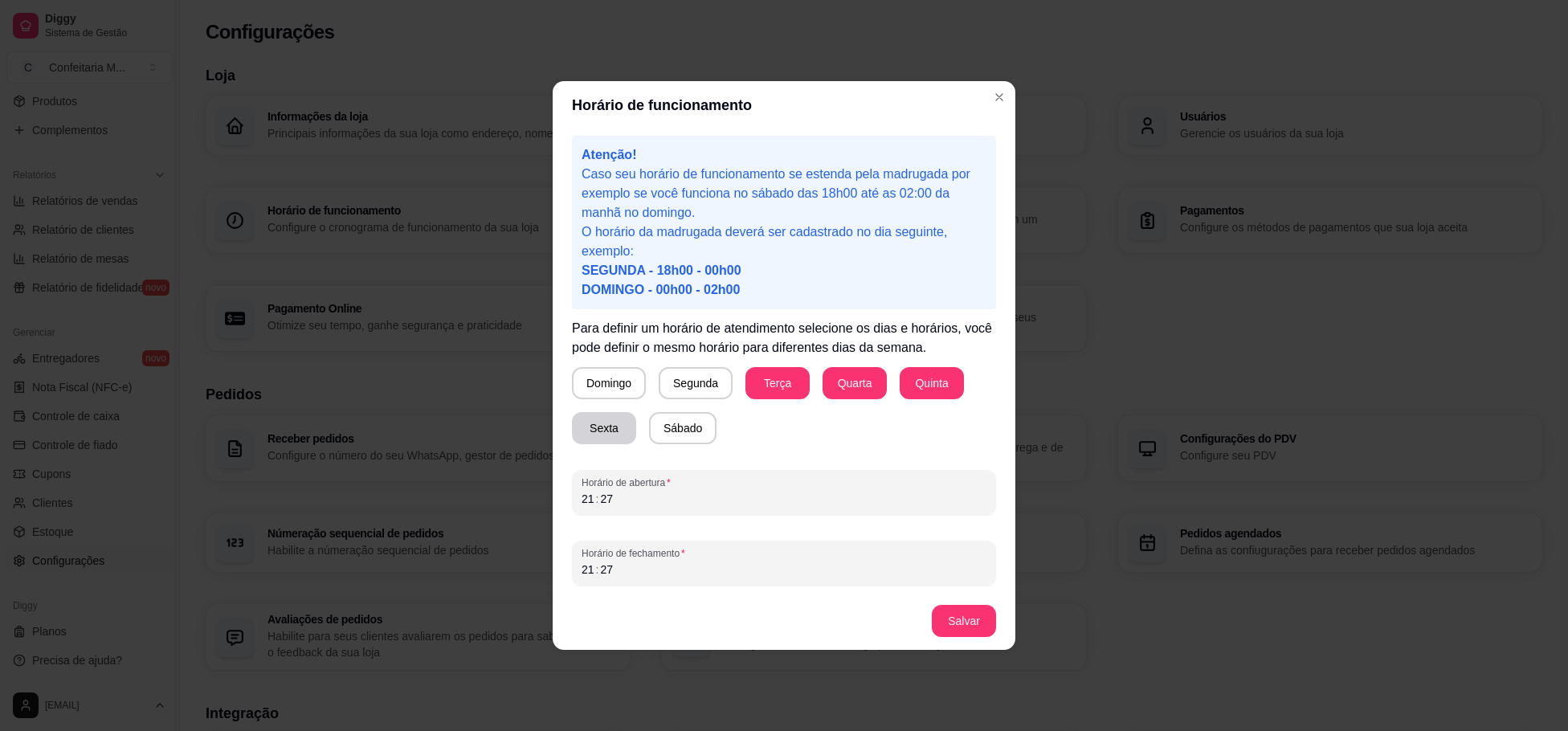 click on "Sexta" at bounding box center (604, 428) 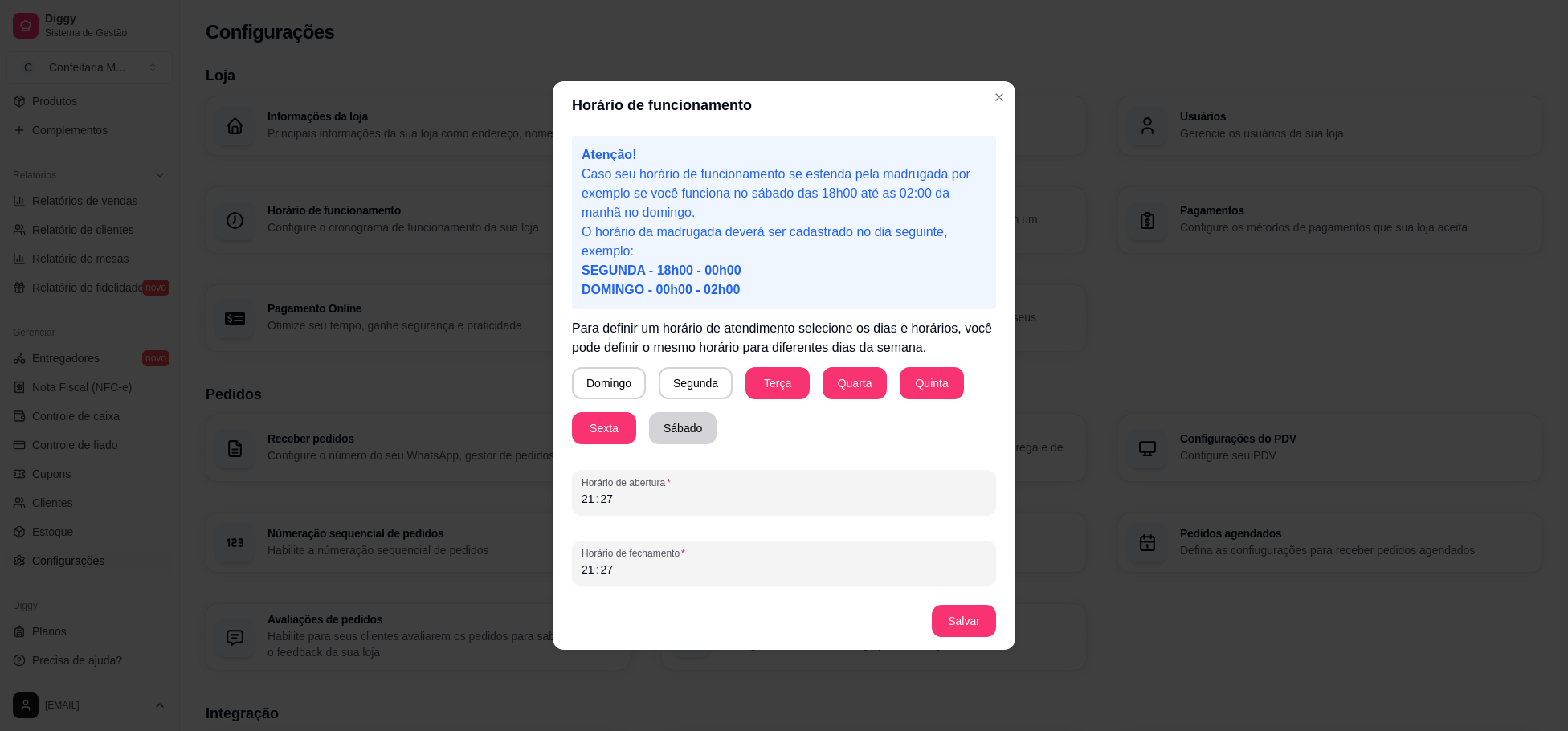 click on "Sábado" at bounding box center (683, 428) 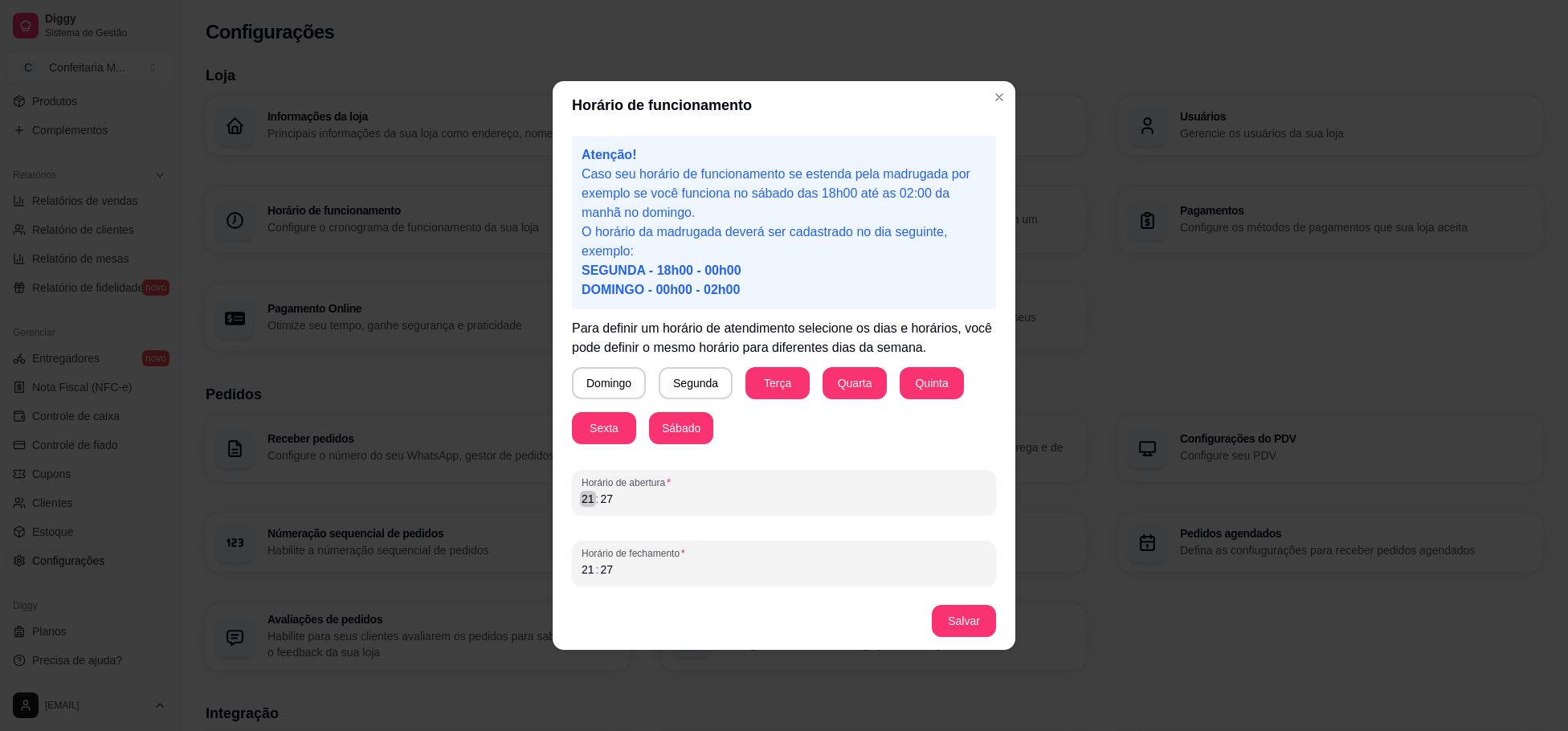 click on "21" at bounding box center [588, 499] 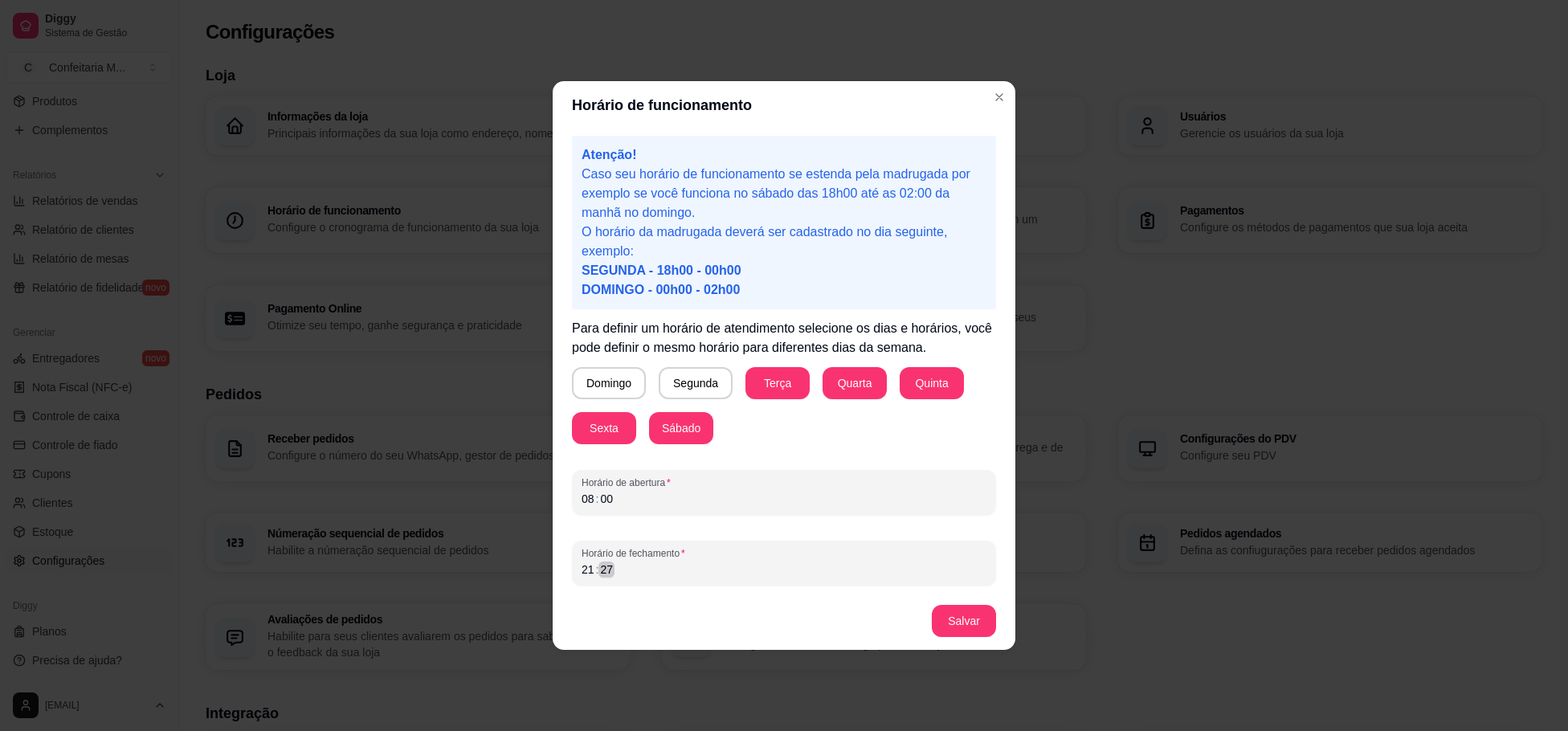 click on "21 : 27" at bounding box center [784, 570] 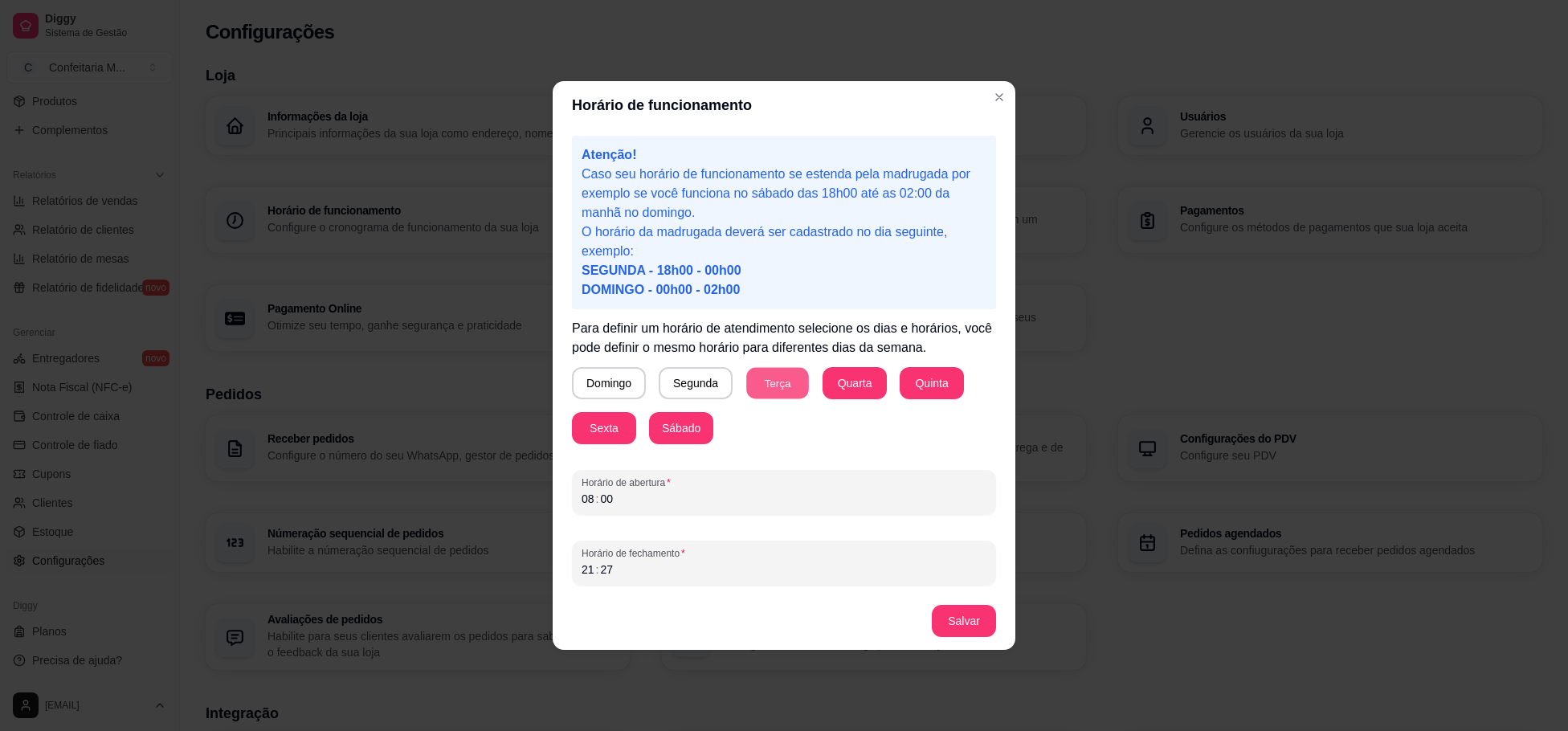 click on "Terça" at bounding box center (778, 383) 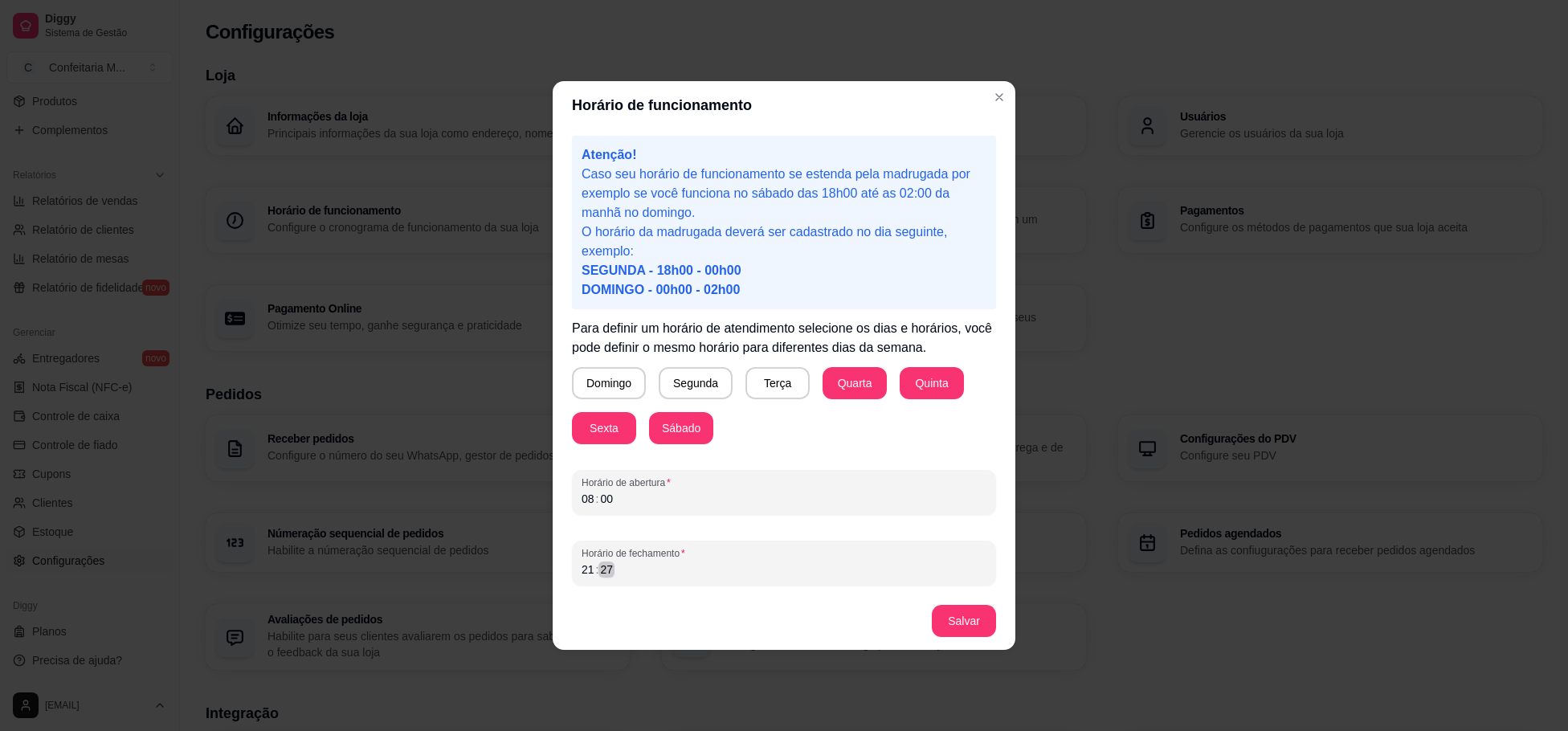 click on "27" at bounding box center (606, 570) 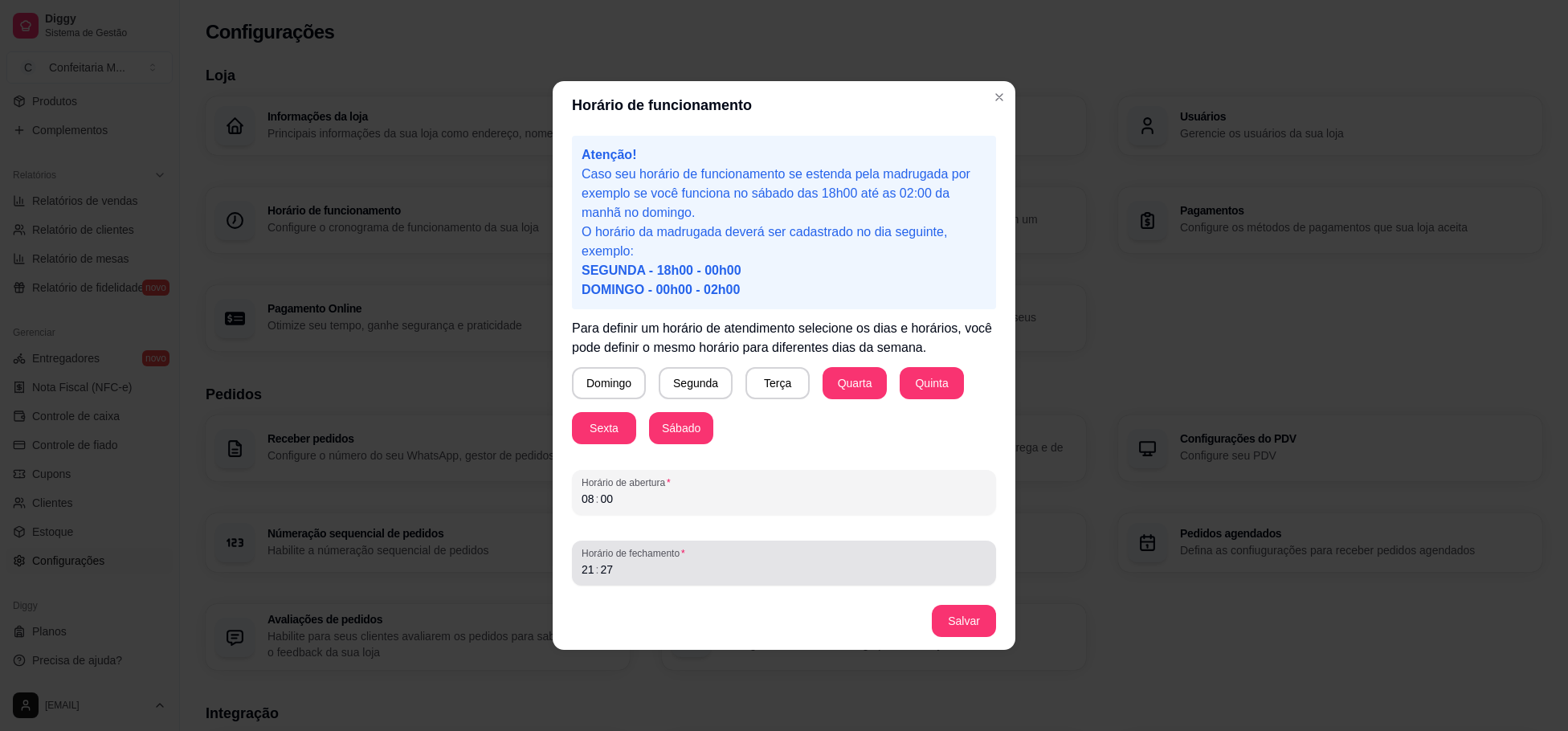 click on "Horário de fechamento 21 : 27" at bounding box center [784, 563] 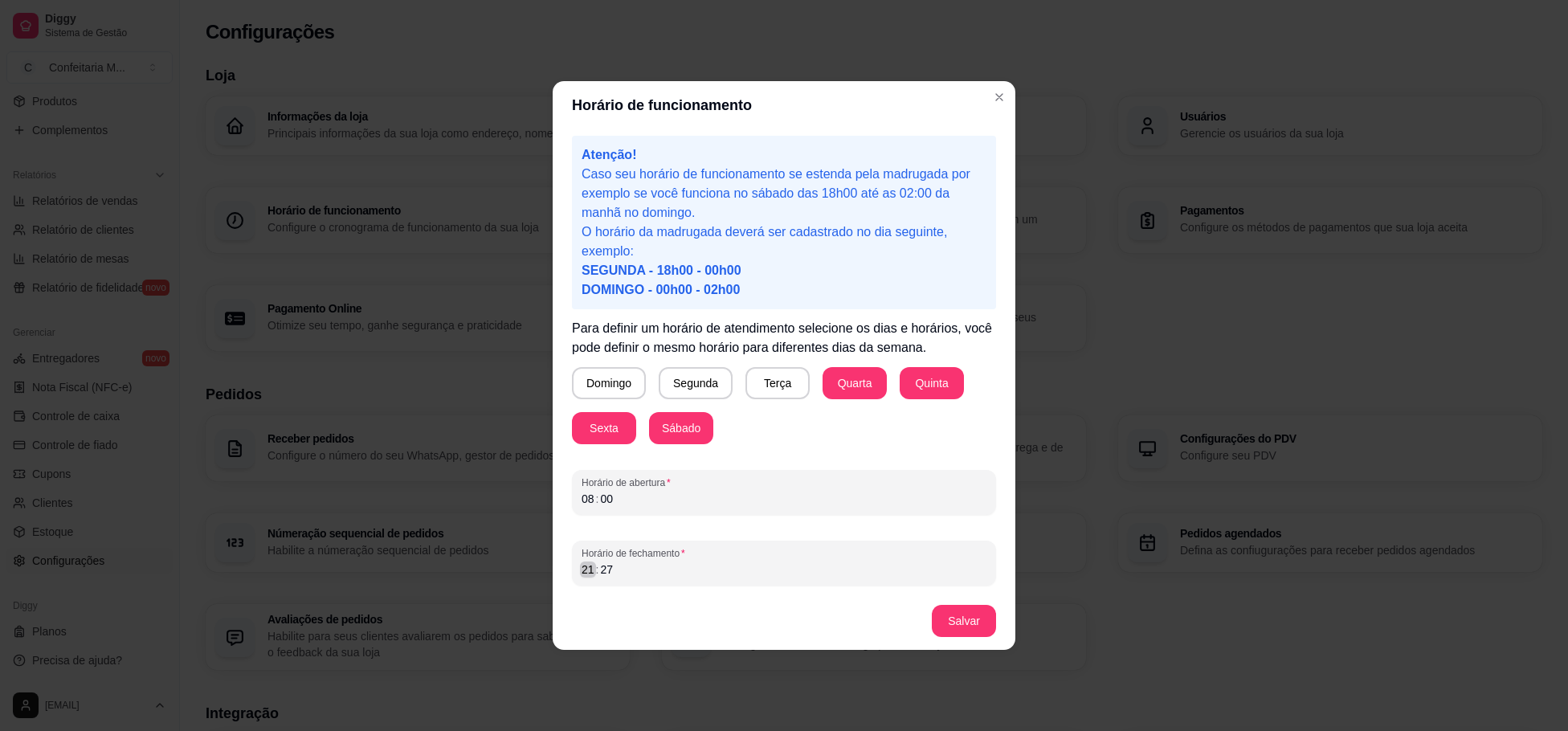 click on "21" at bounding box center (588, 570) 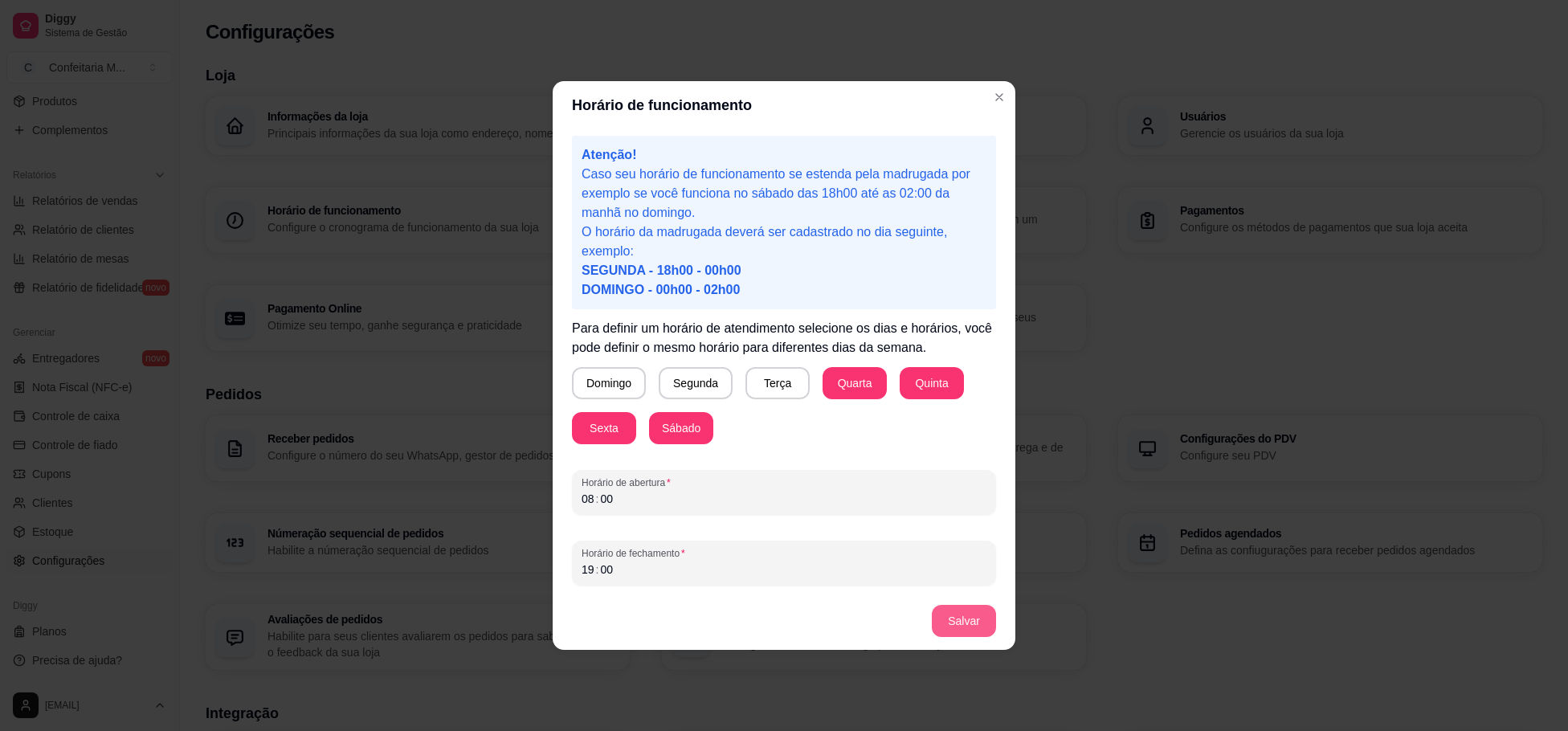 click on "Salvar" at bounding box center [964, 621] 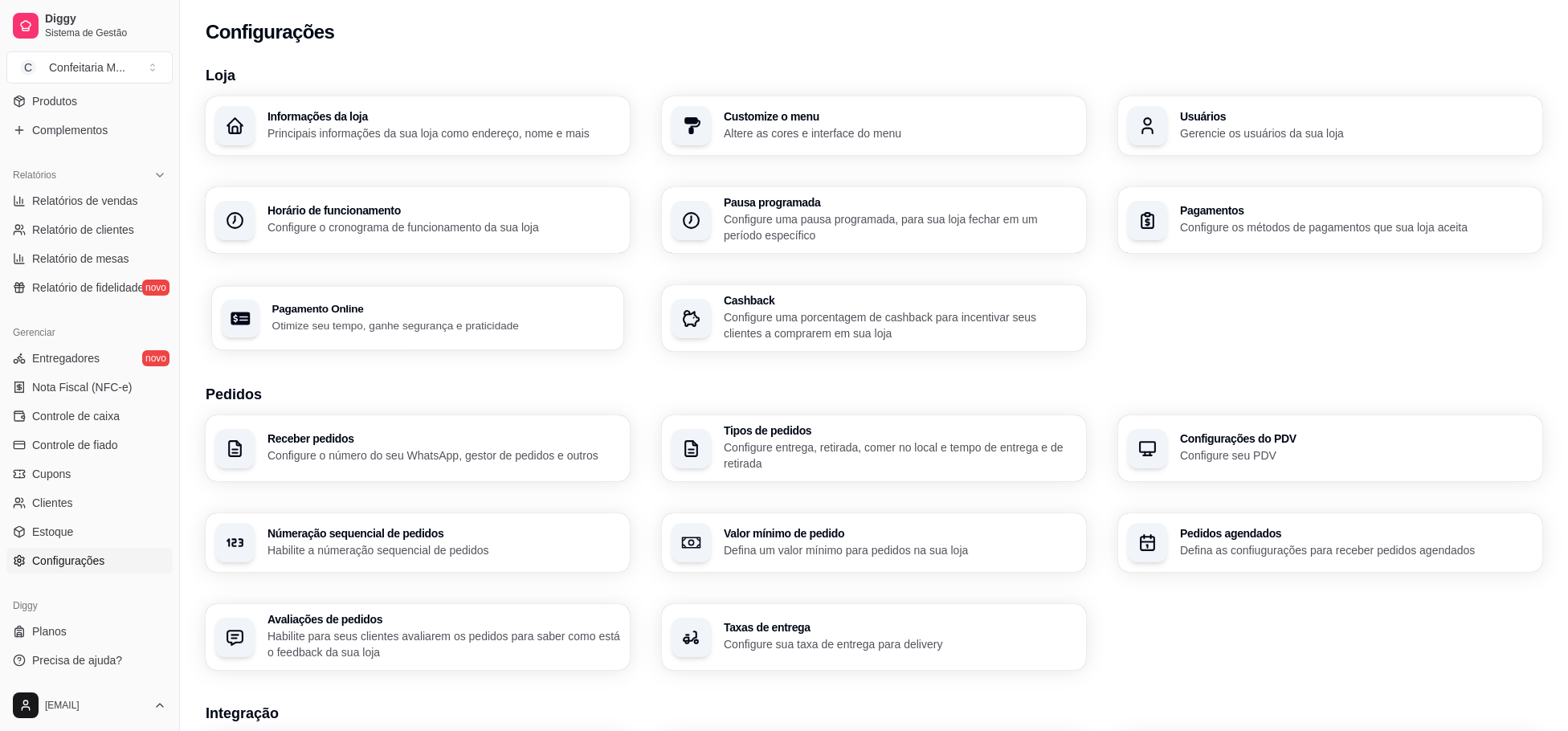 click on "Pagamento Online Otimize seu tempo, ganhe segurança e praticidade" at bounding box center (443, 318) 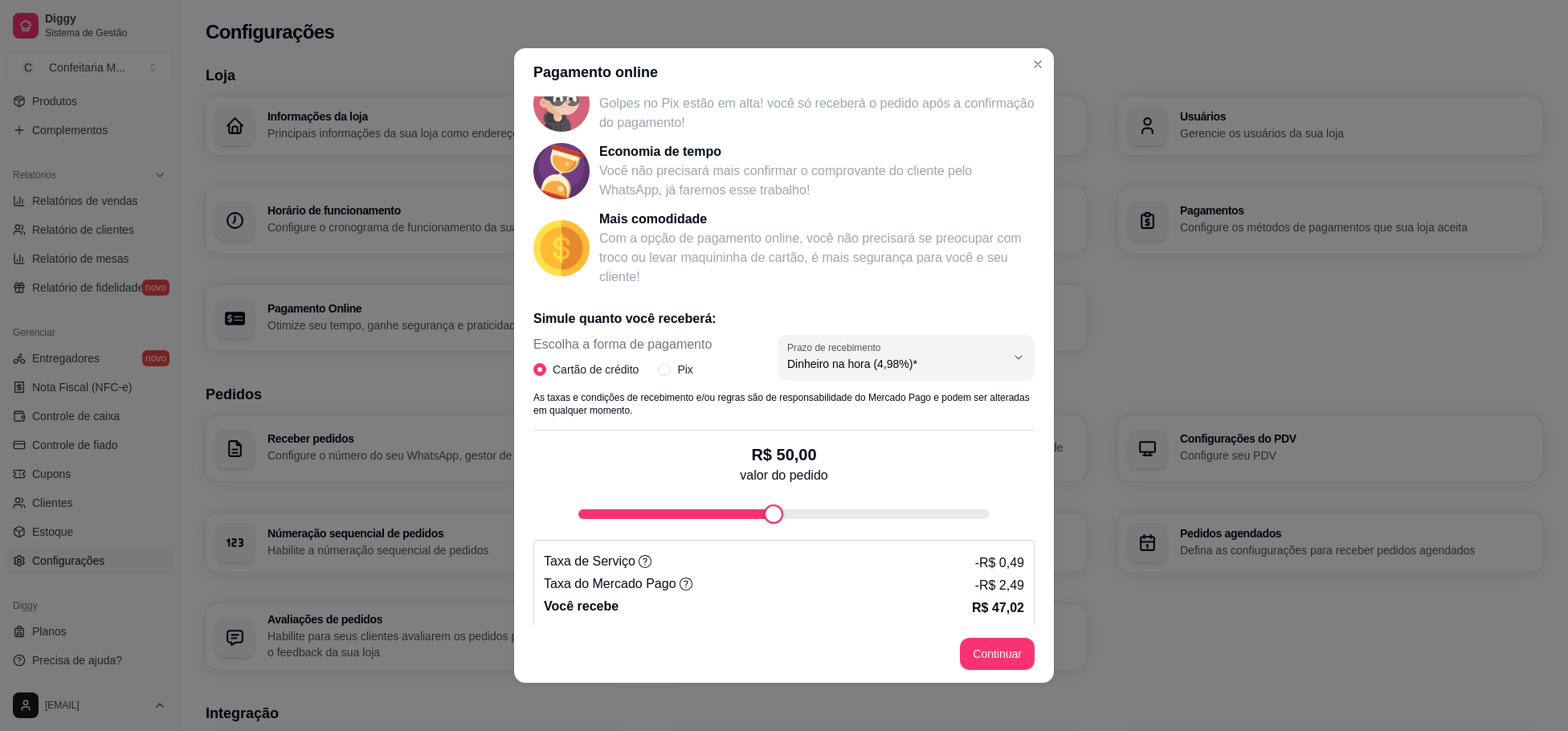 scroll, scrollTop: 118, scrollLeft: 0, axis: vertical 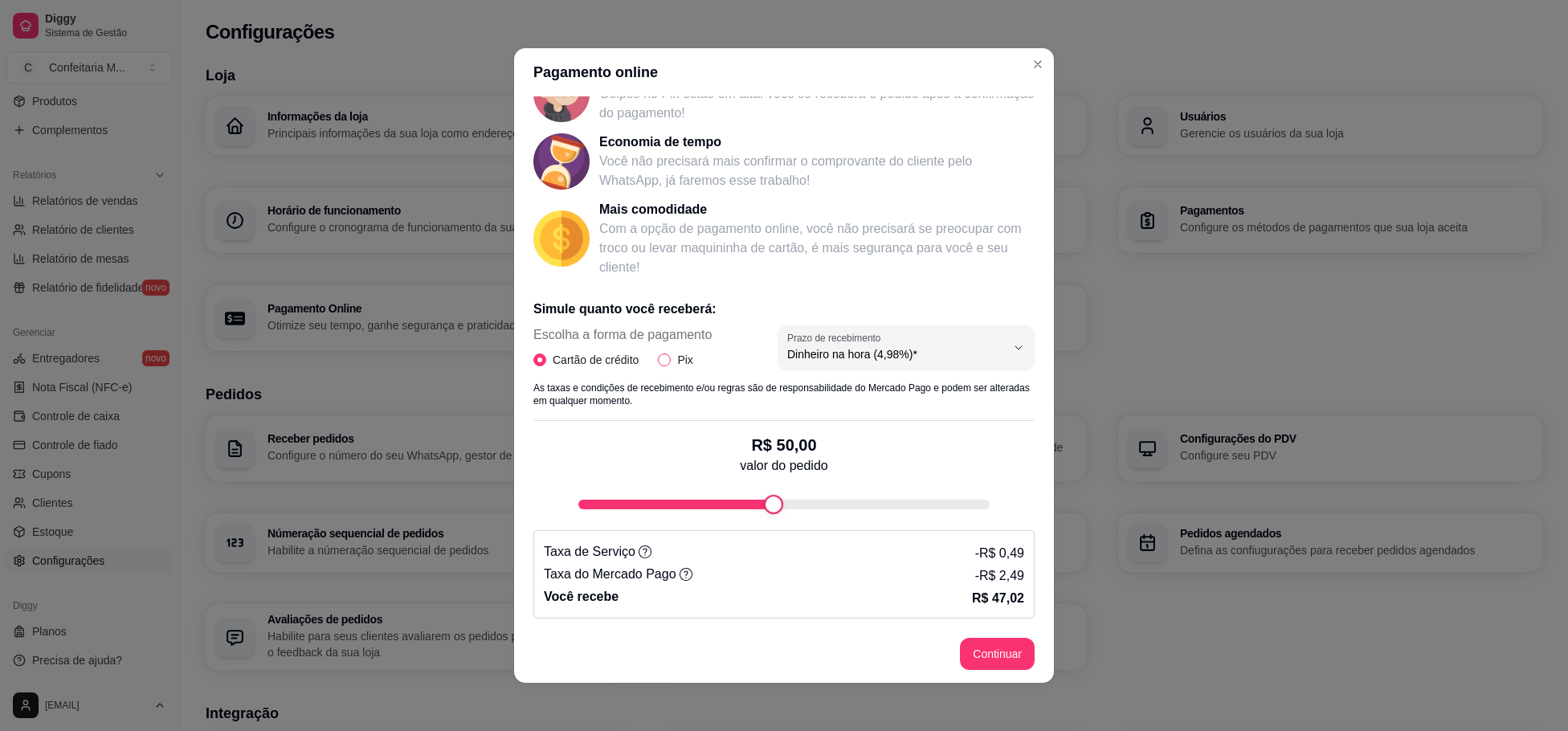 click on "Pix" at bounding box center (664, 360) 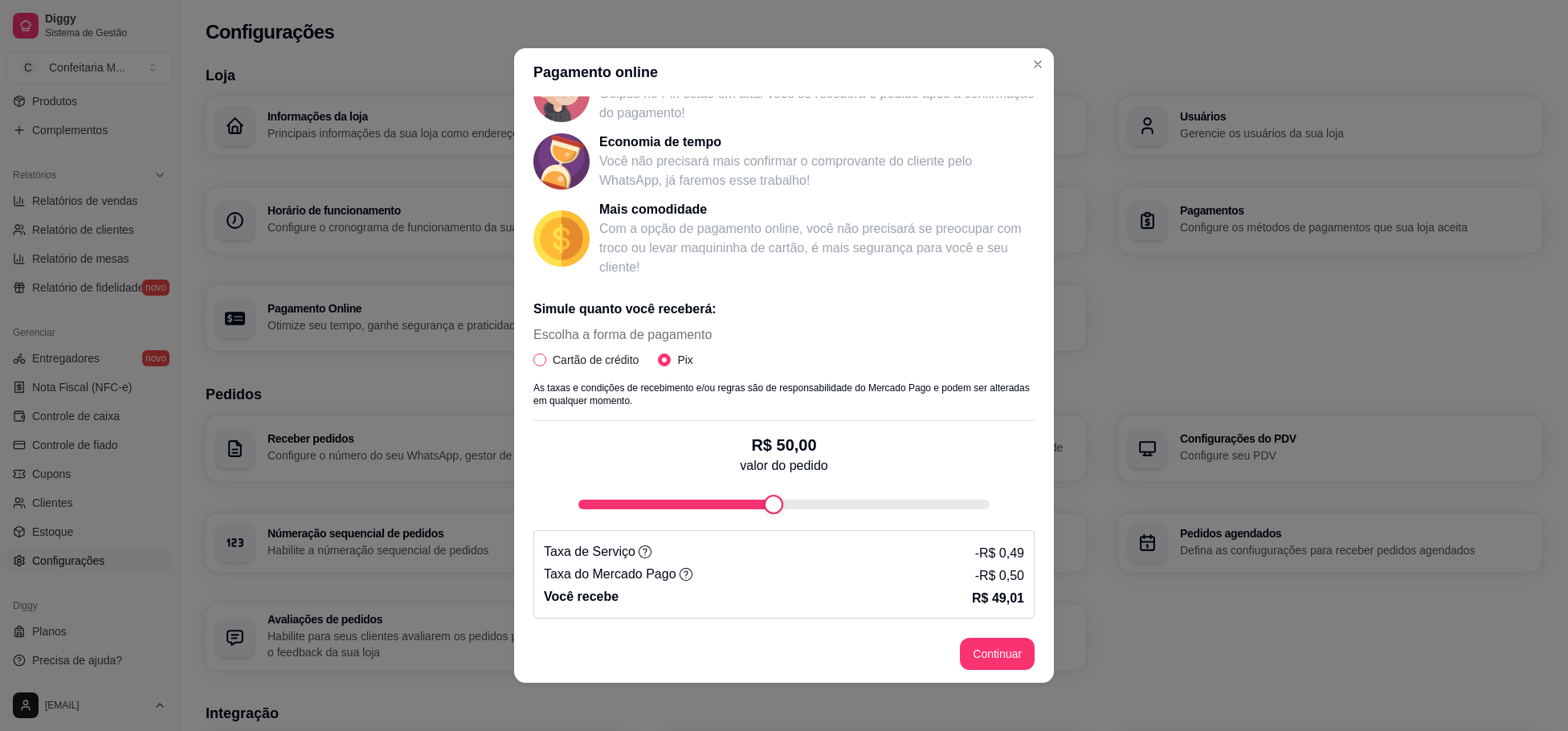 click on "Cartão de crédito" at bounding box center (540, 360) 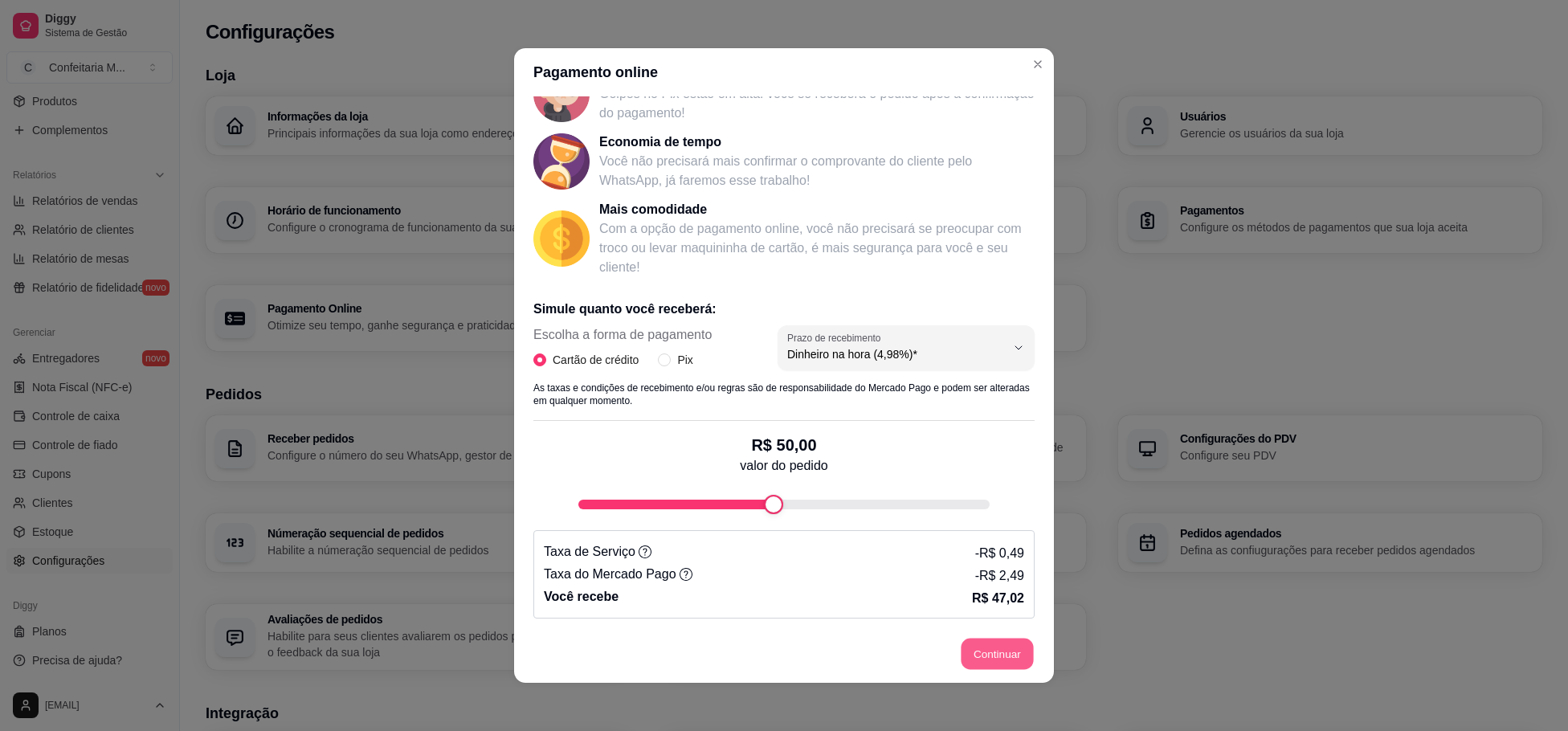 click on "Continuar" at bounding box center [998, 654] 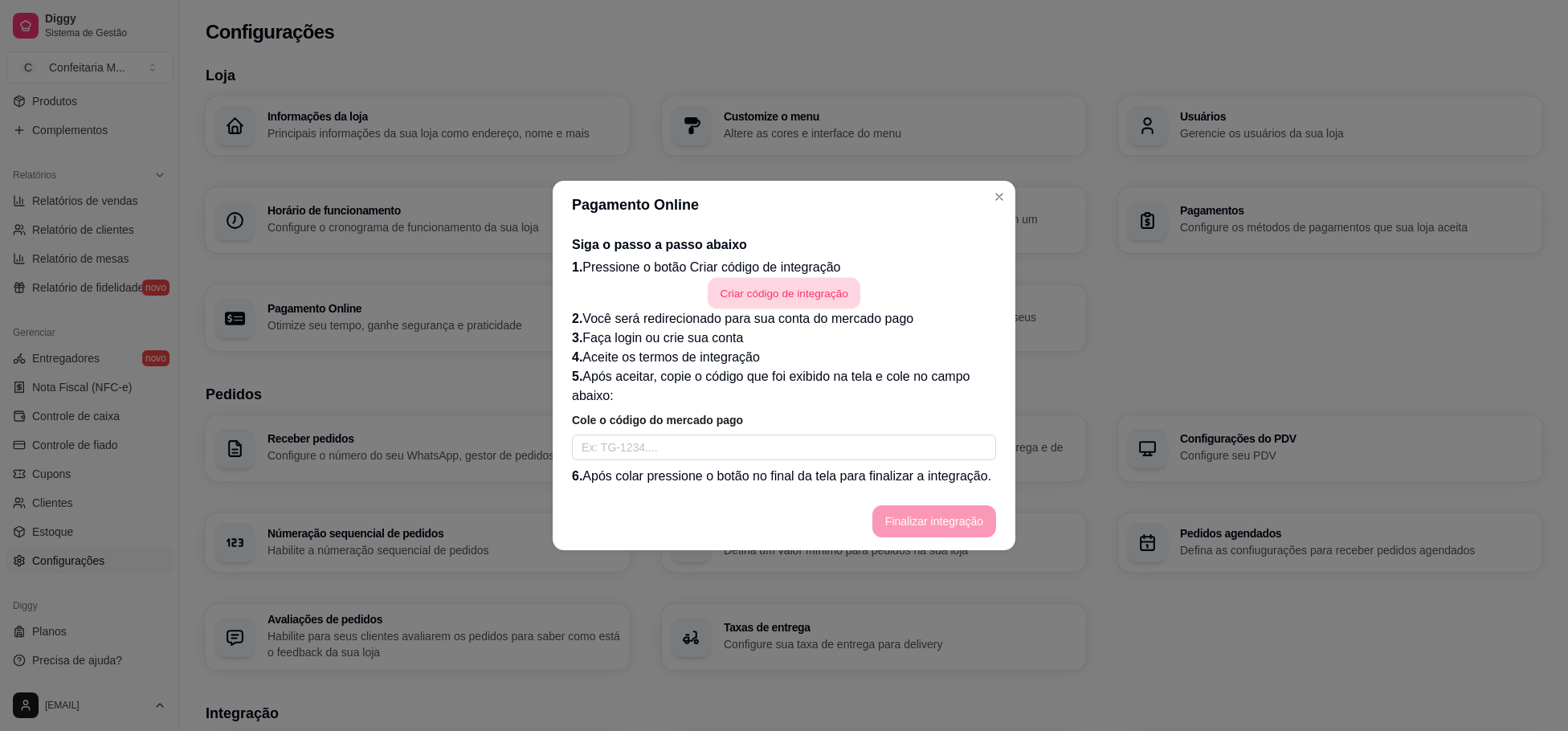 click on "Criar código de integração" at bounding box center [784, 293] 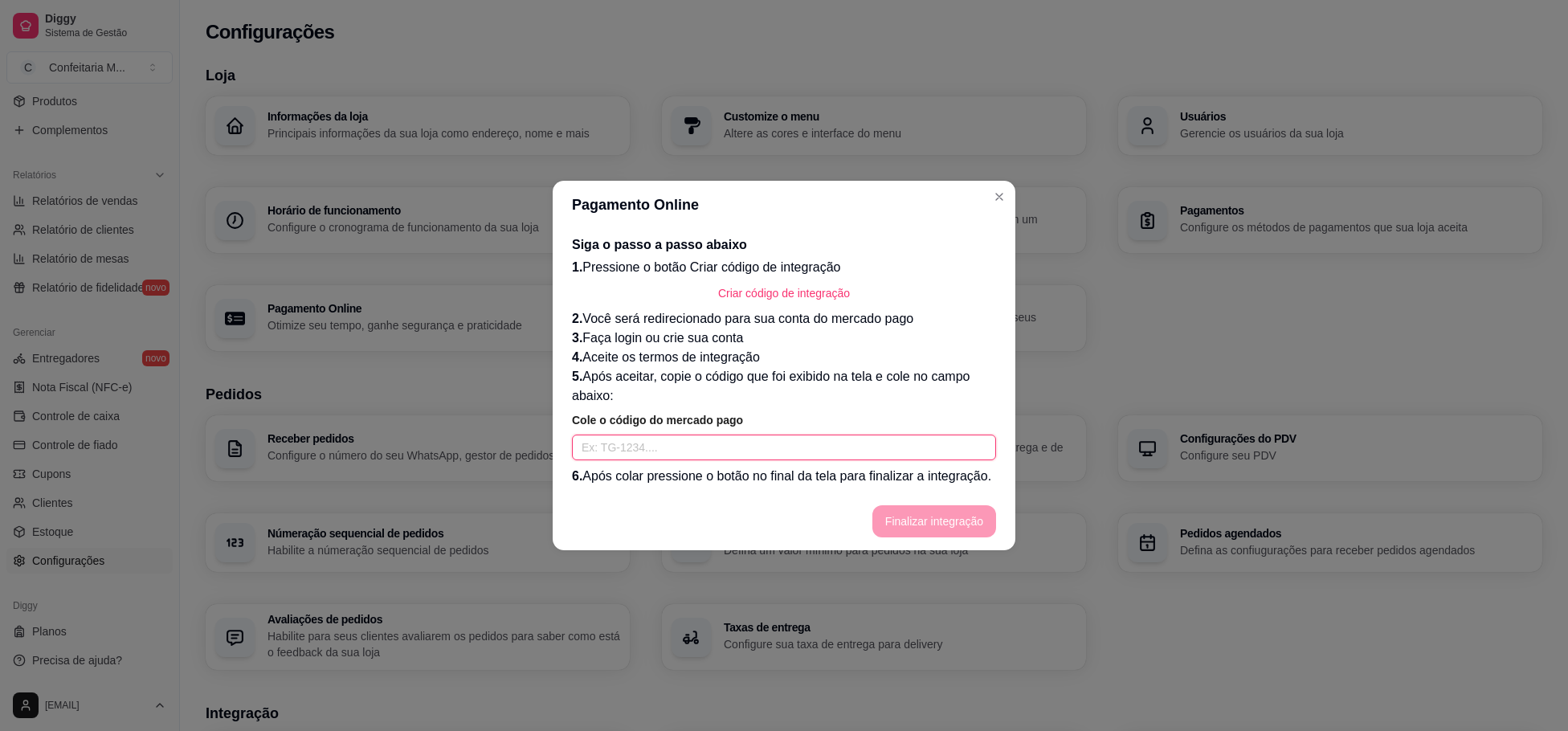 paste on "TG-6893f3fb8fc9cd0001c60da4-178359824" 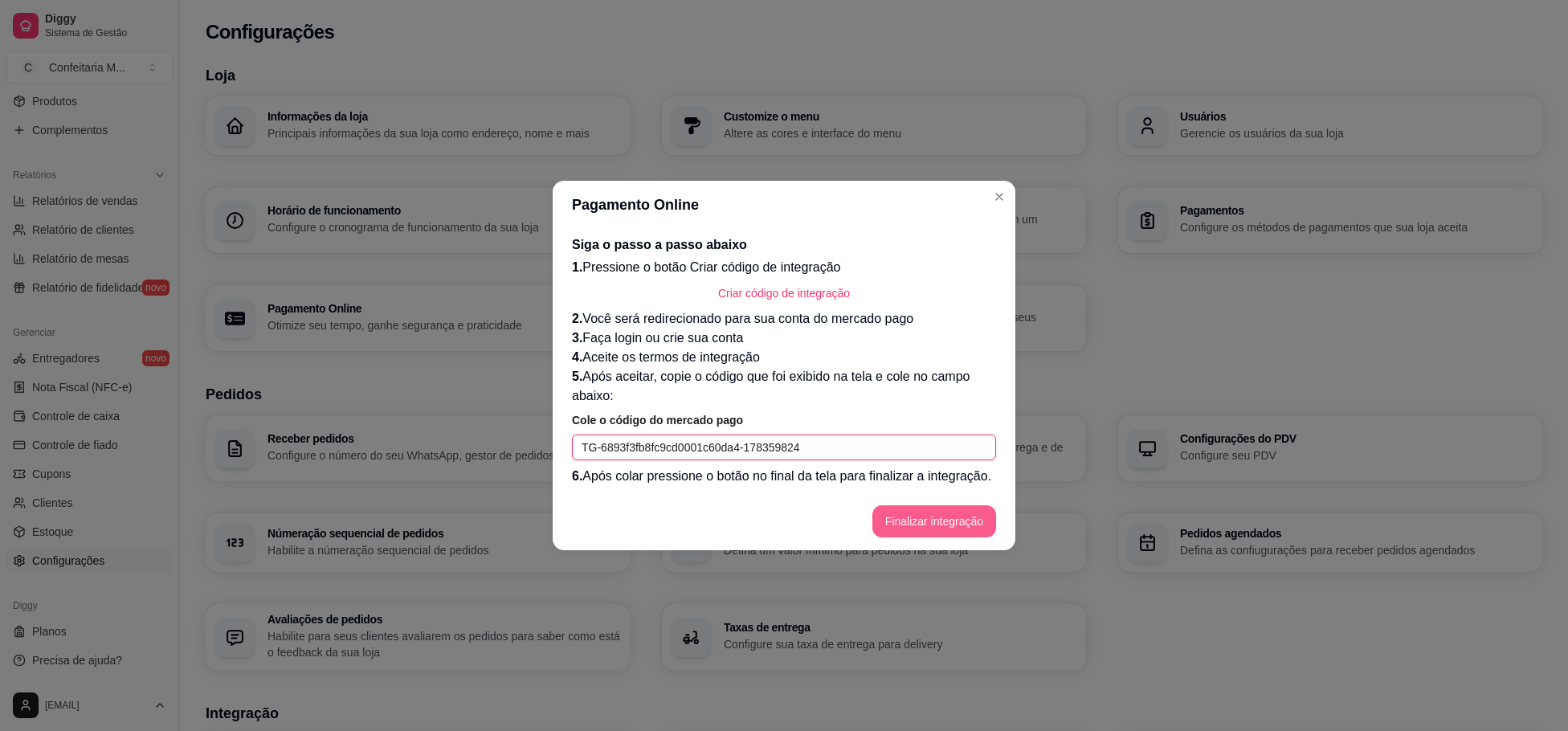 type on "TG-6893f3fb8fc9cd0001c60da4-178359824" 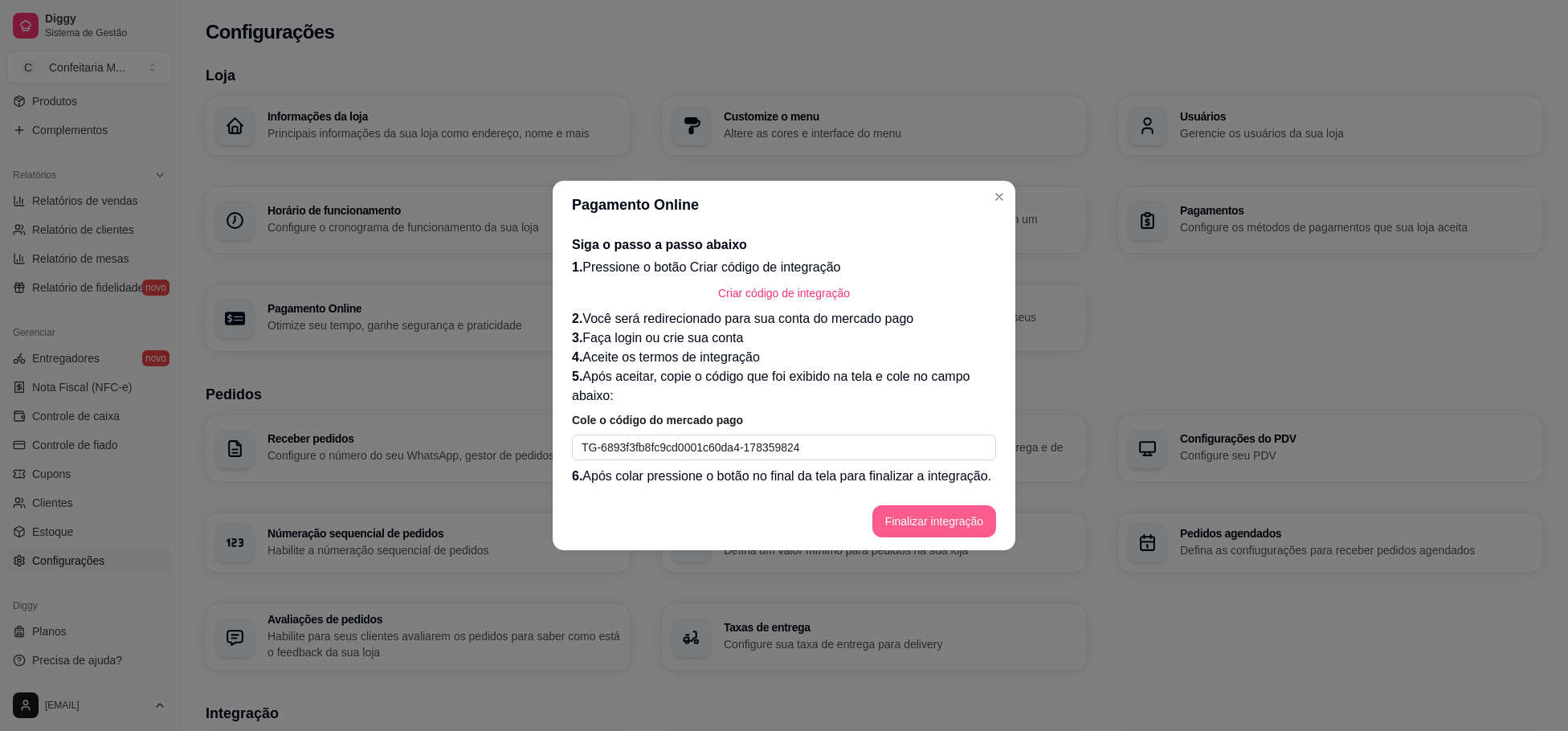 click on "Finalizar integração" at bounding box center (934, 521) 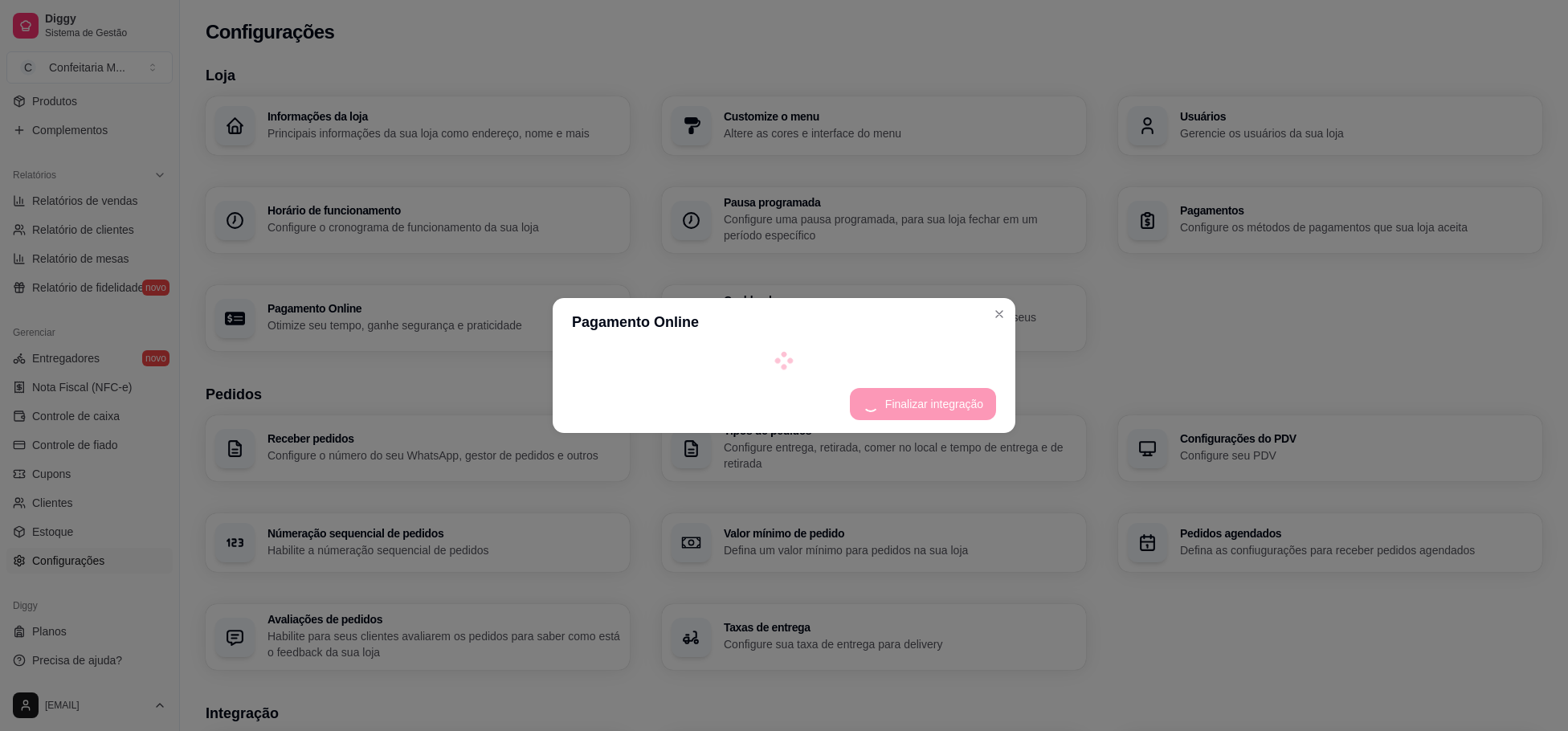 select on "4.98" 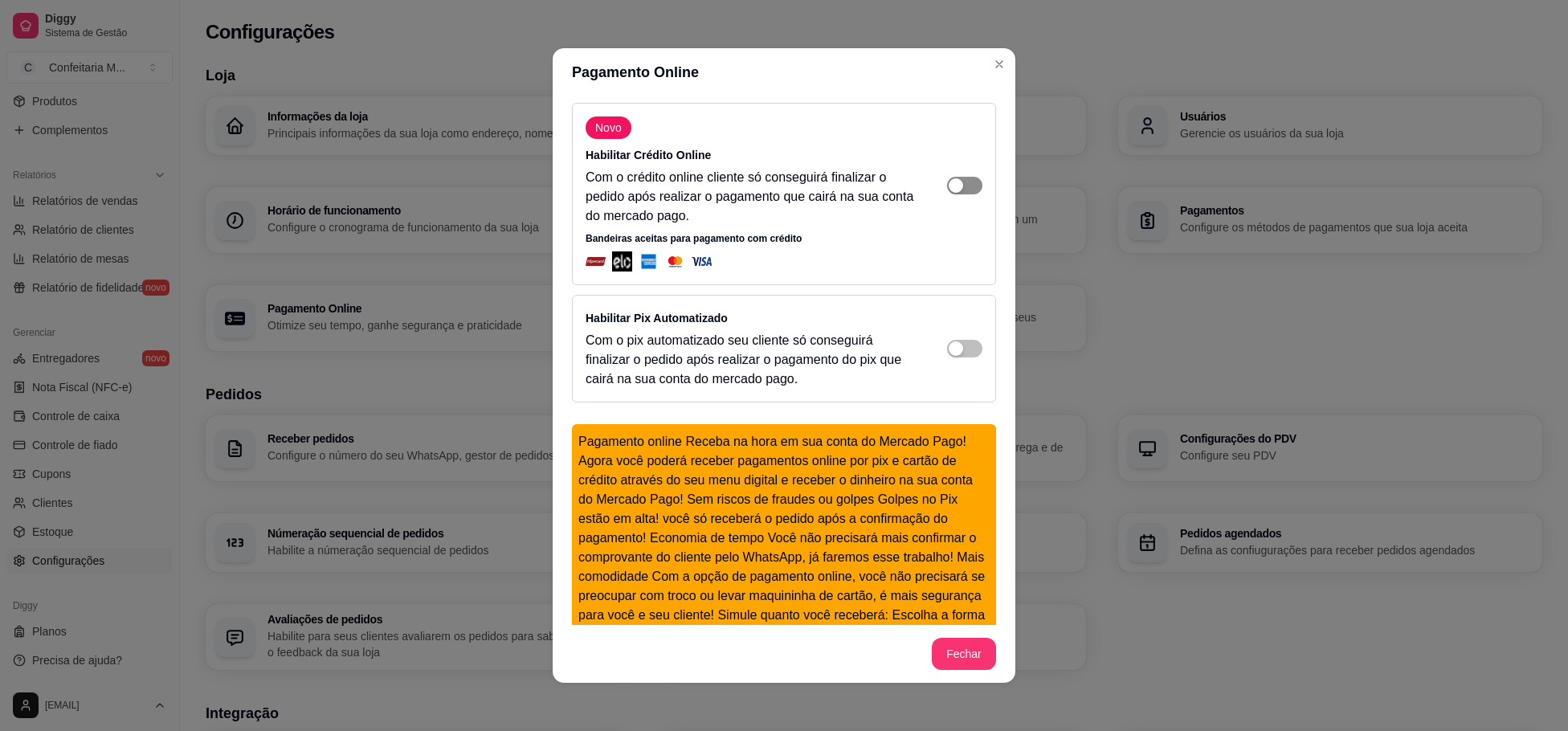 click at bounding box center [965, 186] 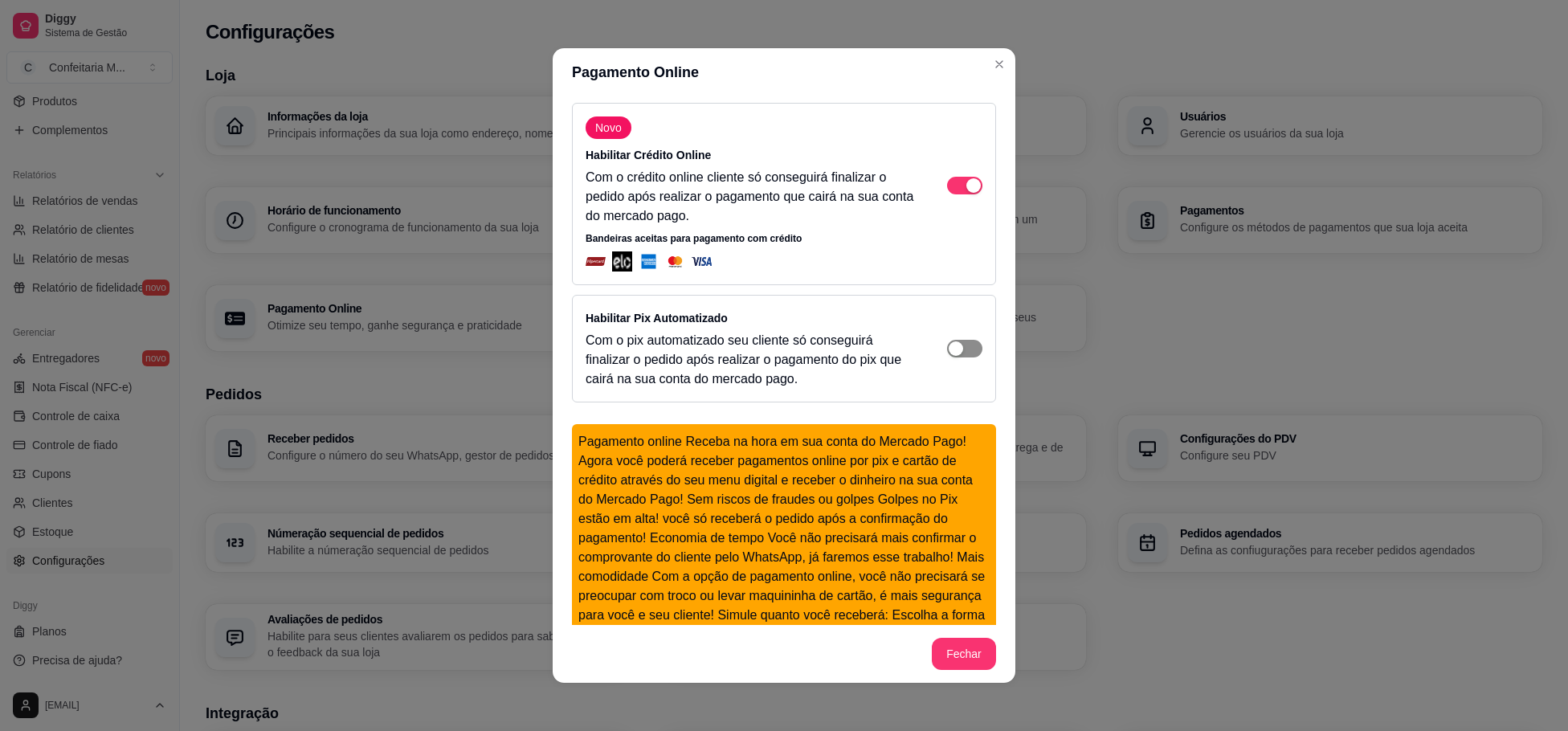 click at bounding box center (974, 186) 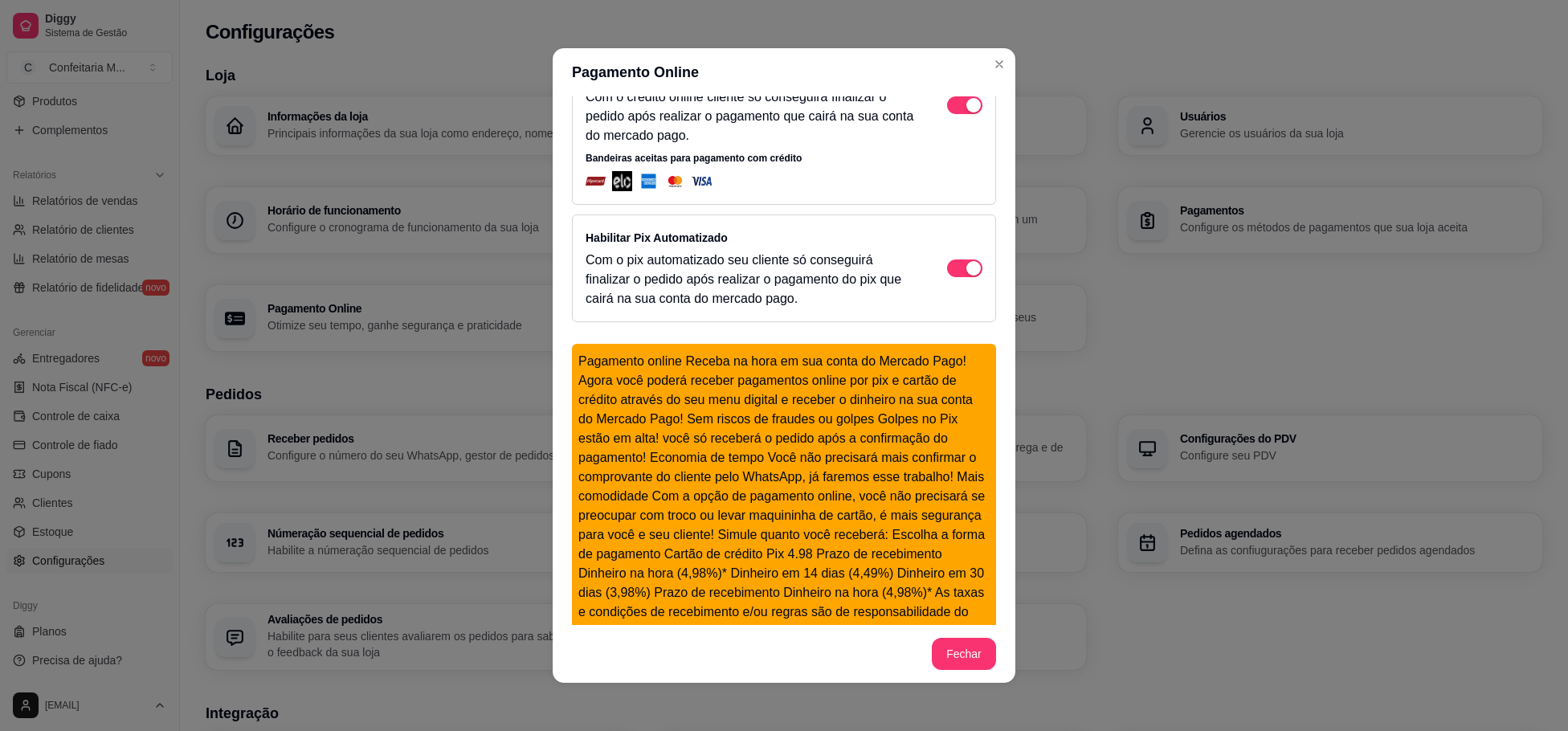 scroll, scrollTop: 89, scrollLeft: 0, axis: vertical 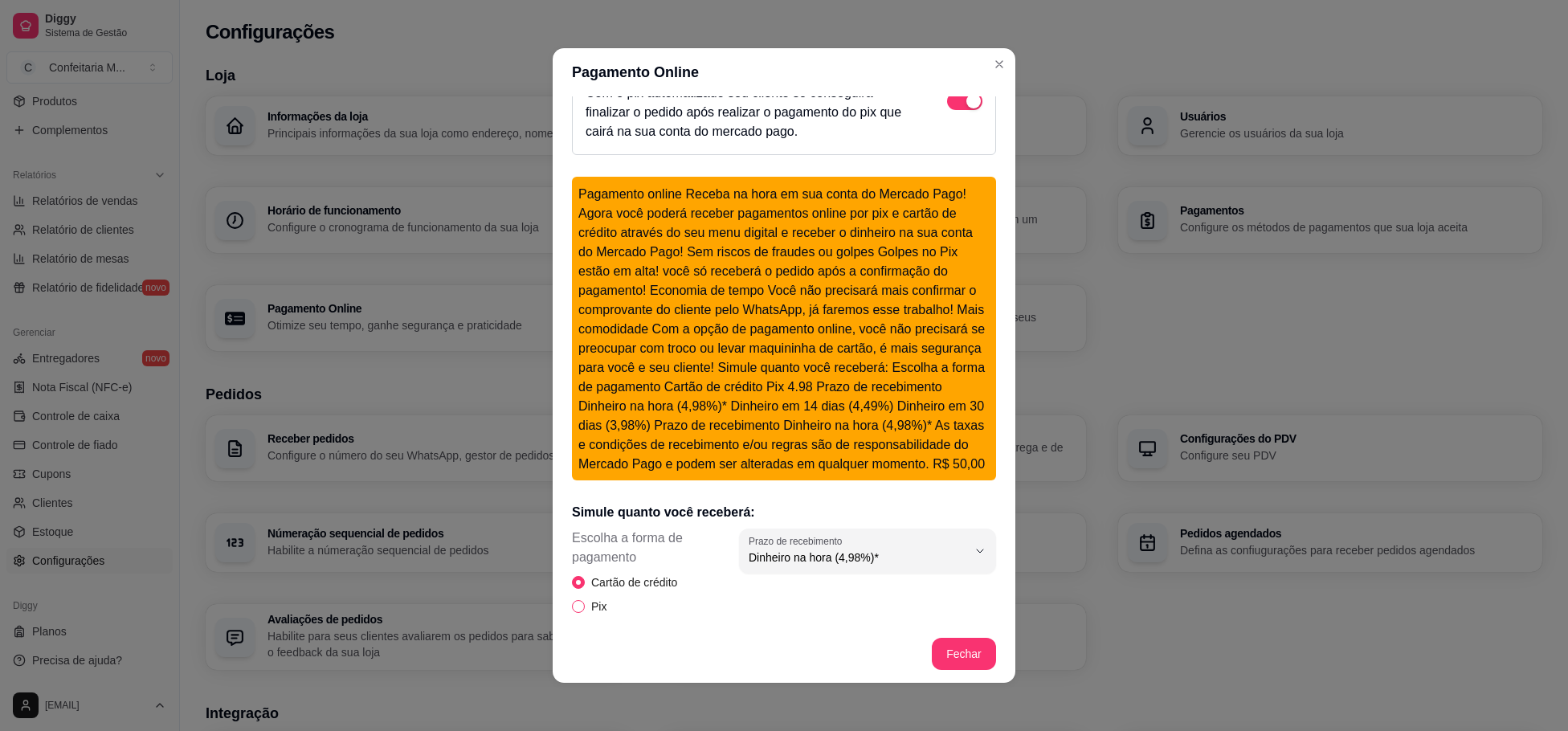 click on "Pix" at bounding box center (578, 606) 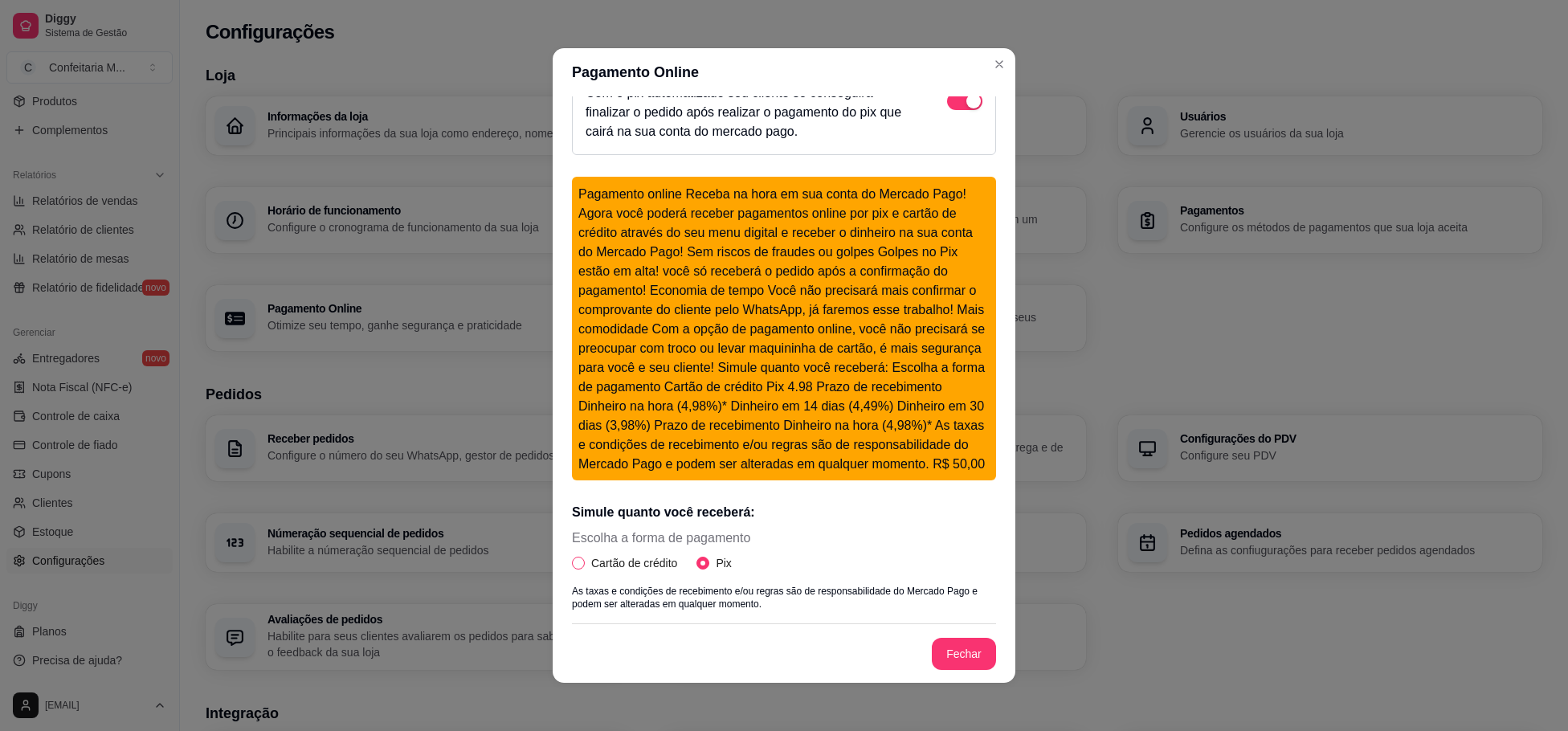 click on "Cartão de crédito" at bounding box center (578, 563) 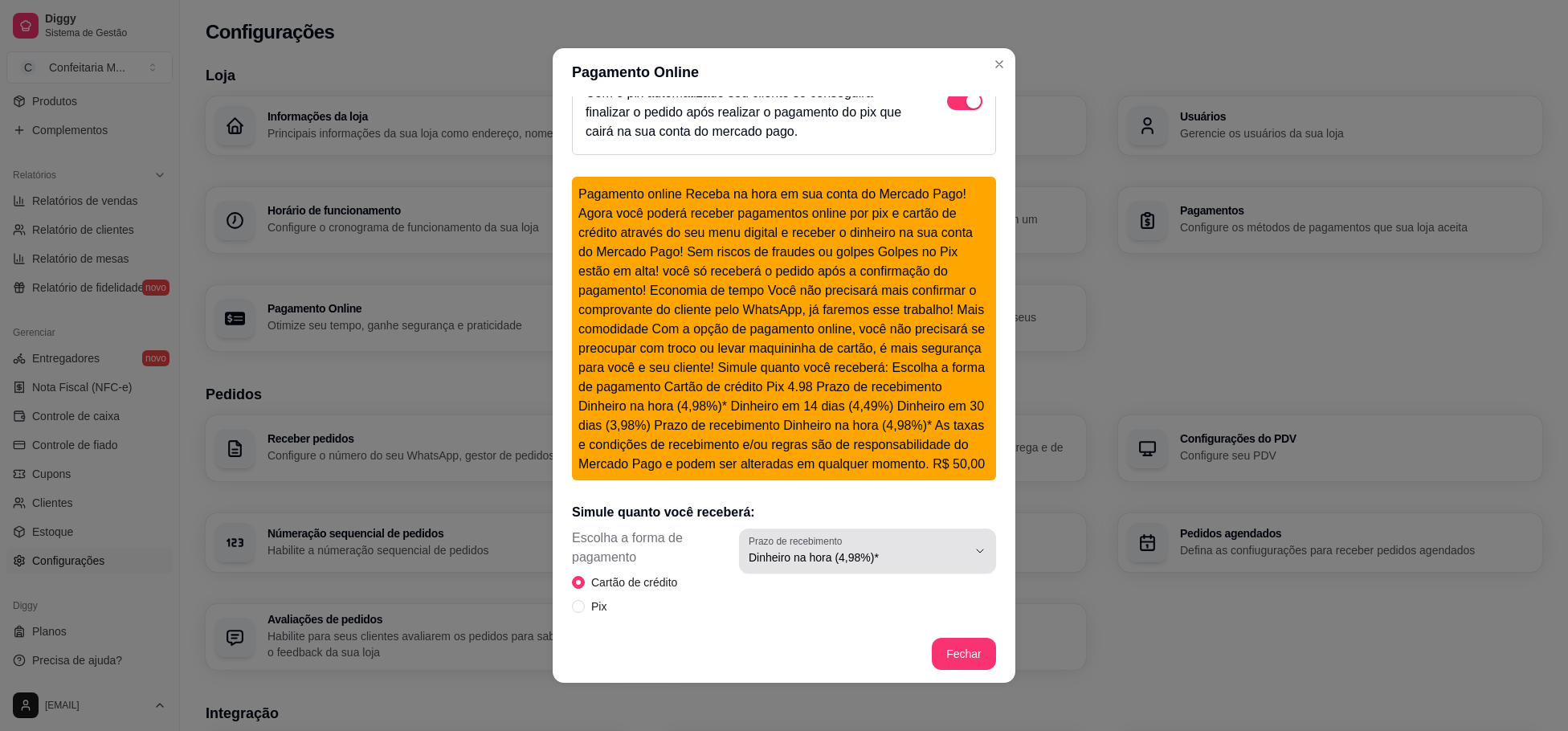 click 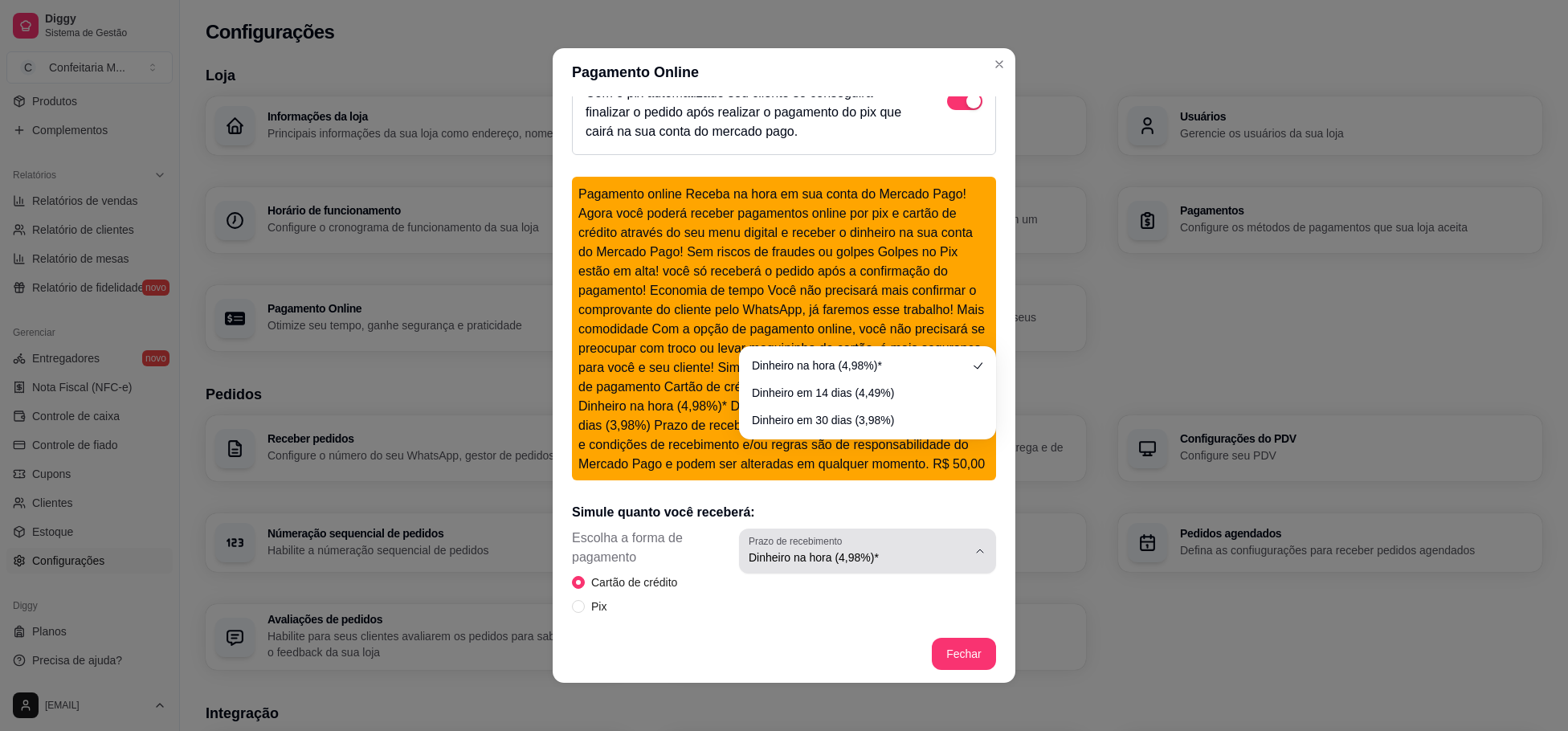 click 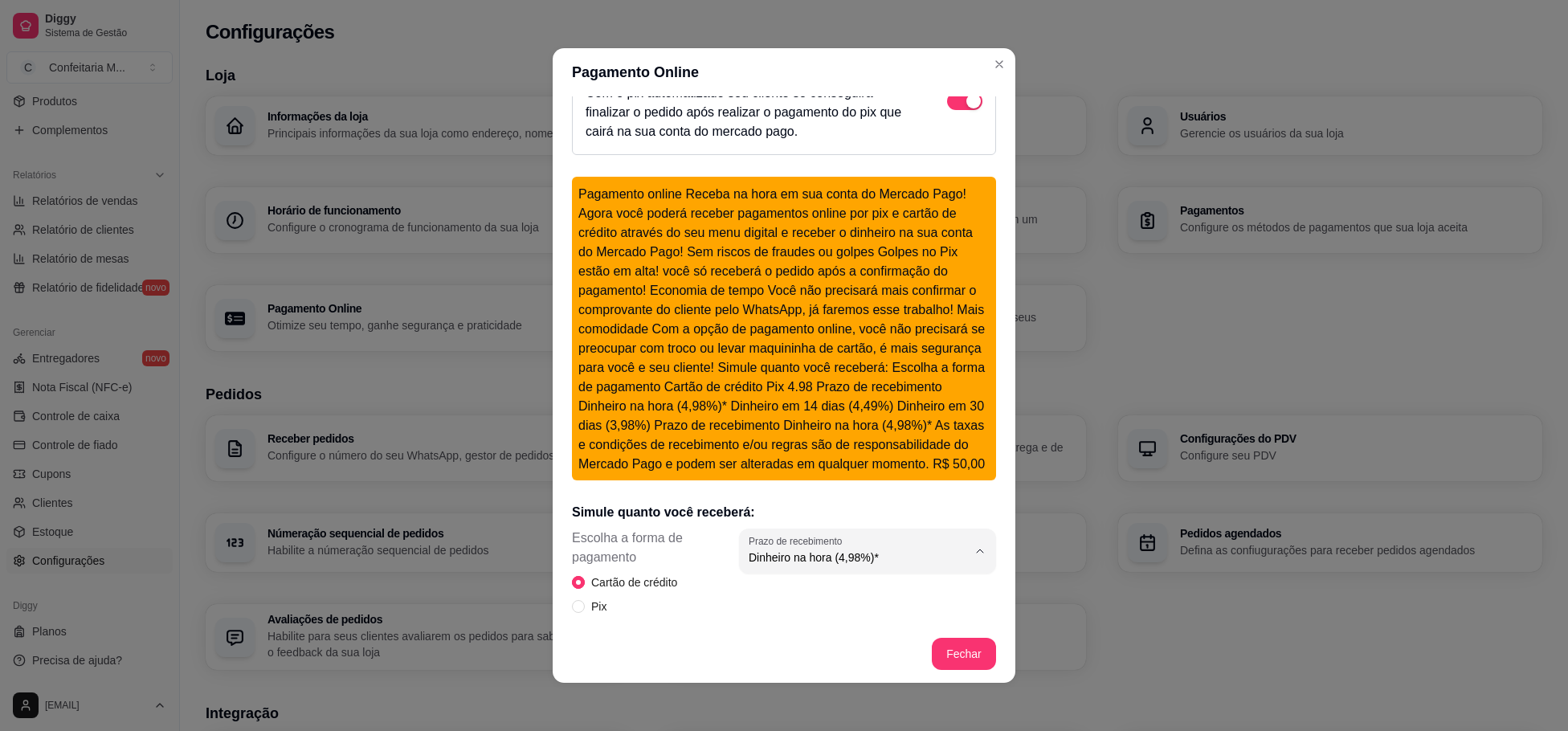 click on "Cartão de crédito" at bounding box center (578, 582) 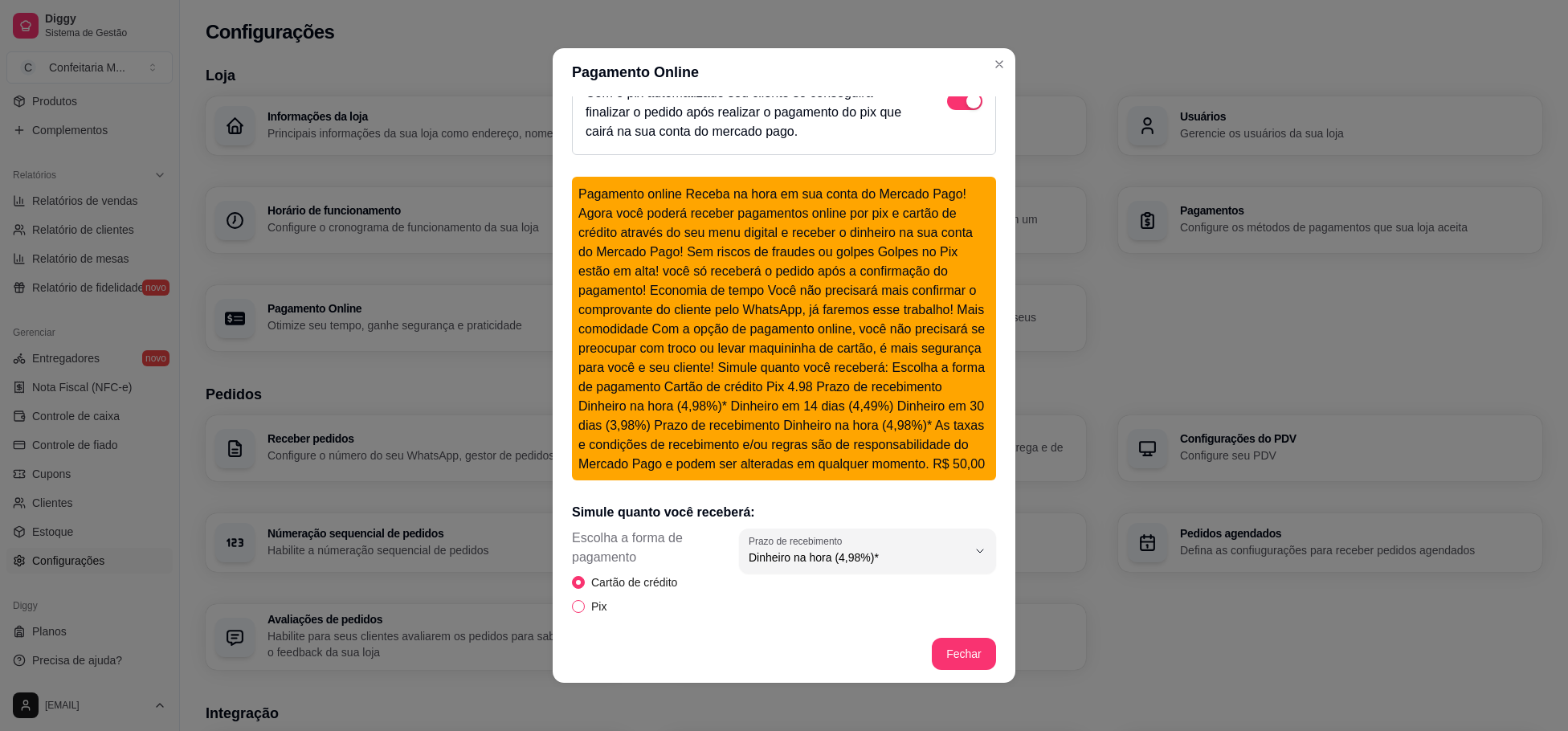 click on "Pix" at bounding box center [578, 606] 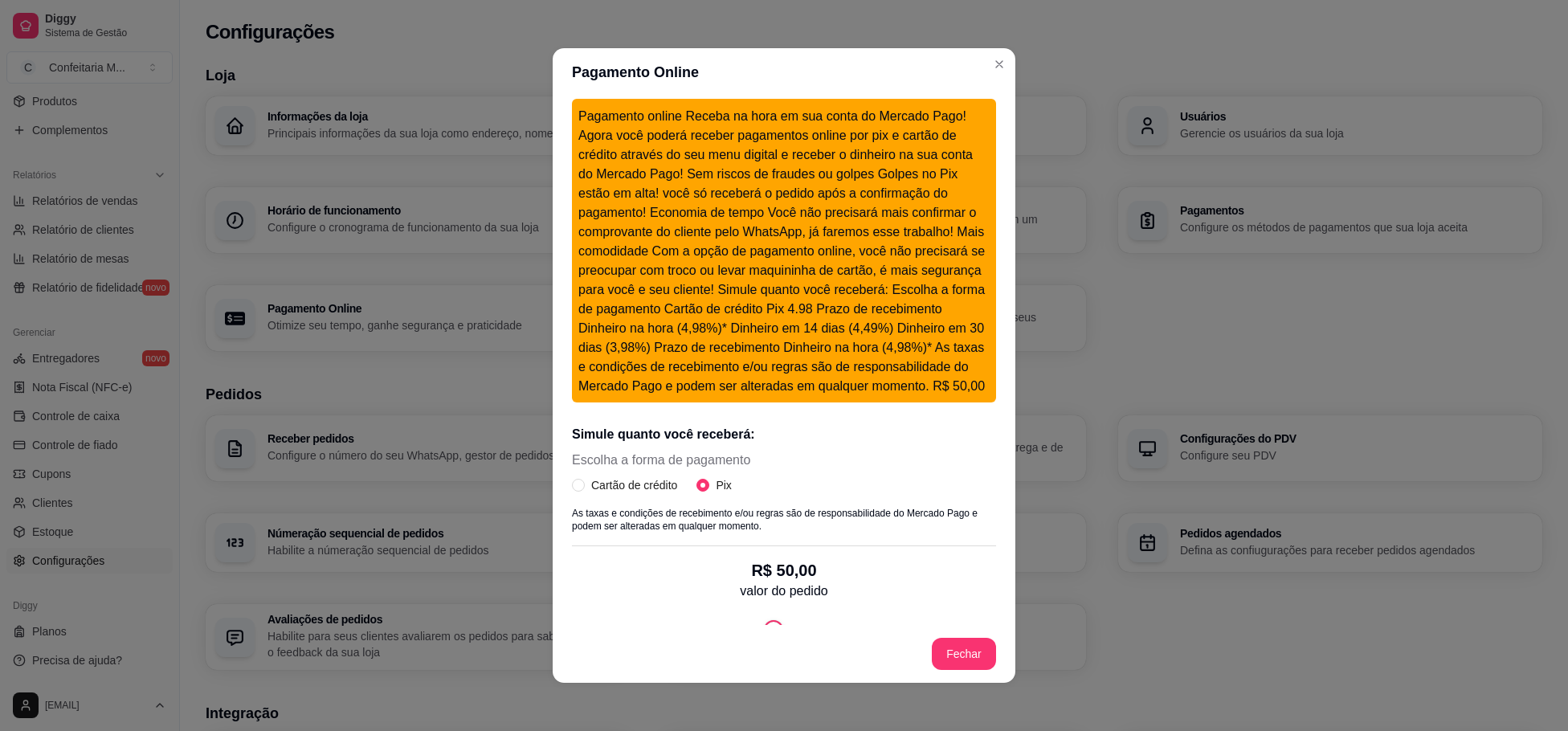 scroll, scrollTop: 319, scrollLeft: 0, axis: vertical 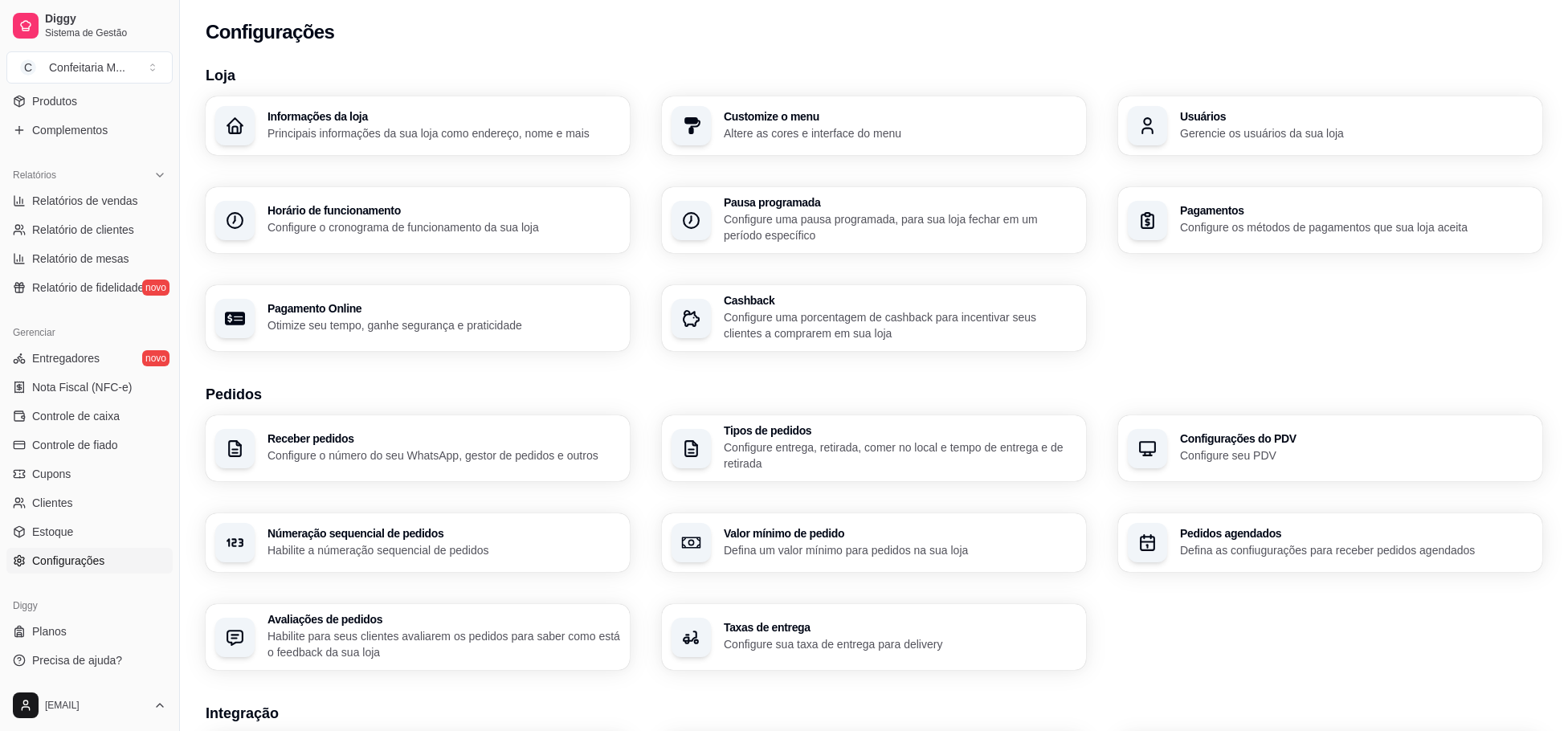 click on "Configure os métodos de pagamentos que sua loja aceita" at bounding box center [1356, 227] 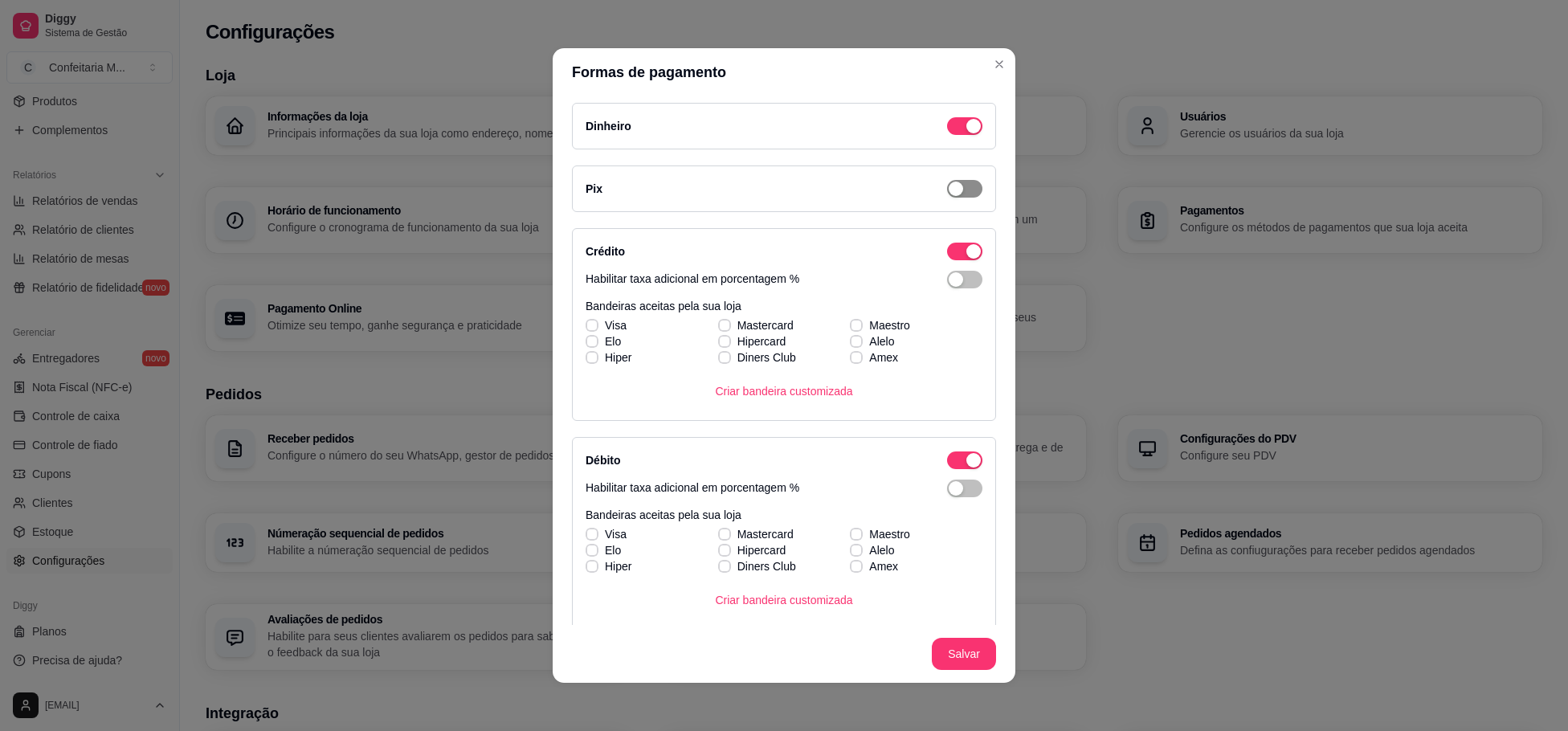click at bounding box center (974, 126) 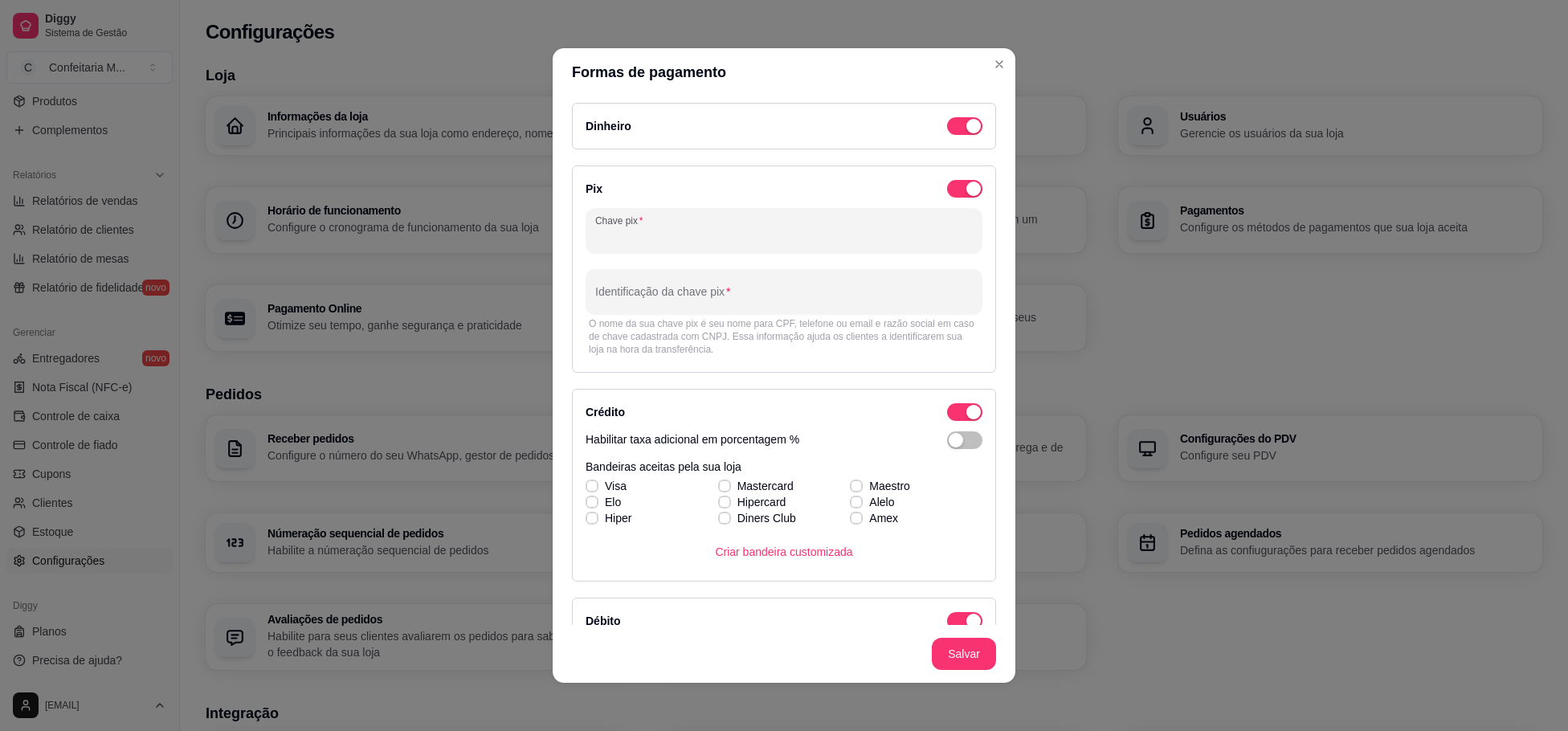 click on "Chave pix" at bounding box center (784, 237) 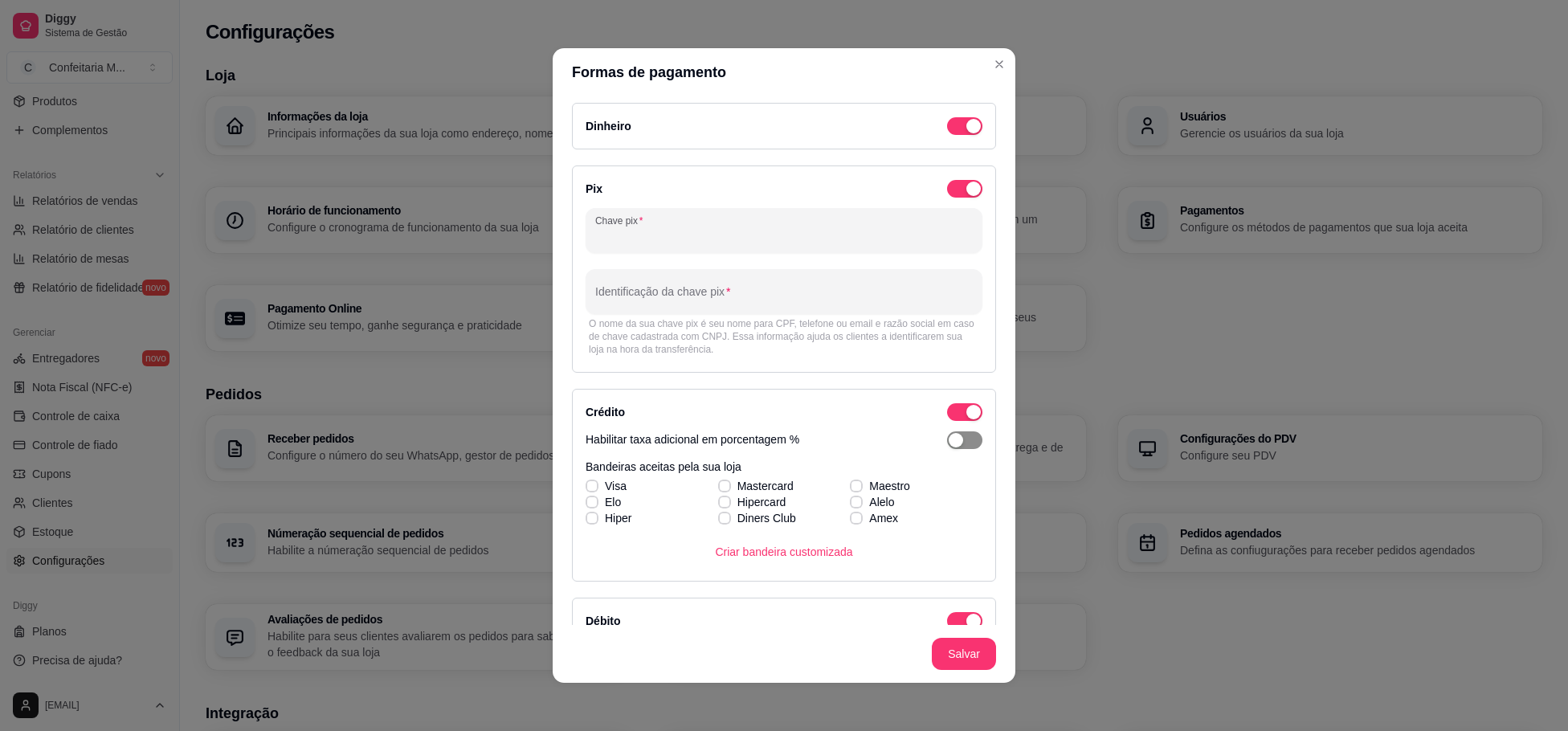 click at bounding box center [965, 440] 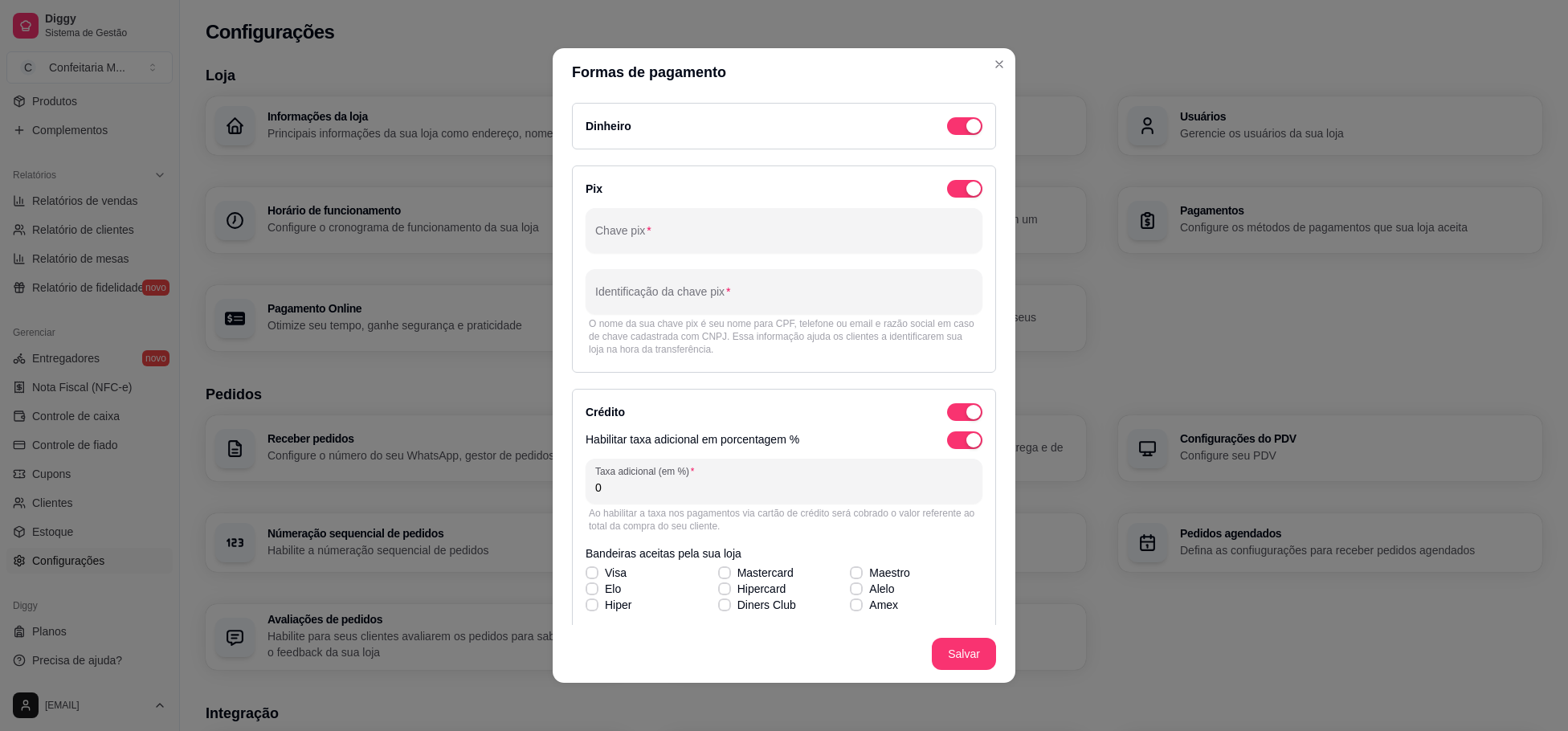 click on "0" at bounding box center [784, 488] 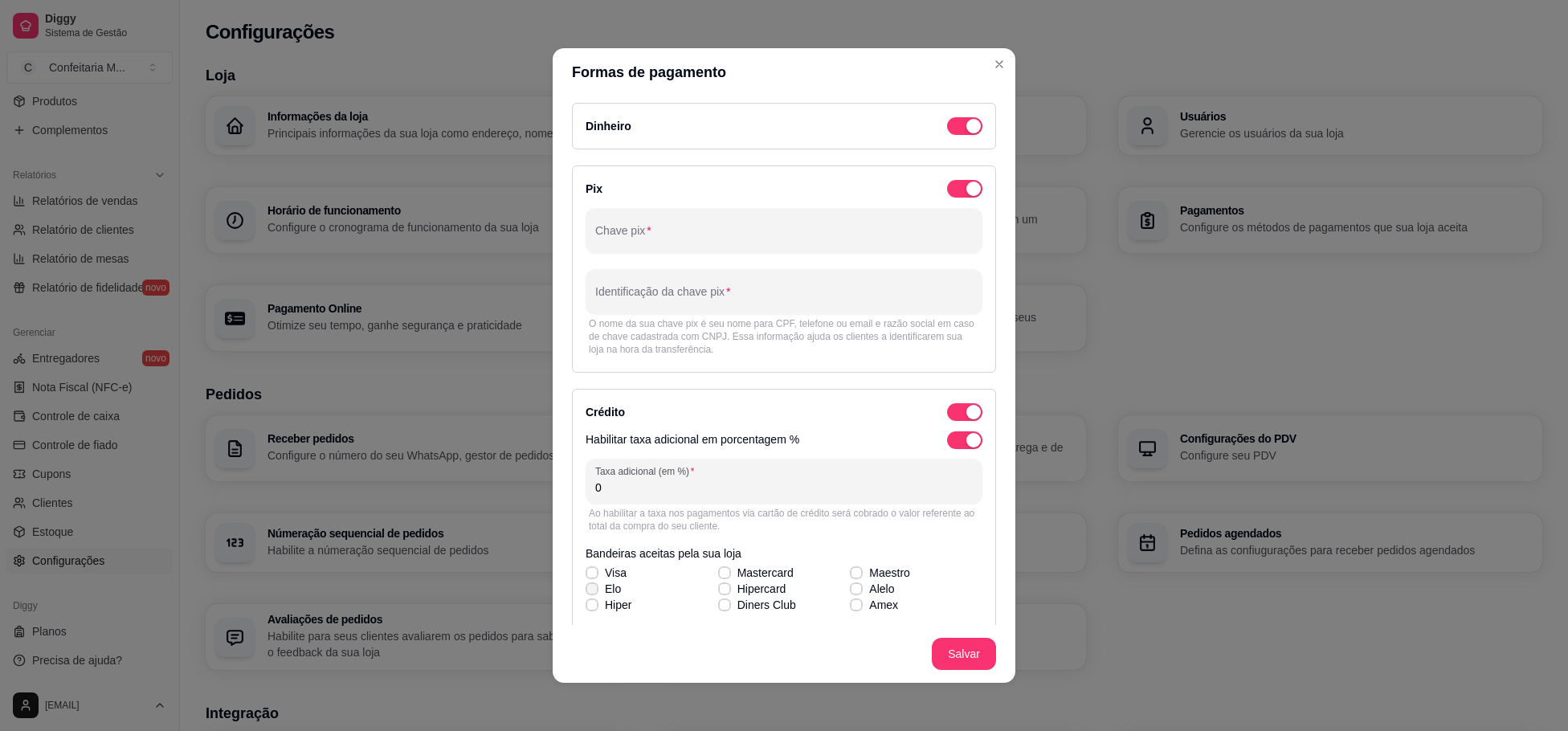 click on "Elo" at bounding box center (603, 589) 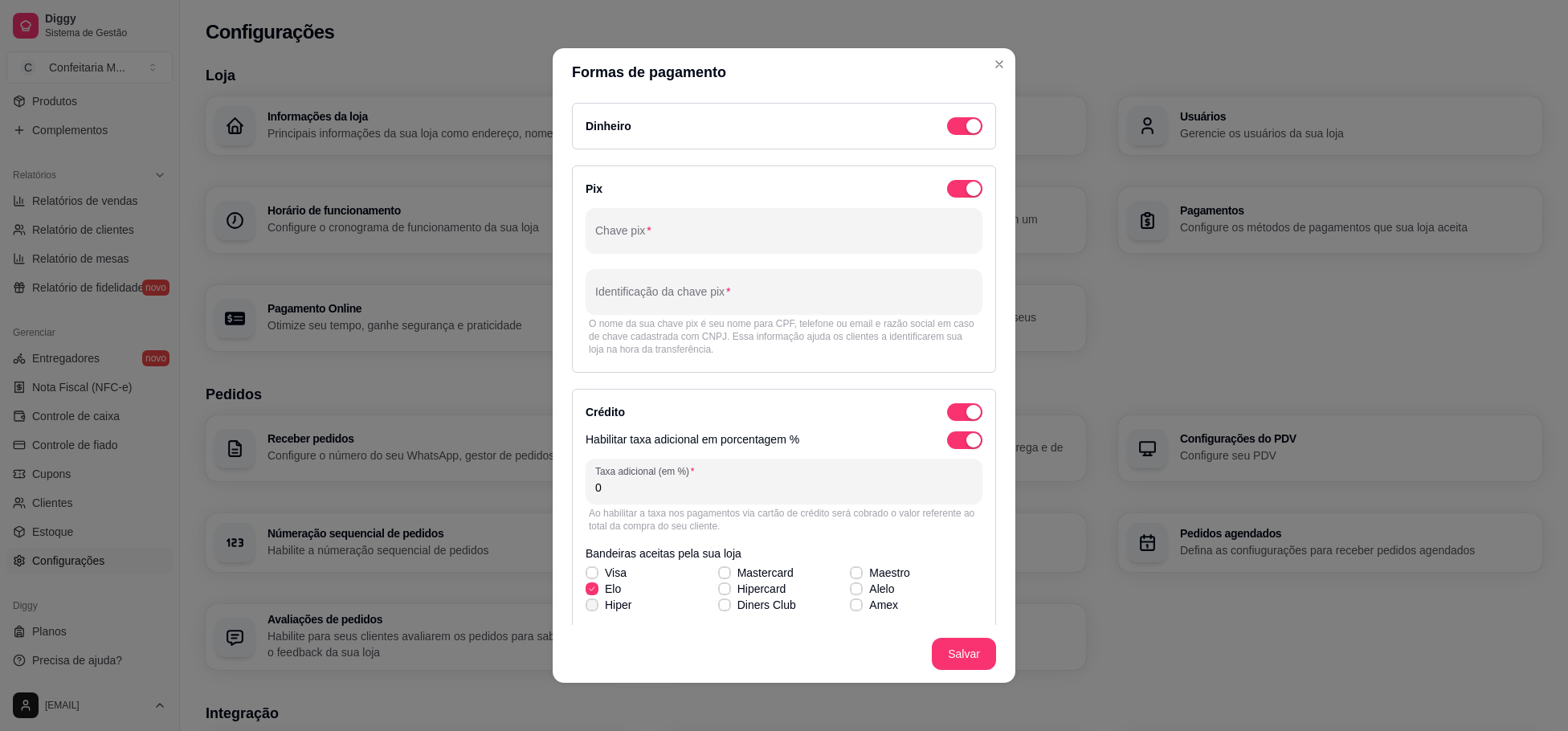 click at bounding box center (592, 605) 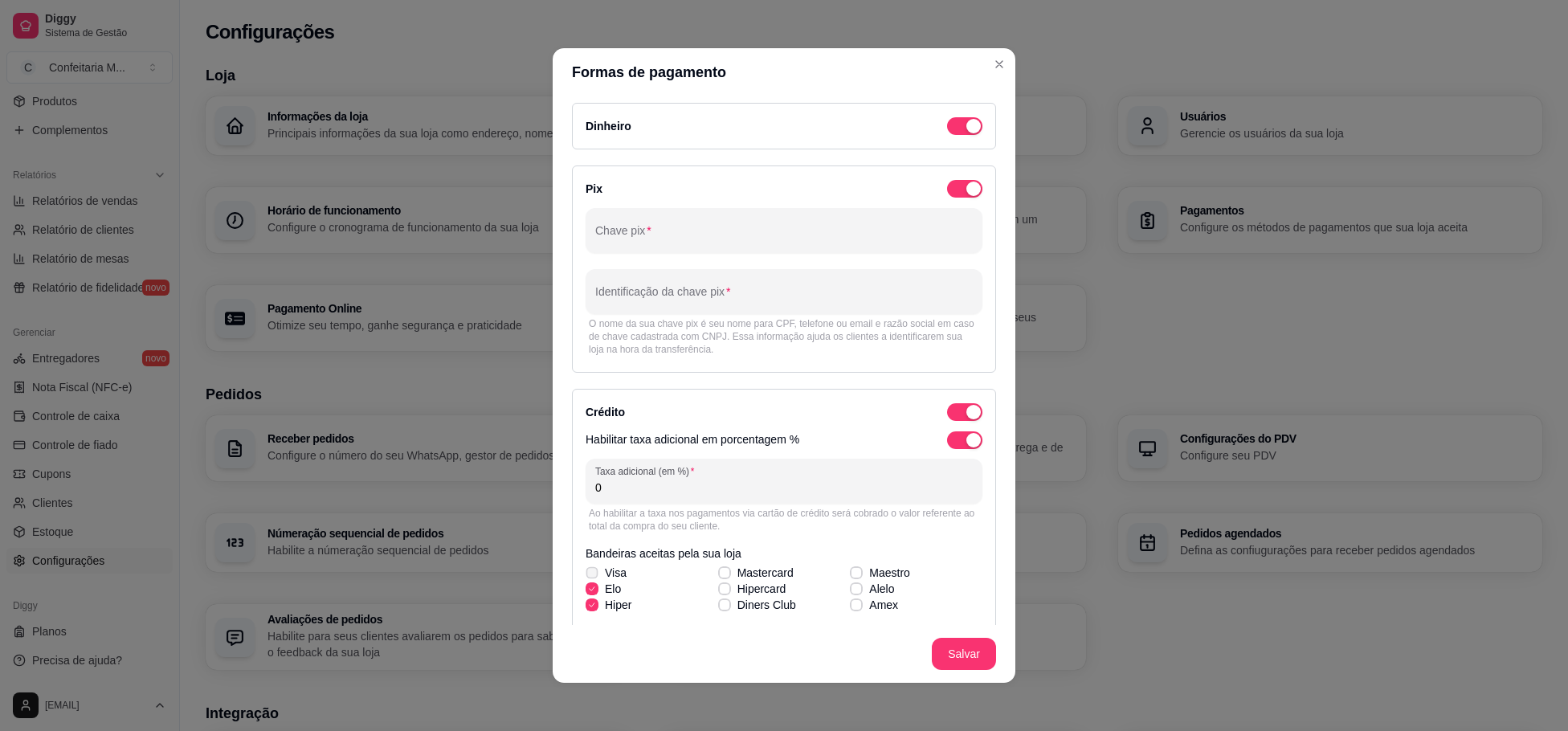 click on "Visa" at bounding box center (606, 573) 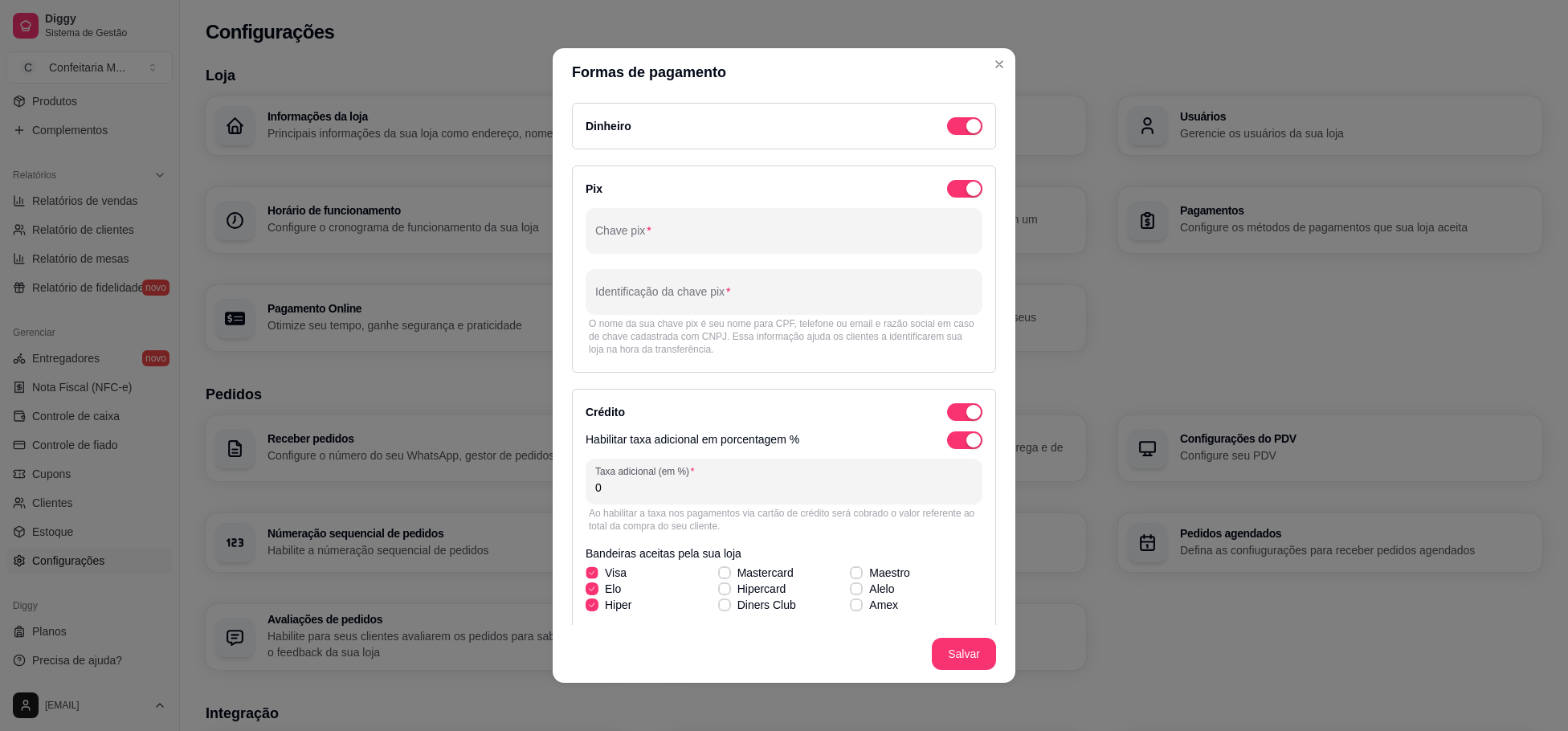 click at bounding box center [591, 572] 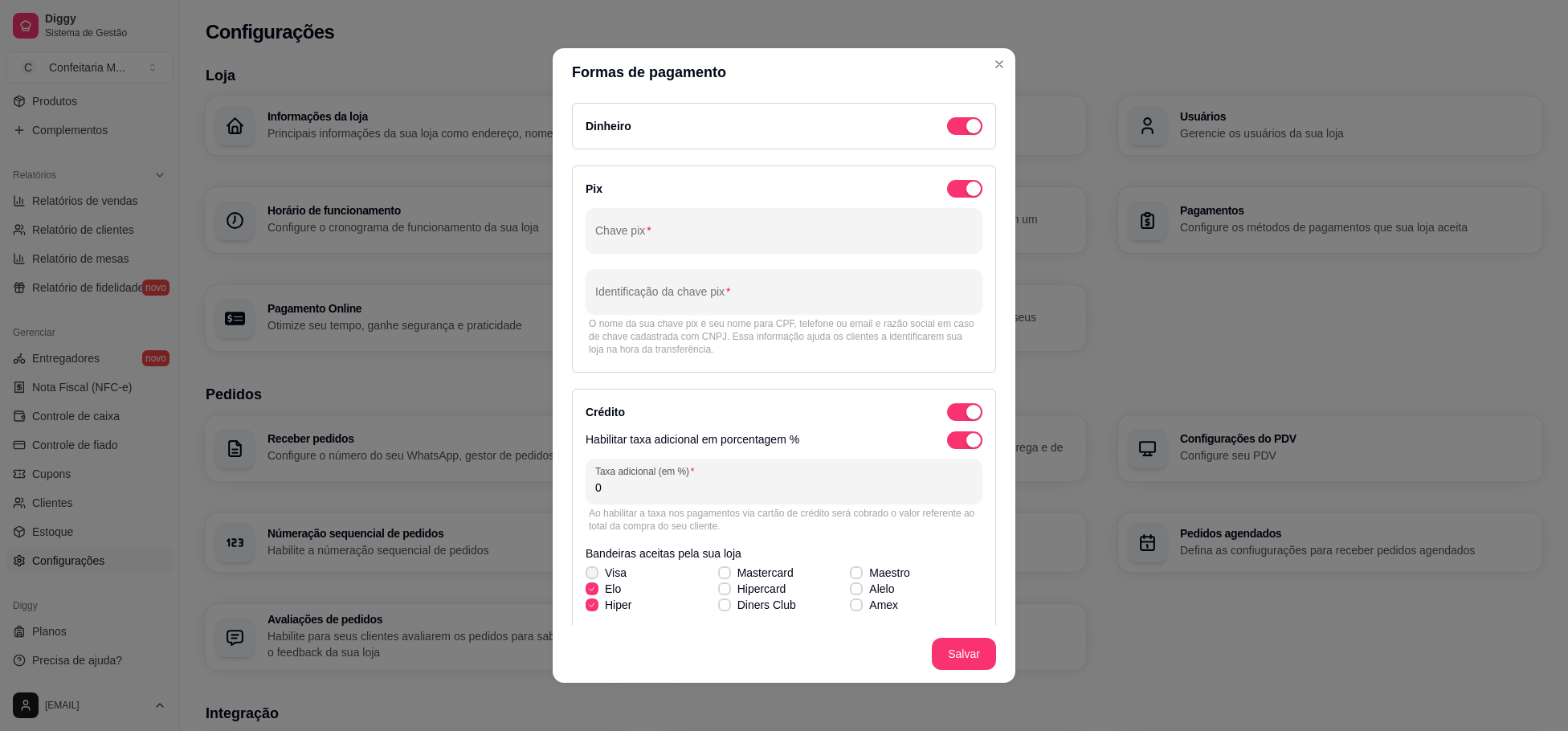 click at bounding box center [592, 573] 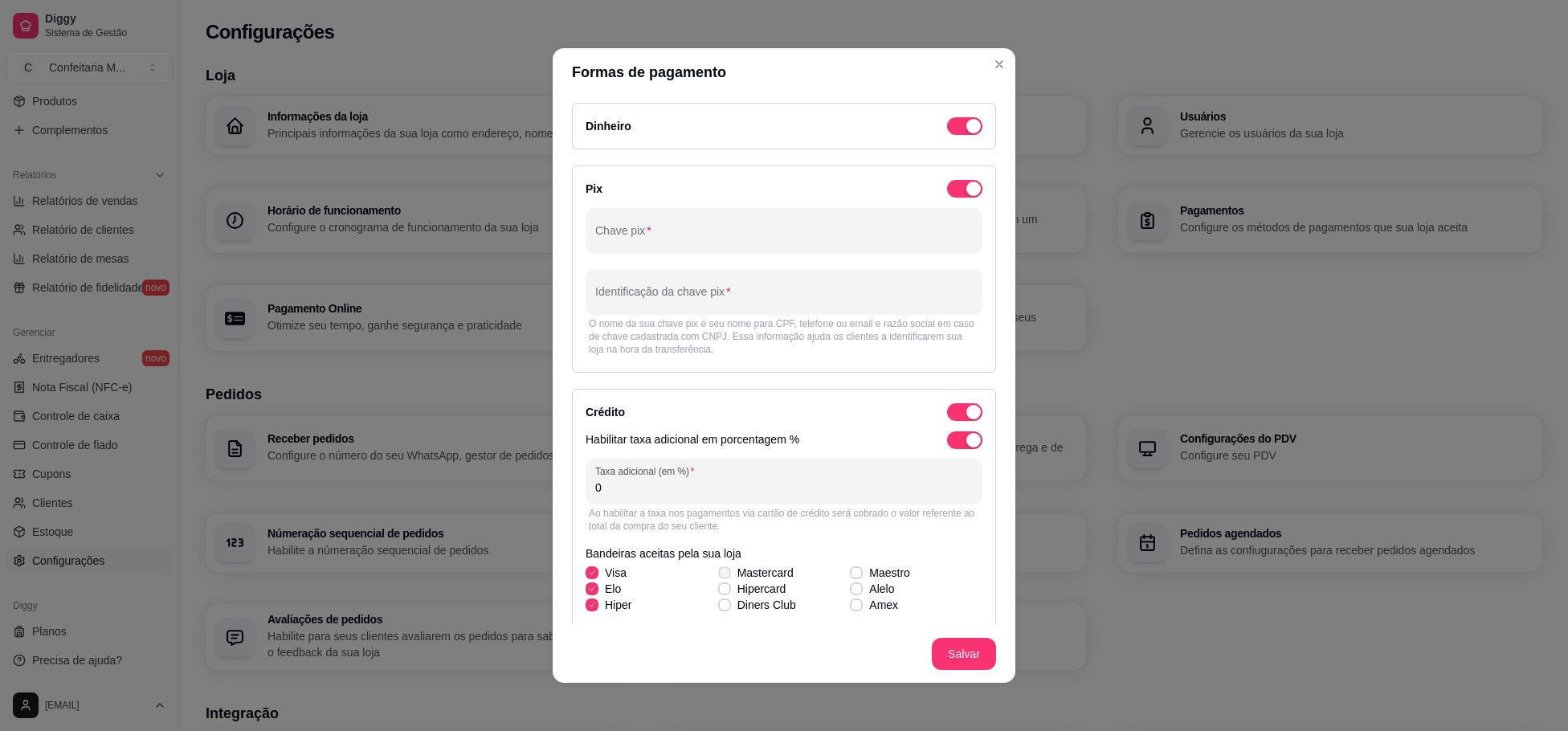 click on "Mastercard" at bounding box center [756, 573] 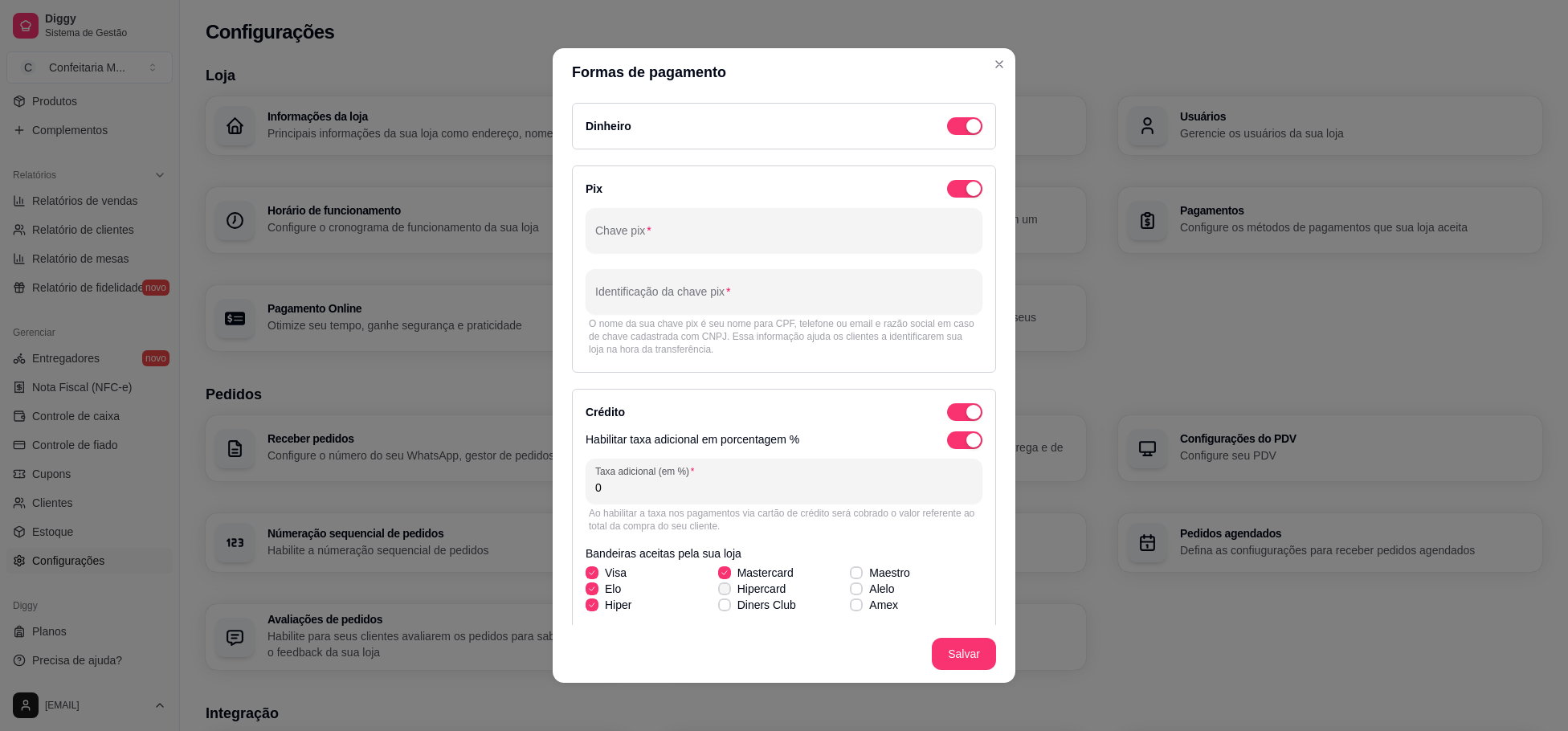 click on "Visa Mastercard Maestro Elo Hipercard Alelo Hiper Diners Club Amex" at bounding box center [784, 589] 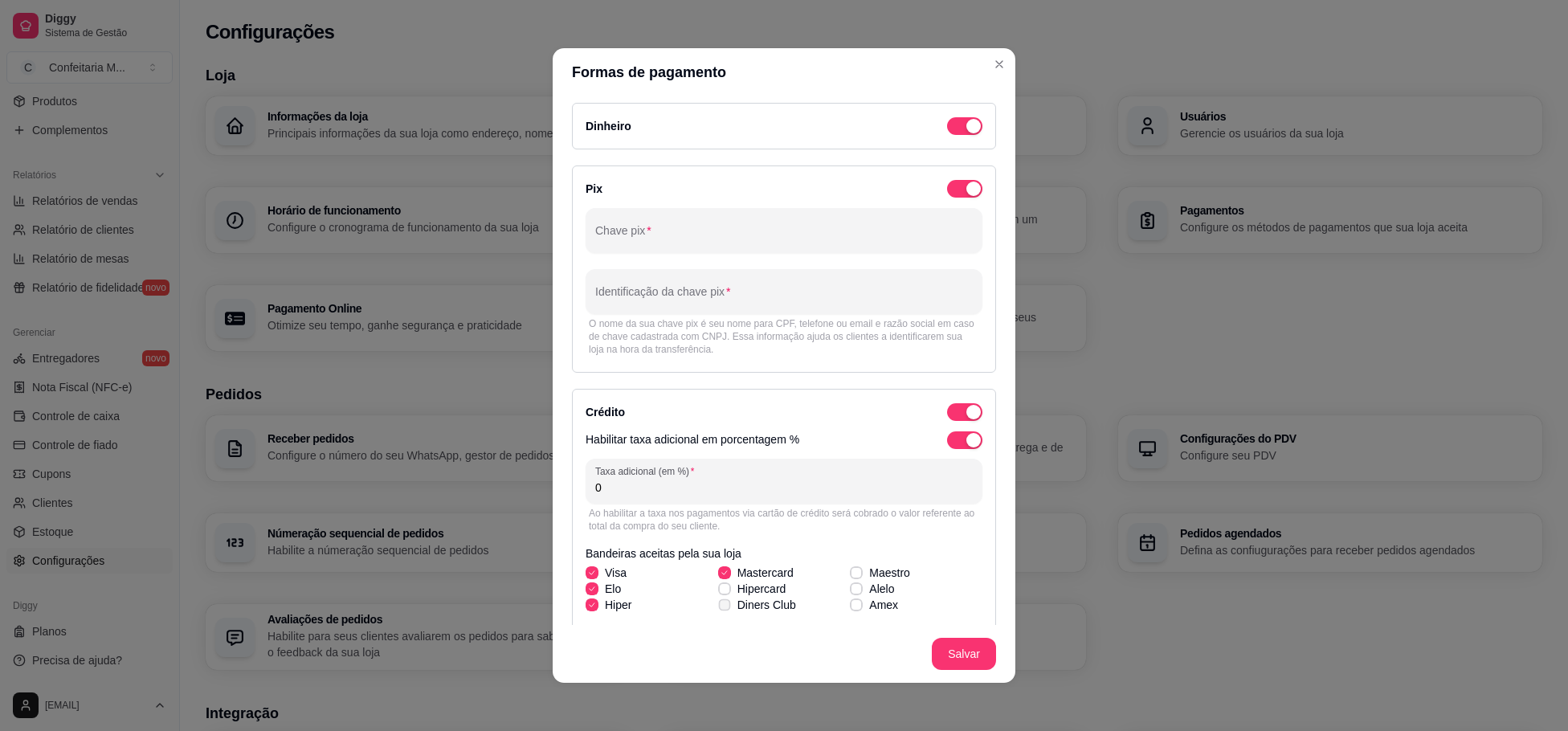 click 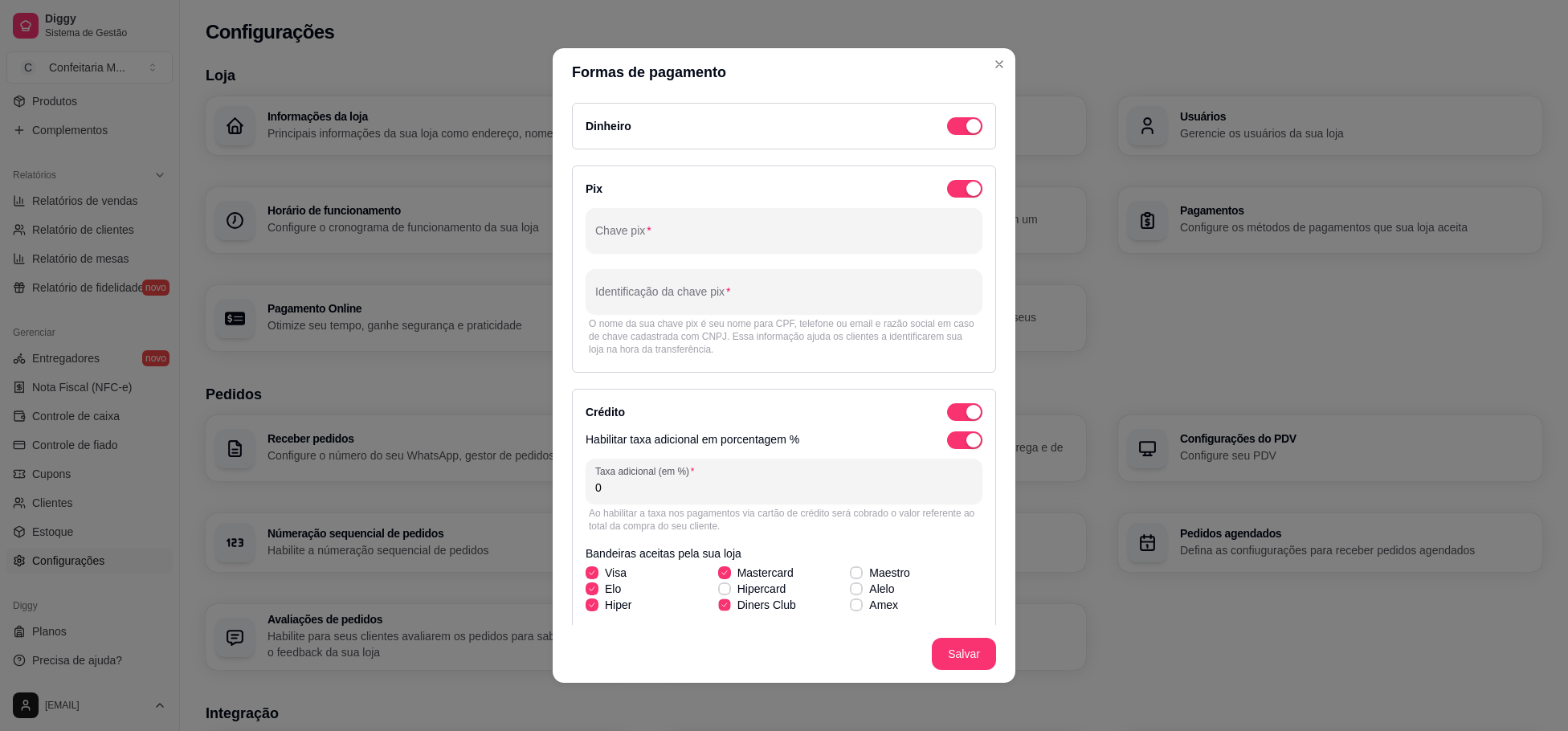 click on "Diners Club" at bounding box center [757, 605] 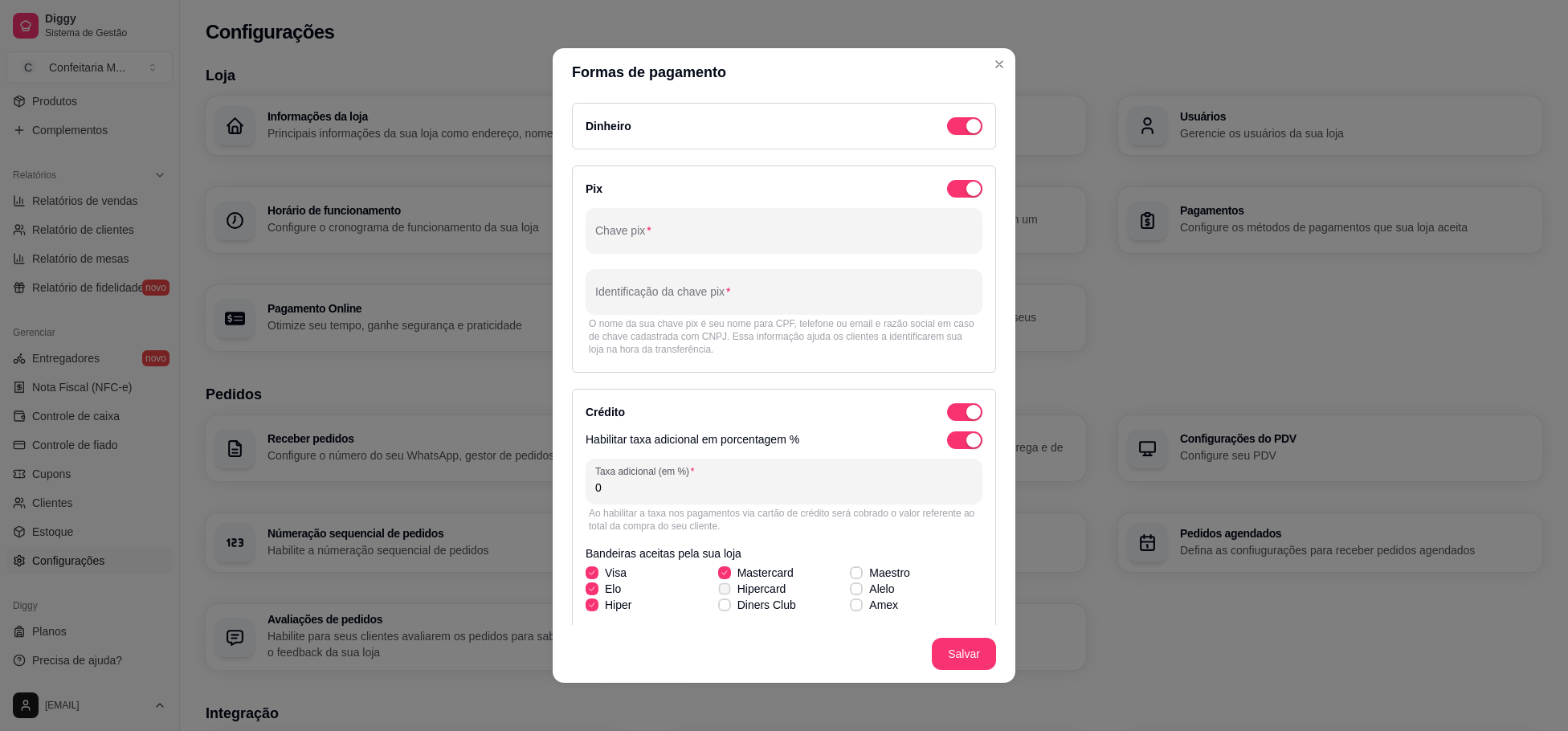 click 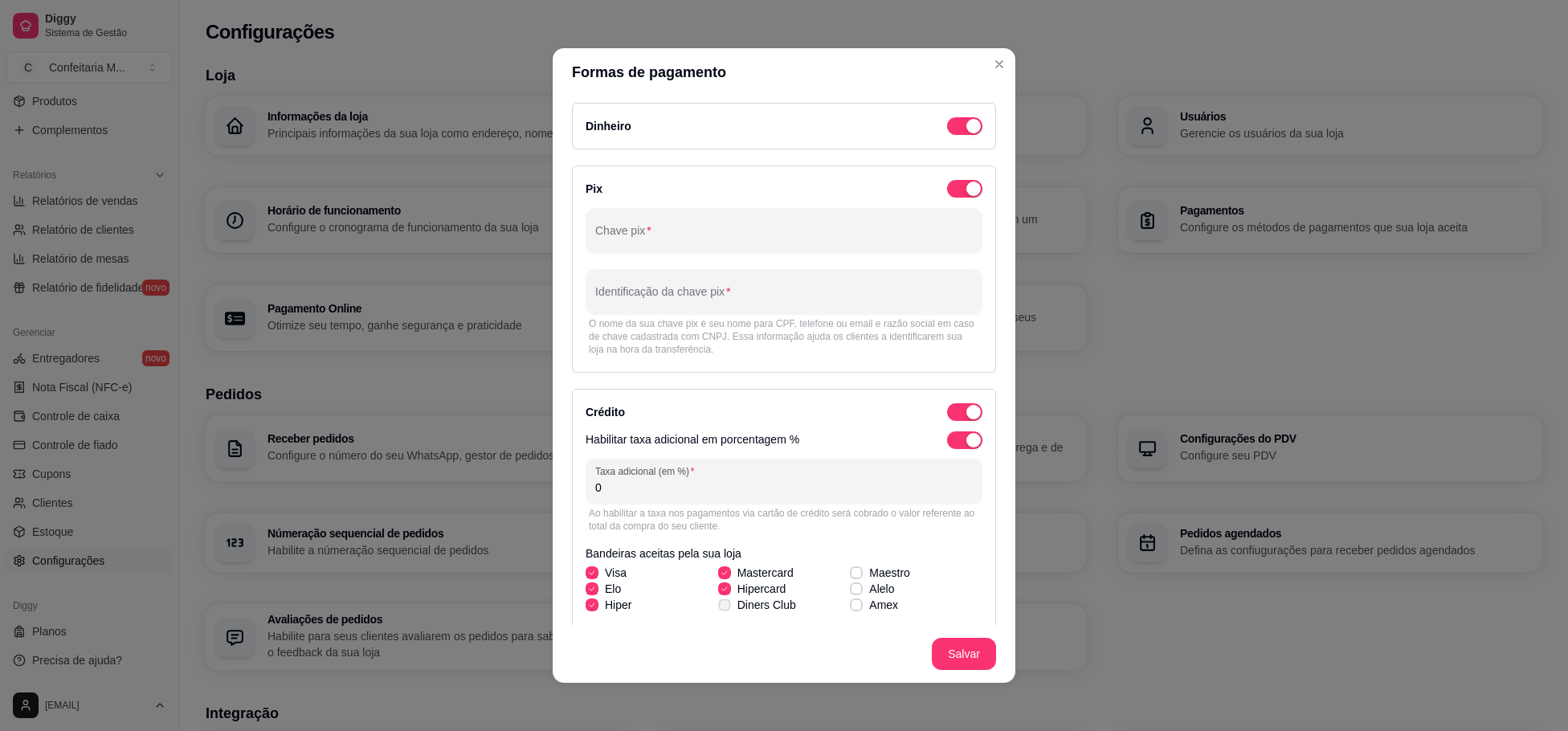 click 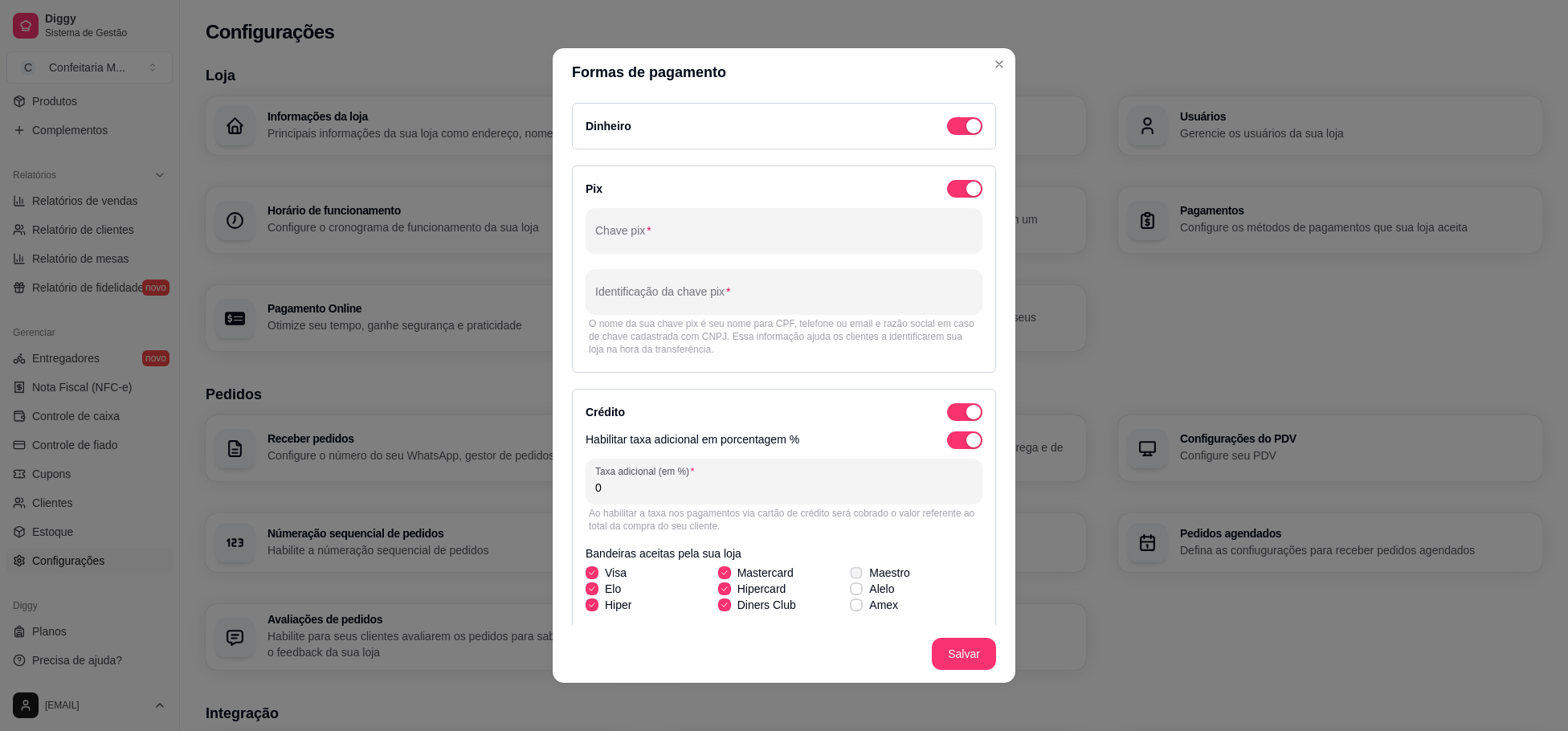 click at bounding box center [856, 572] 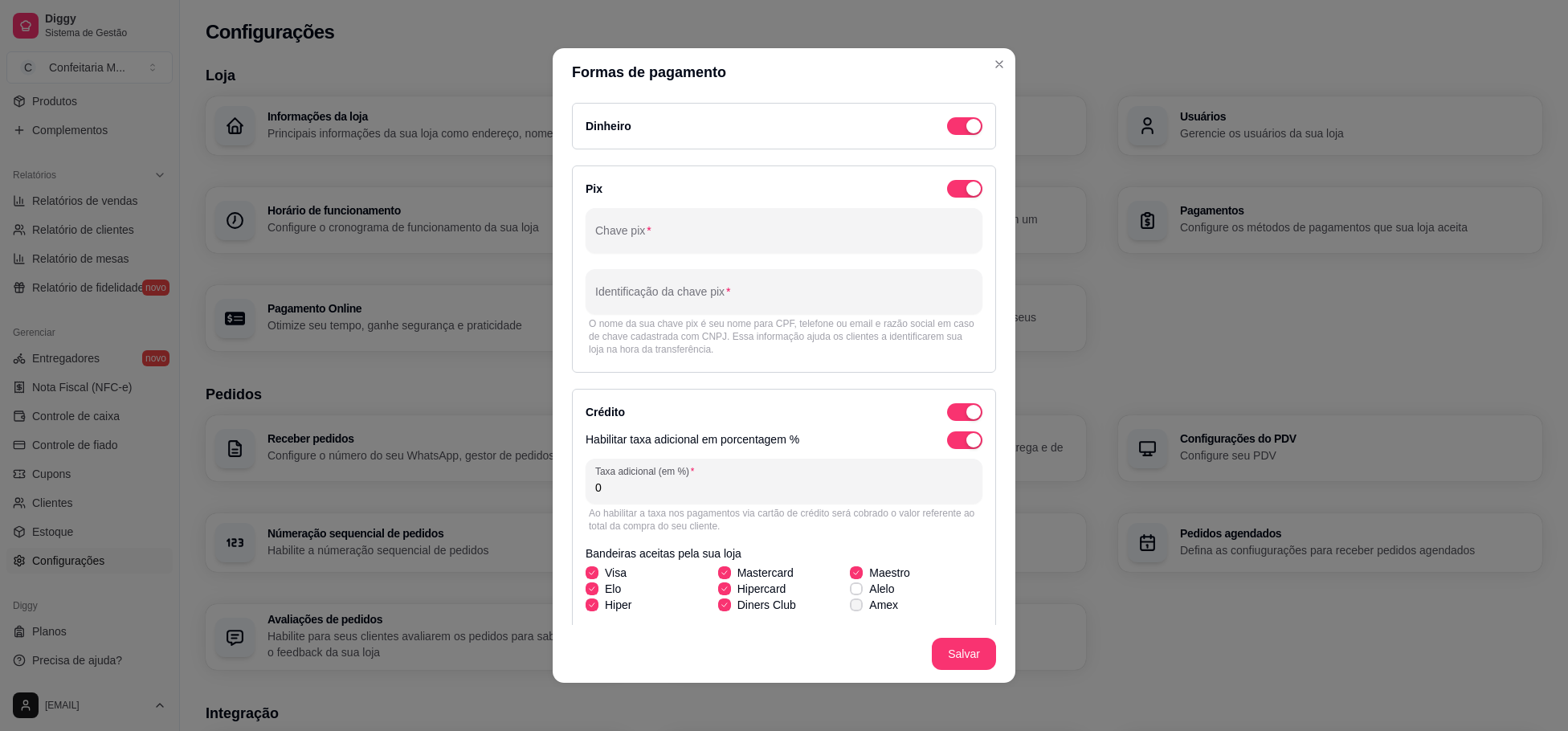 click on "Amex" at bounding box center [874, 605] 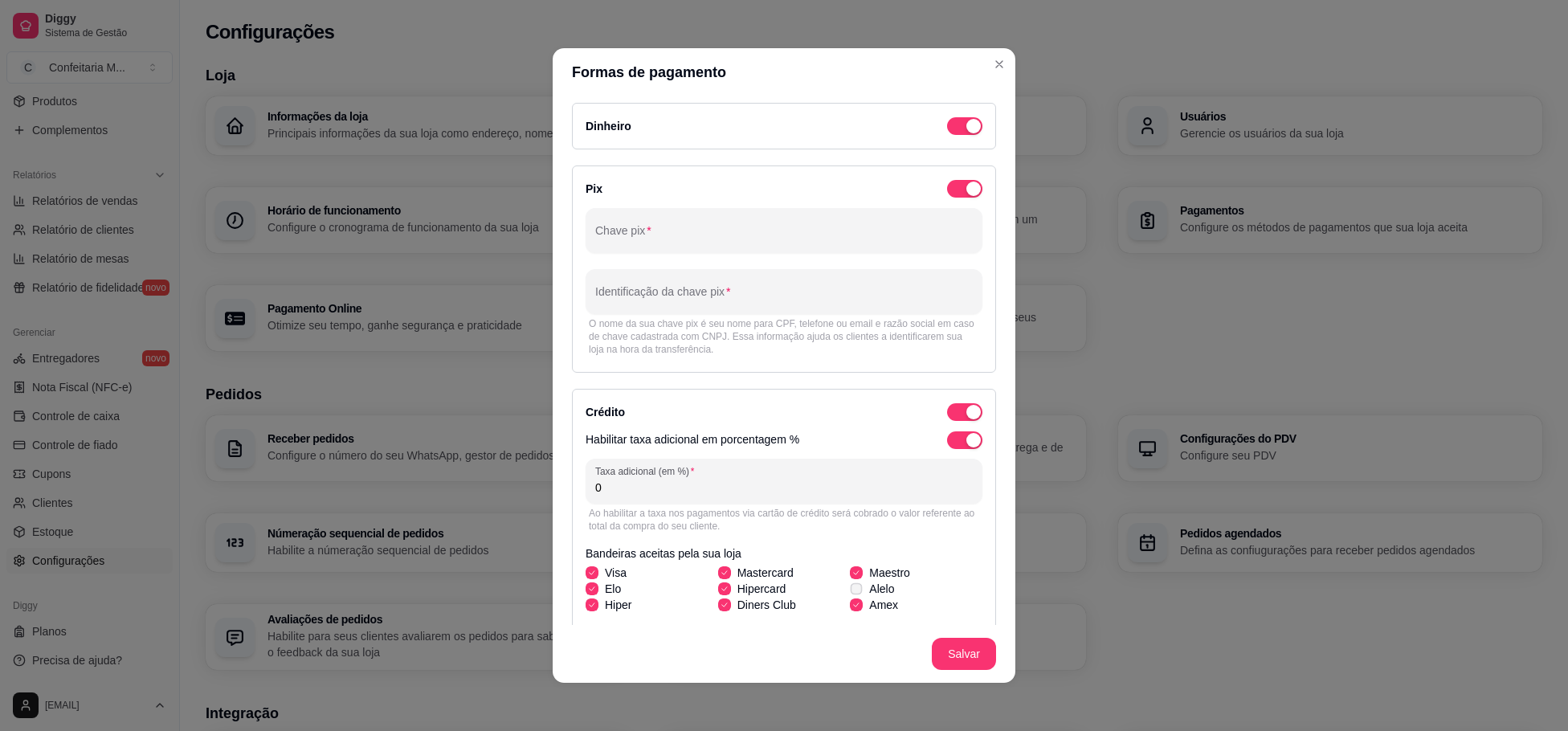 click at bounding box center (856, 588) 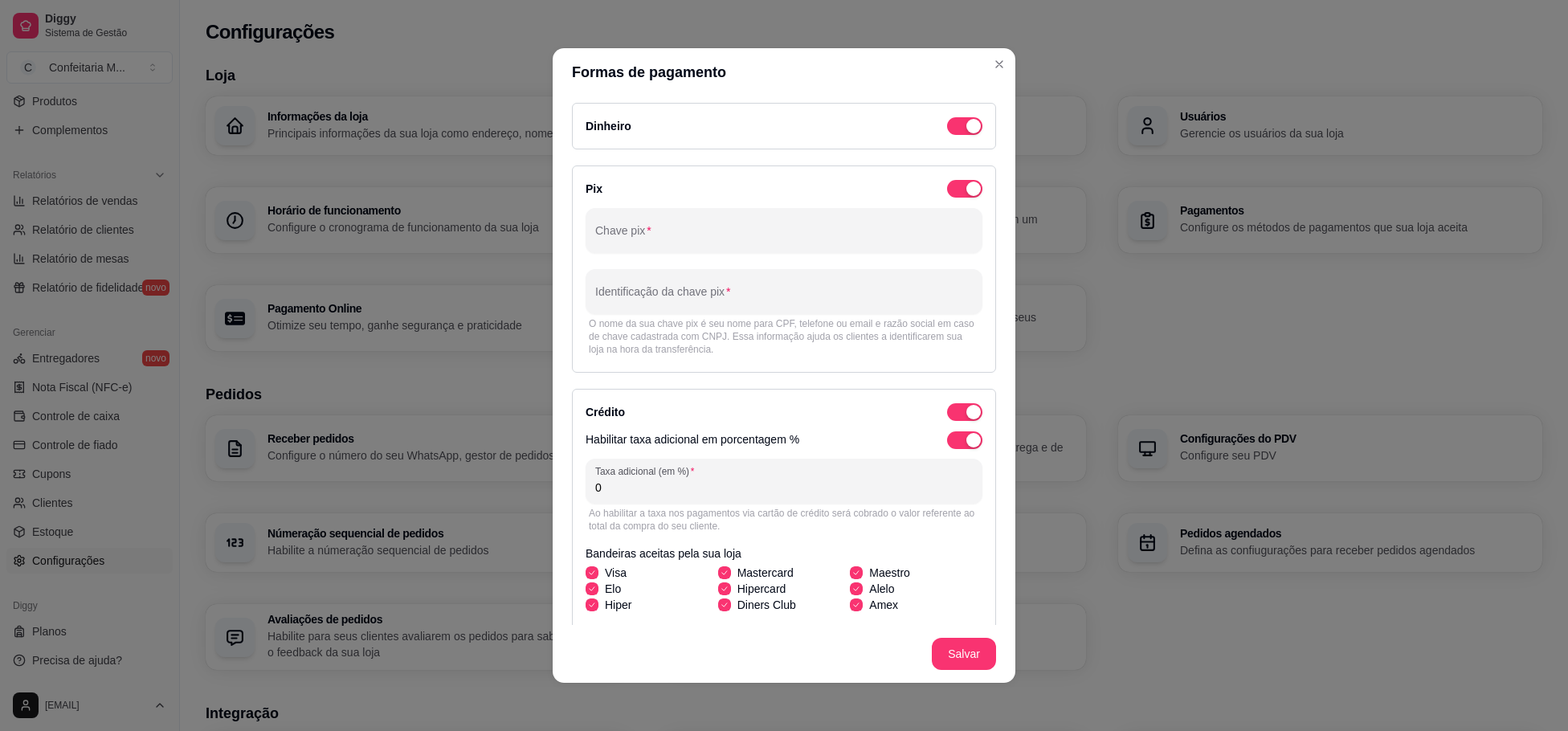 click on "0" at bounding box center (784, 488) 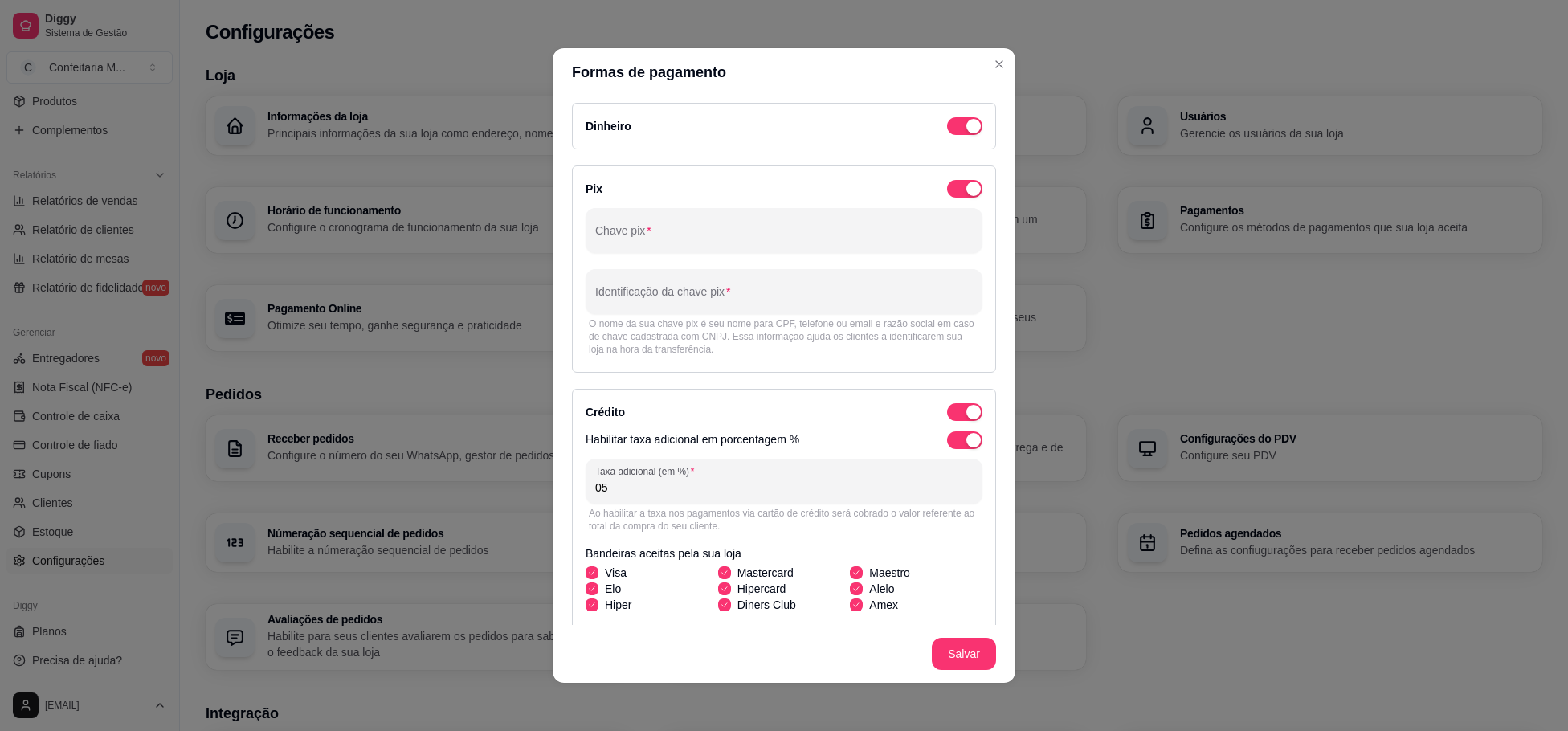 type on "0" 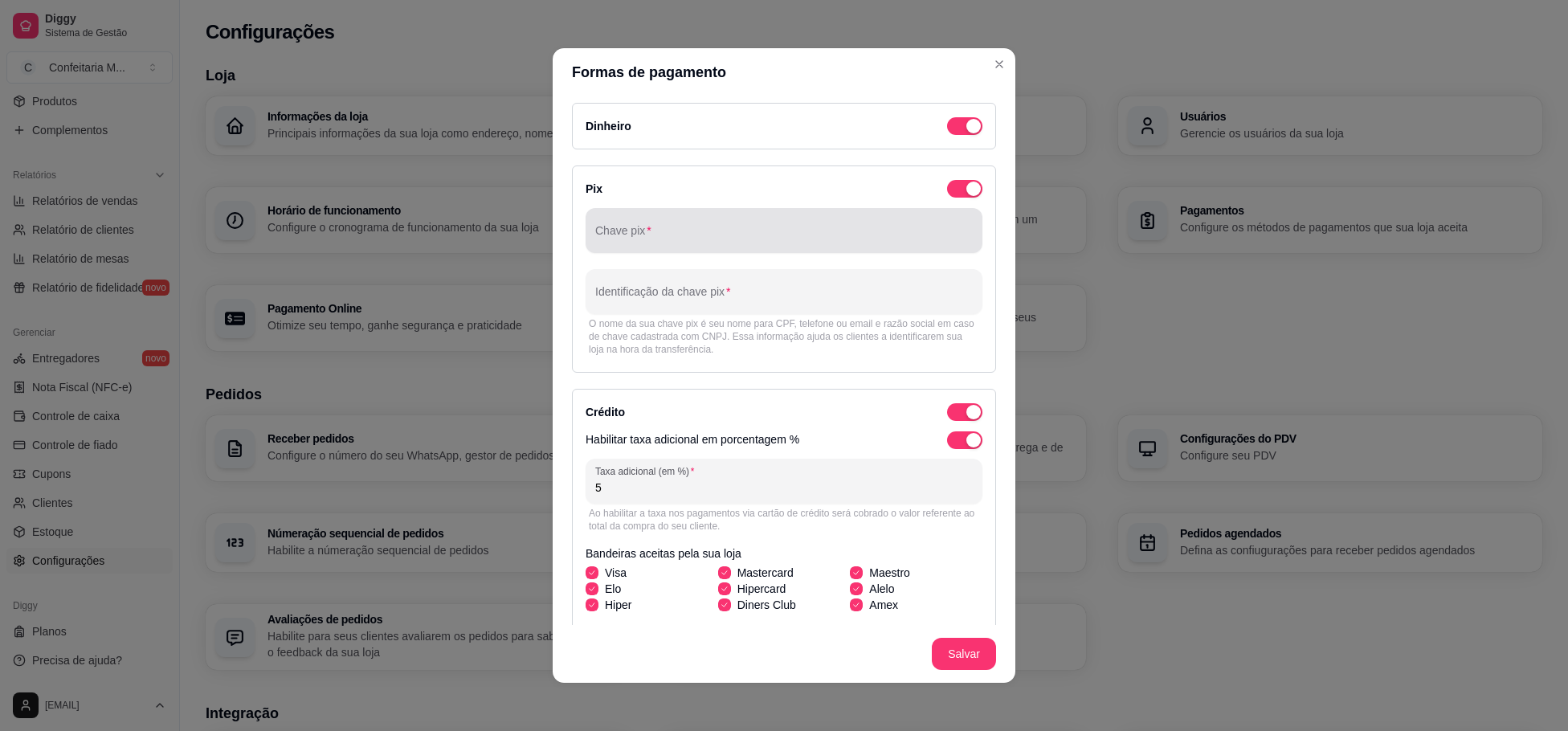 type on "5" 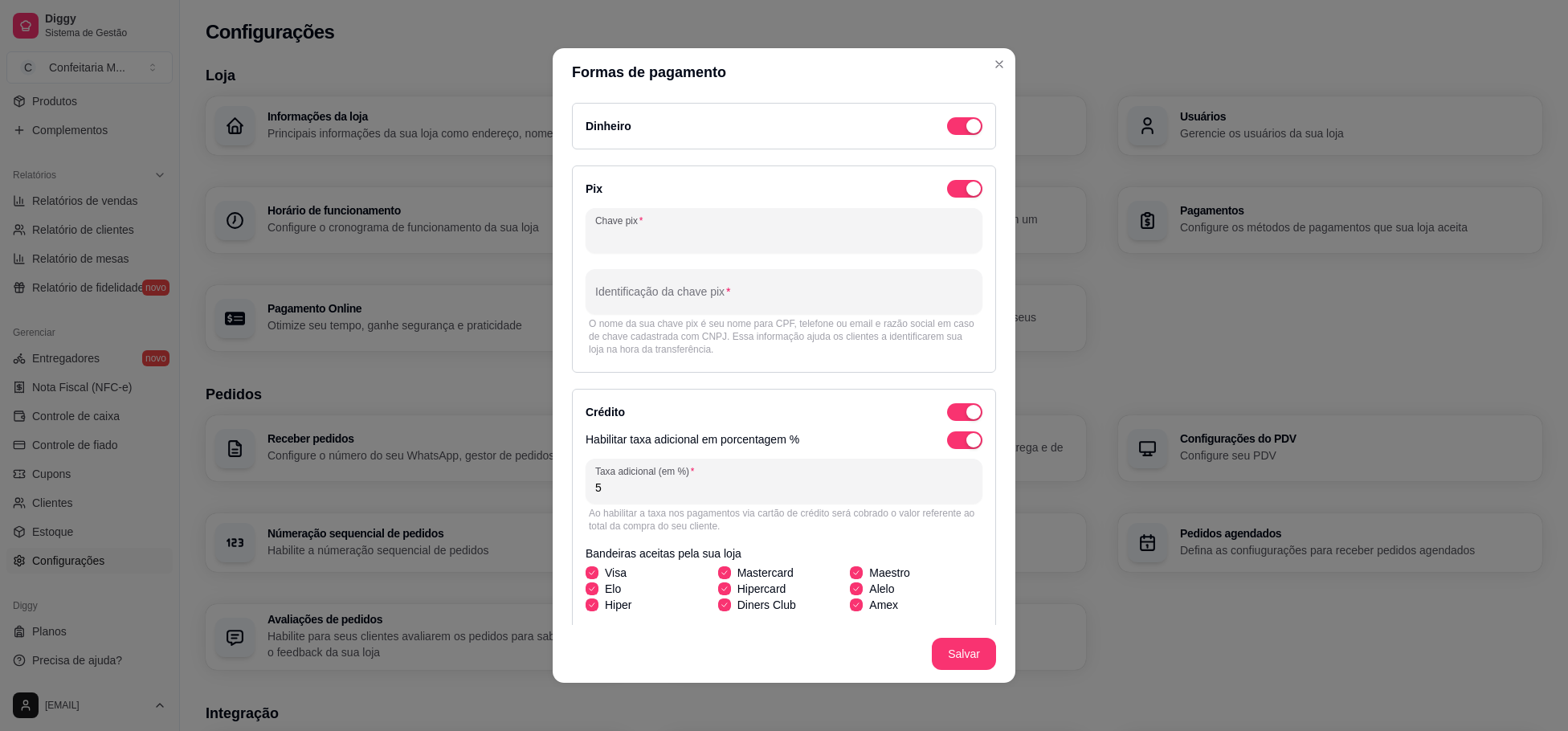 type on "0" 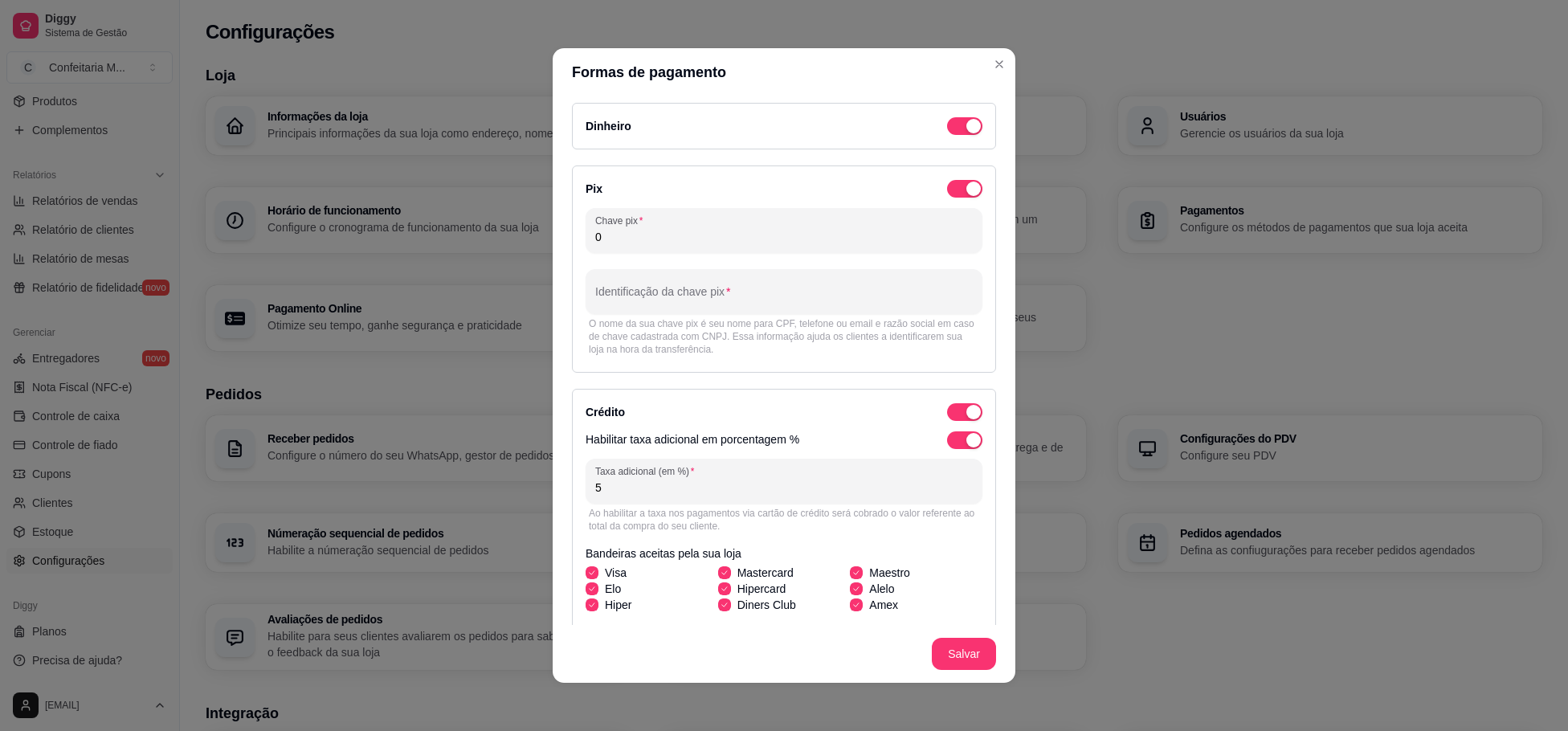 type 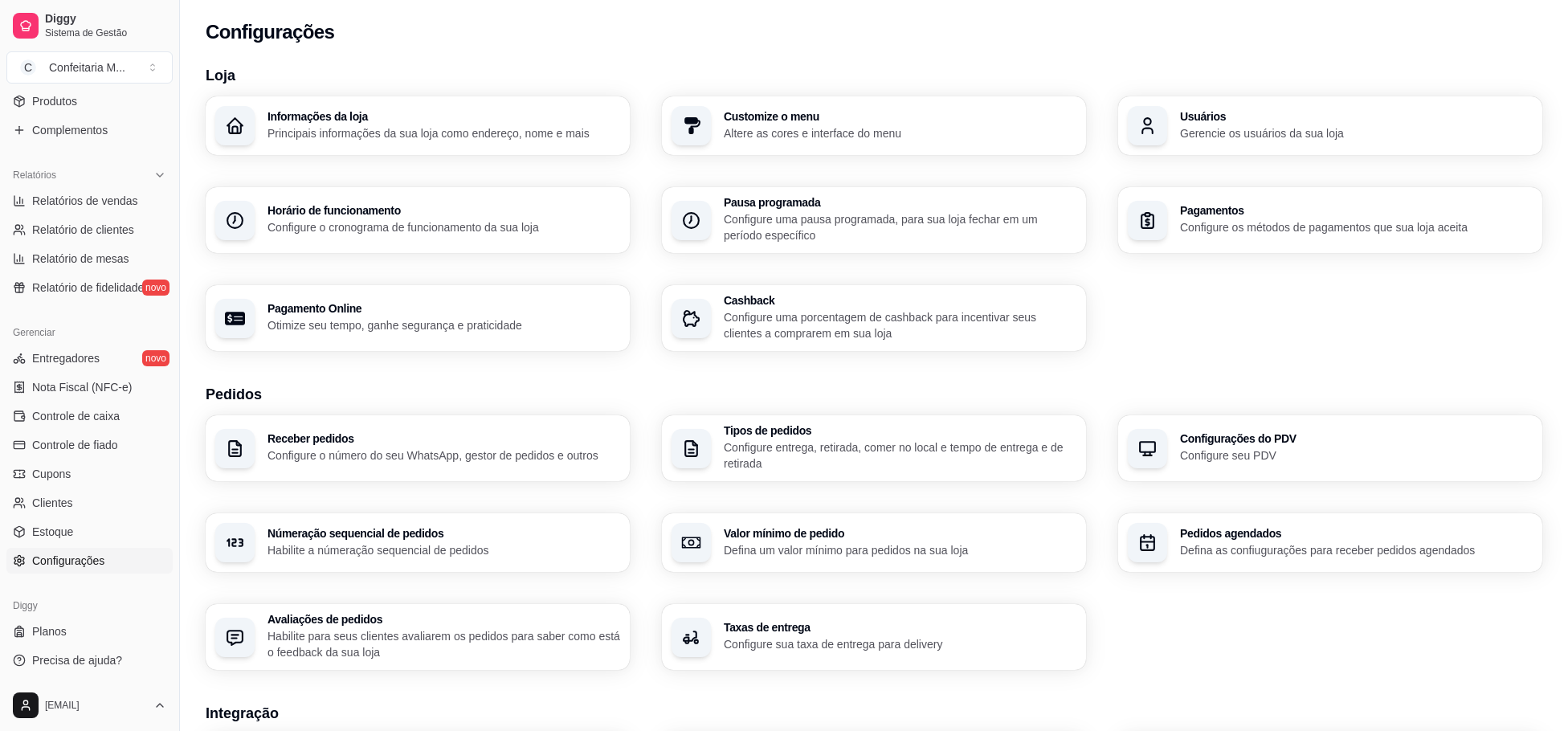 click on "Customize o menu" at bounding box center [900, 116] 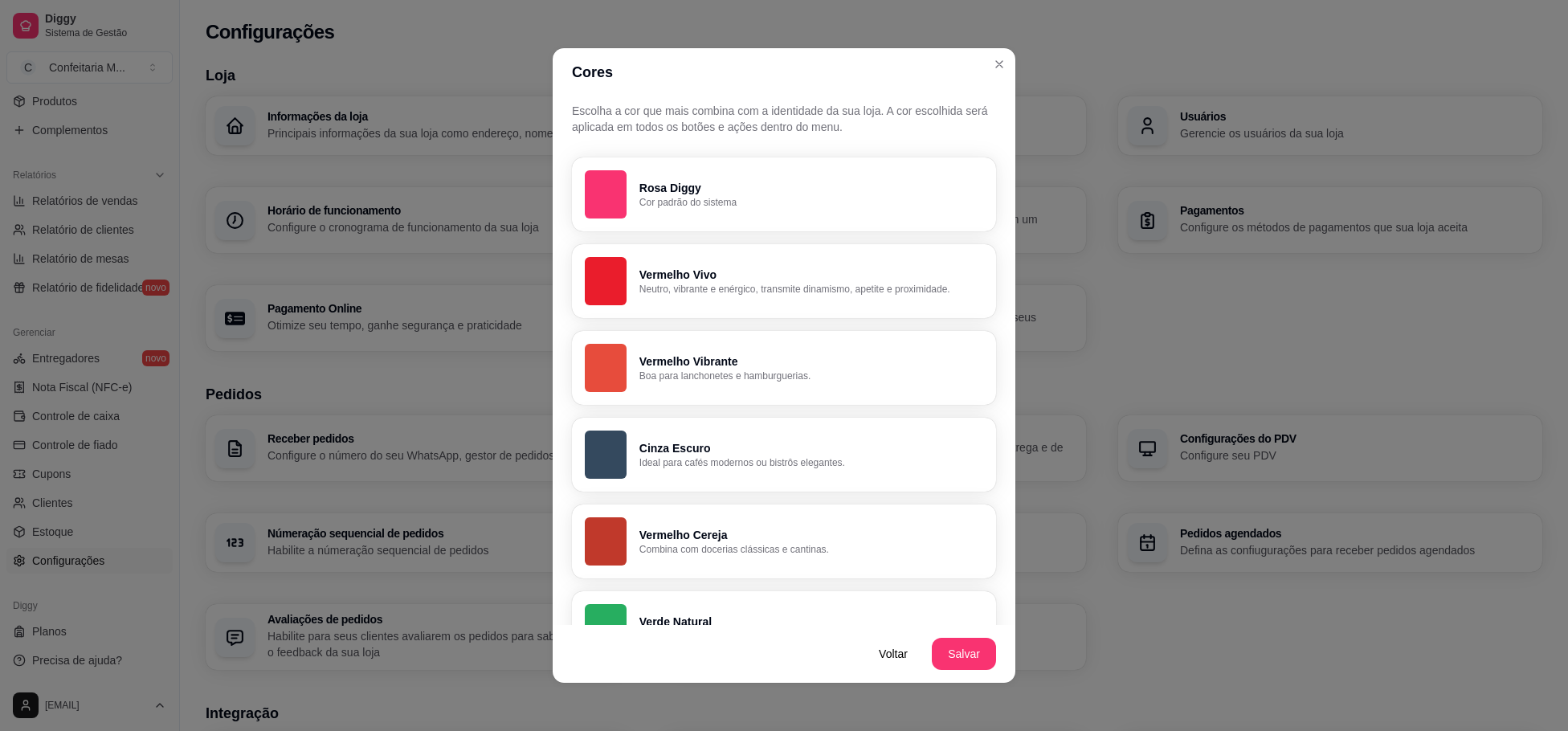 click on "Cor padrão do sistema" at bounding box center [811, 202] 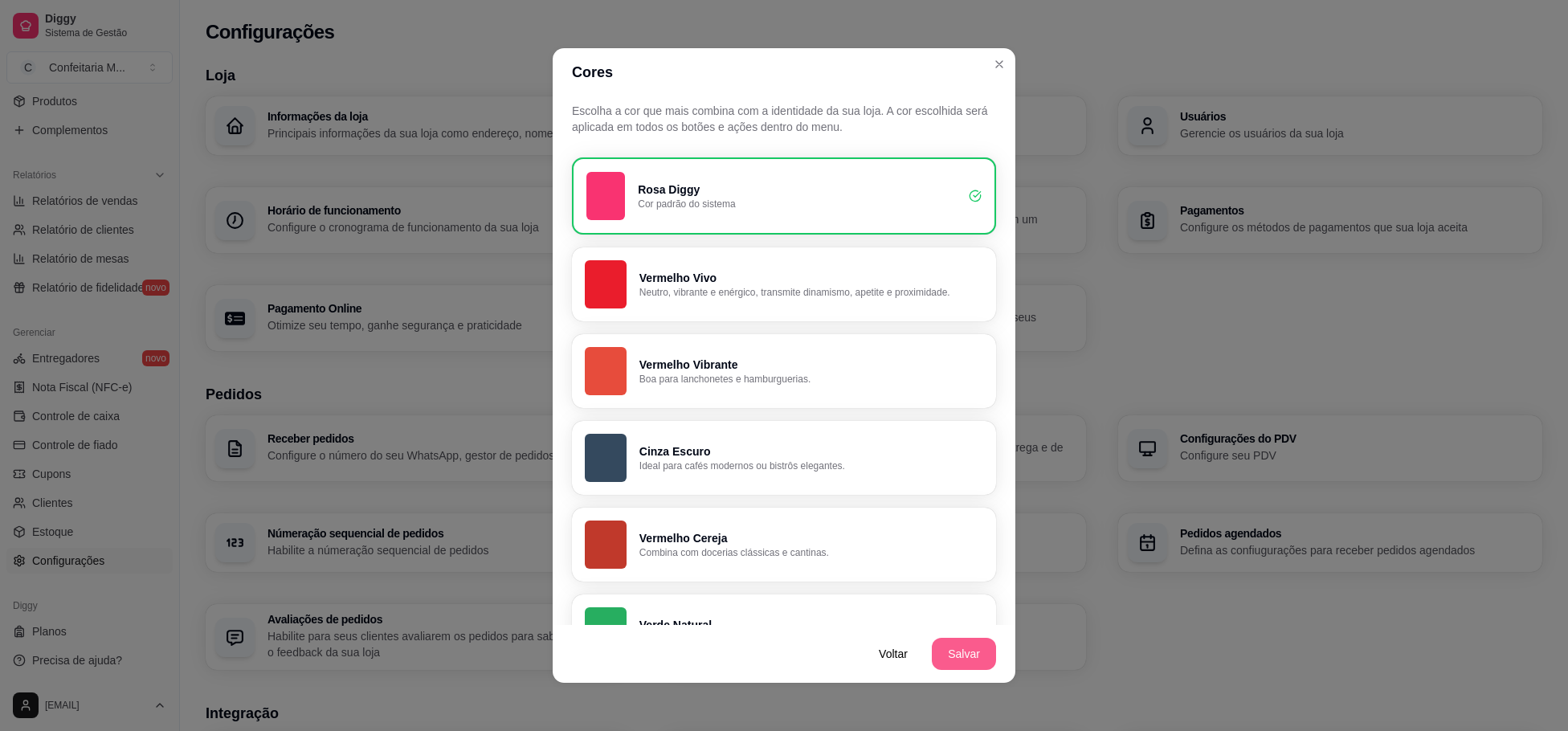 click on "Salvar" at bounding box center [964, 654] 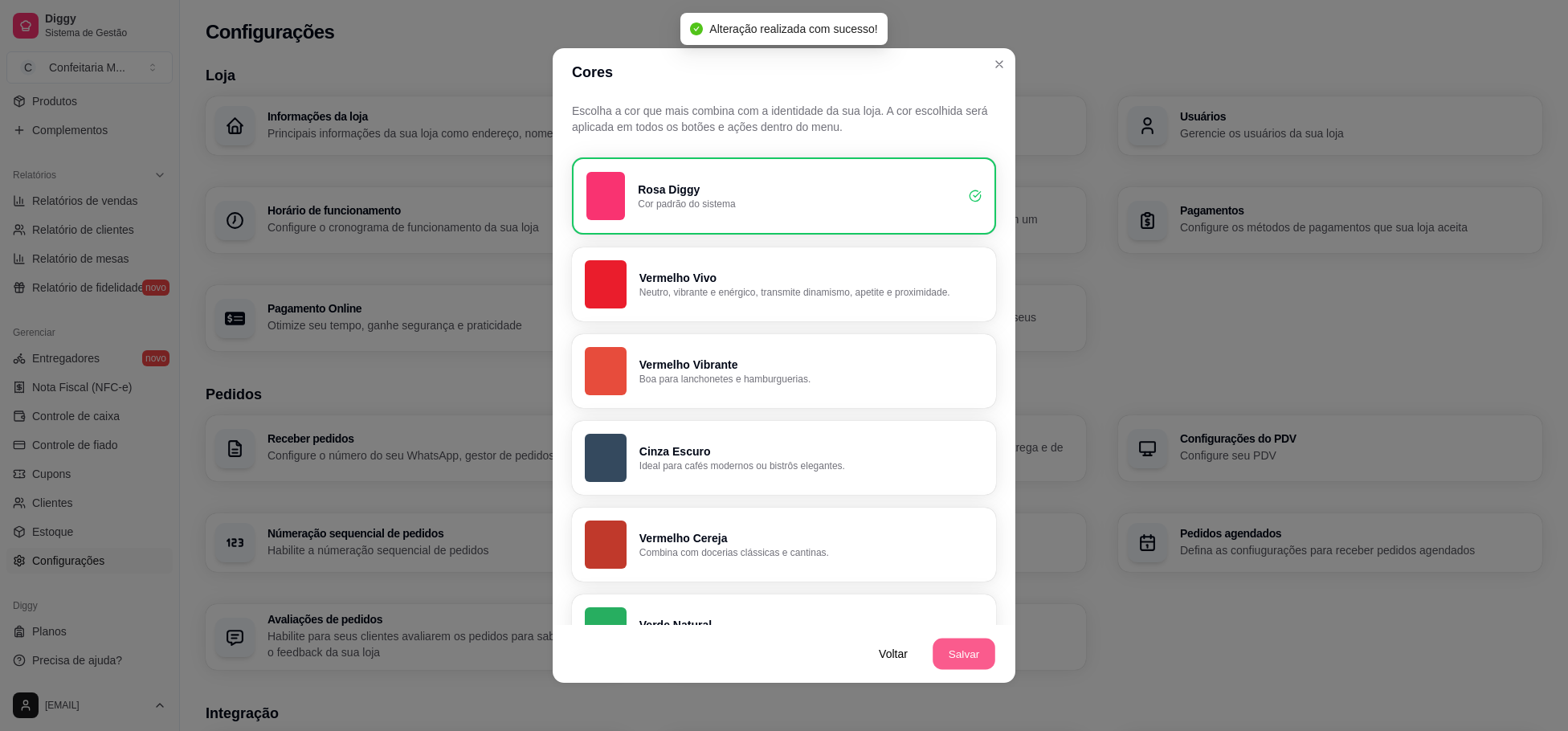 click on "Salvar" at bounding box center [964, 654] 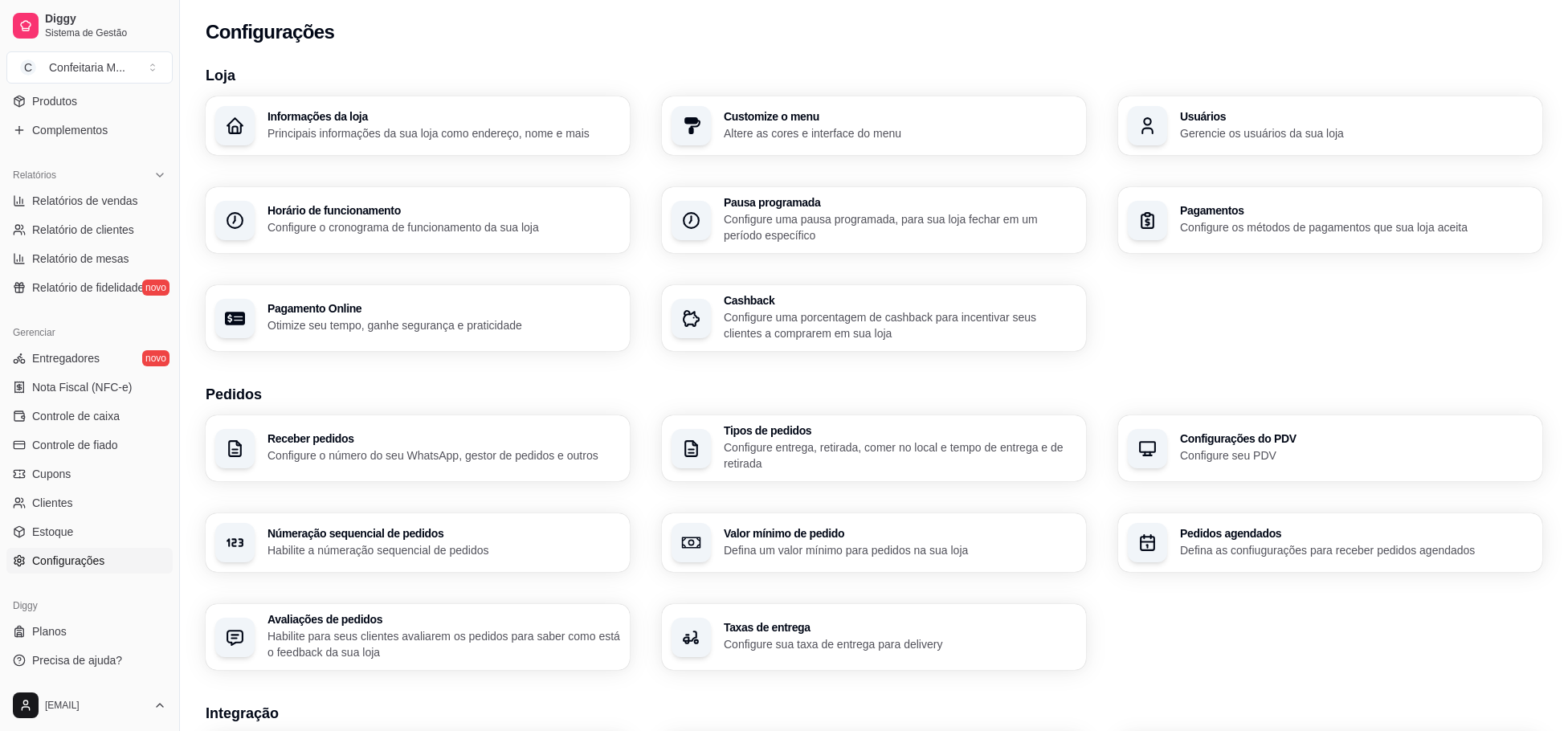 click on "Cashback Configure uma porcentagem de cashback para incentivar seus clientes a comprarem em sua loja" at bounding box center (900, 318) 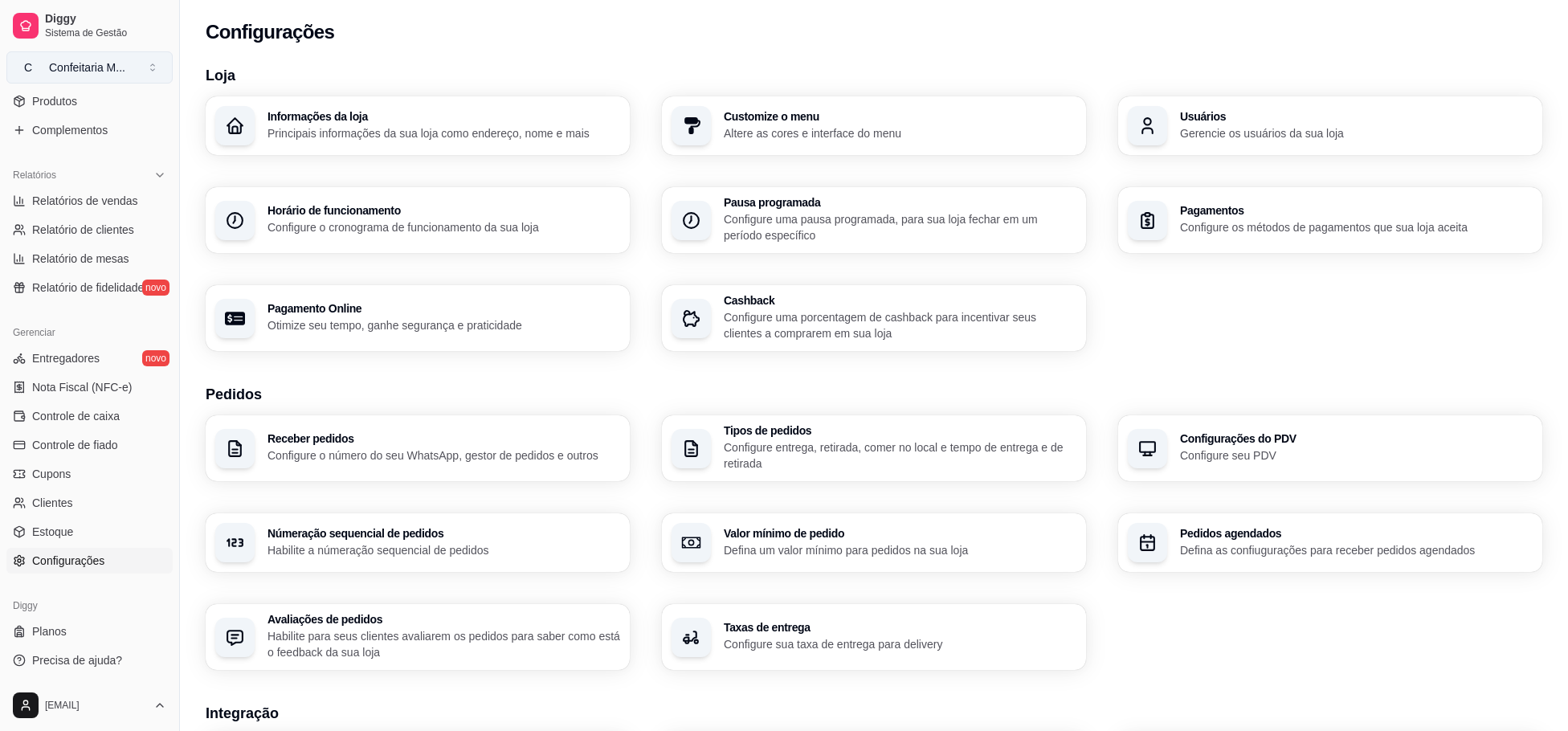 click on "C Confeitaria M ..." at bounding box center [89, 67] 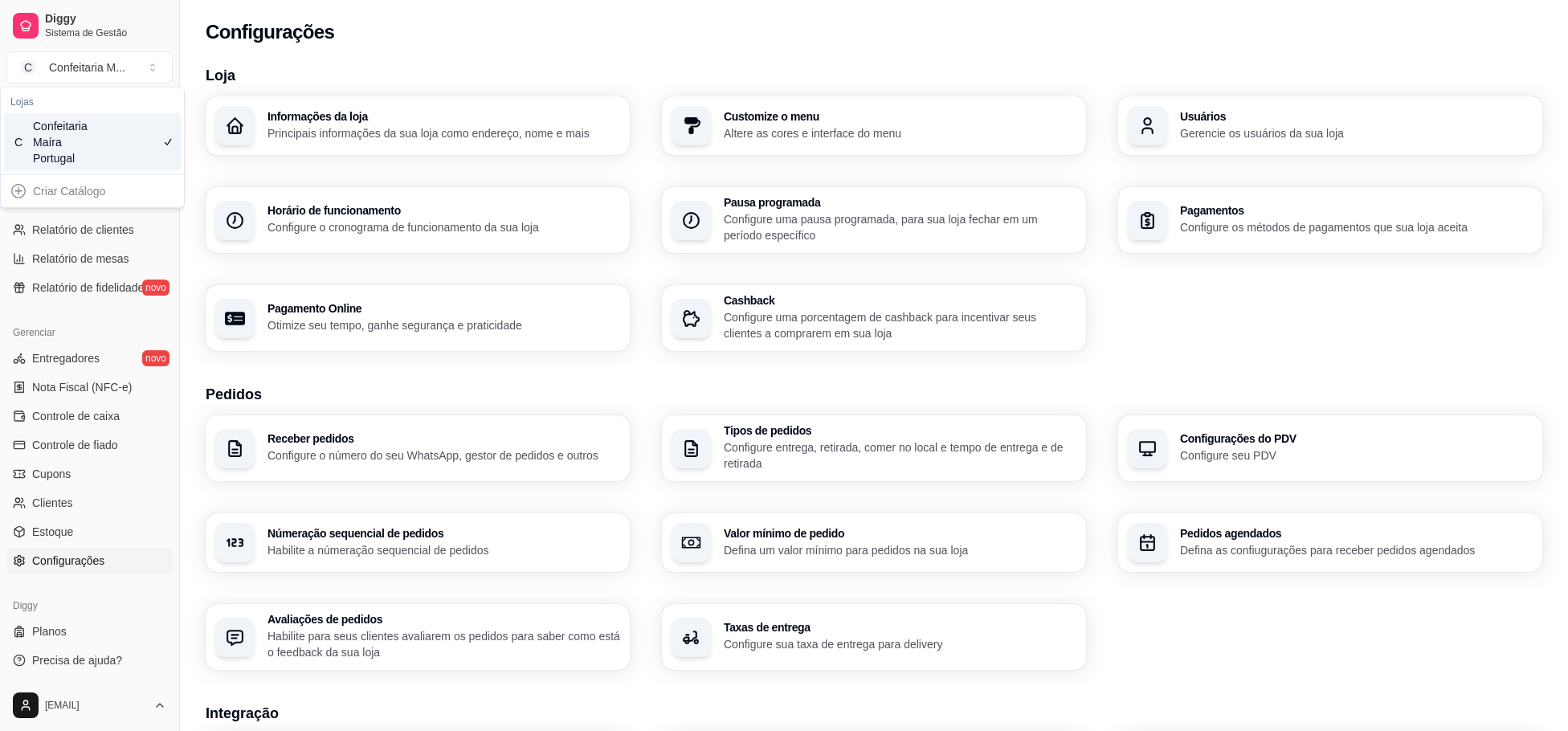 click on "Criar Catálogo" at bounding box center [92, 191] 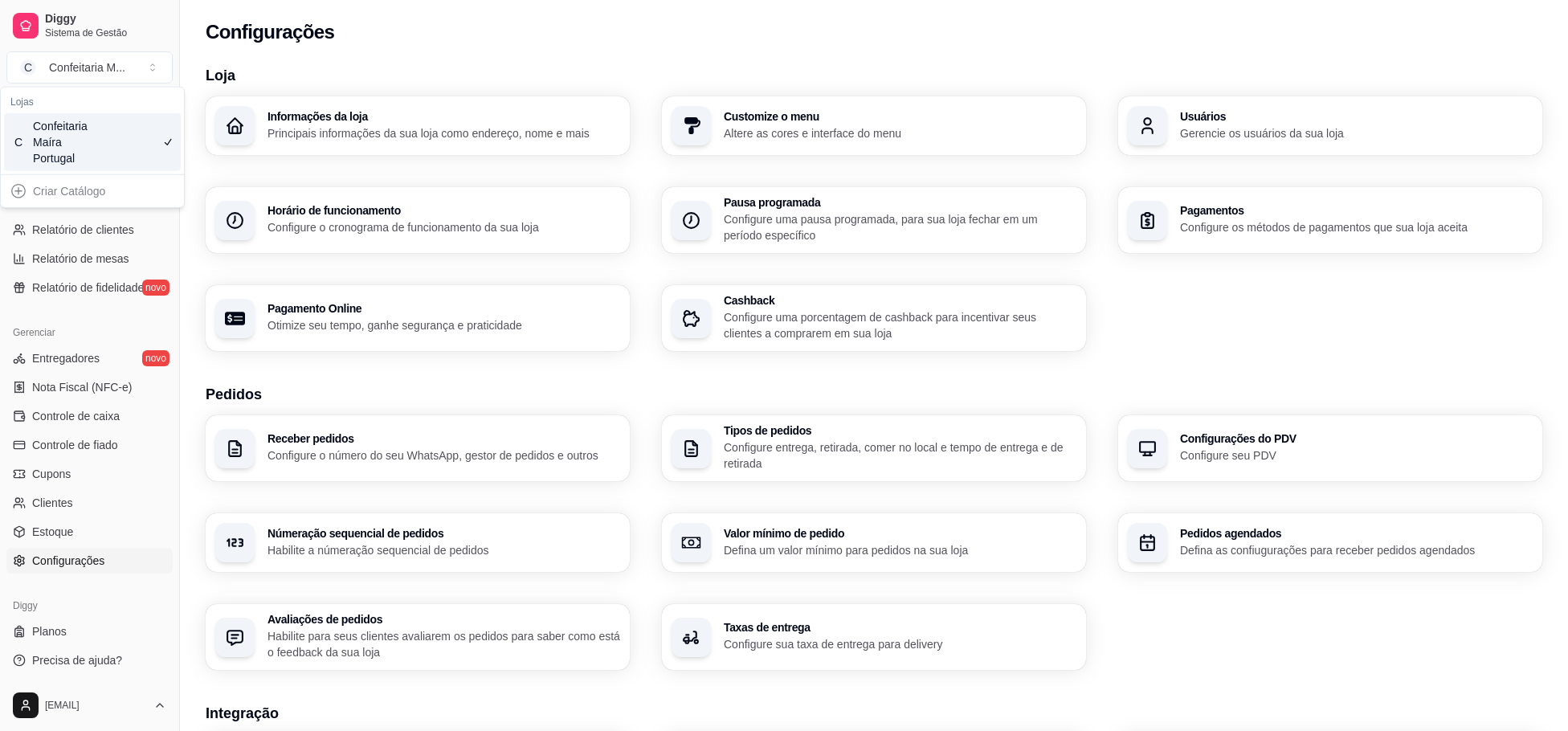 click on "Criar Catálogo" at bounding box center (92, 191) 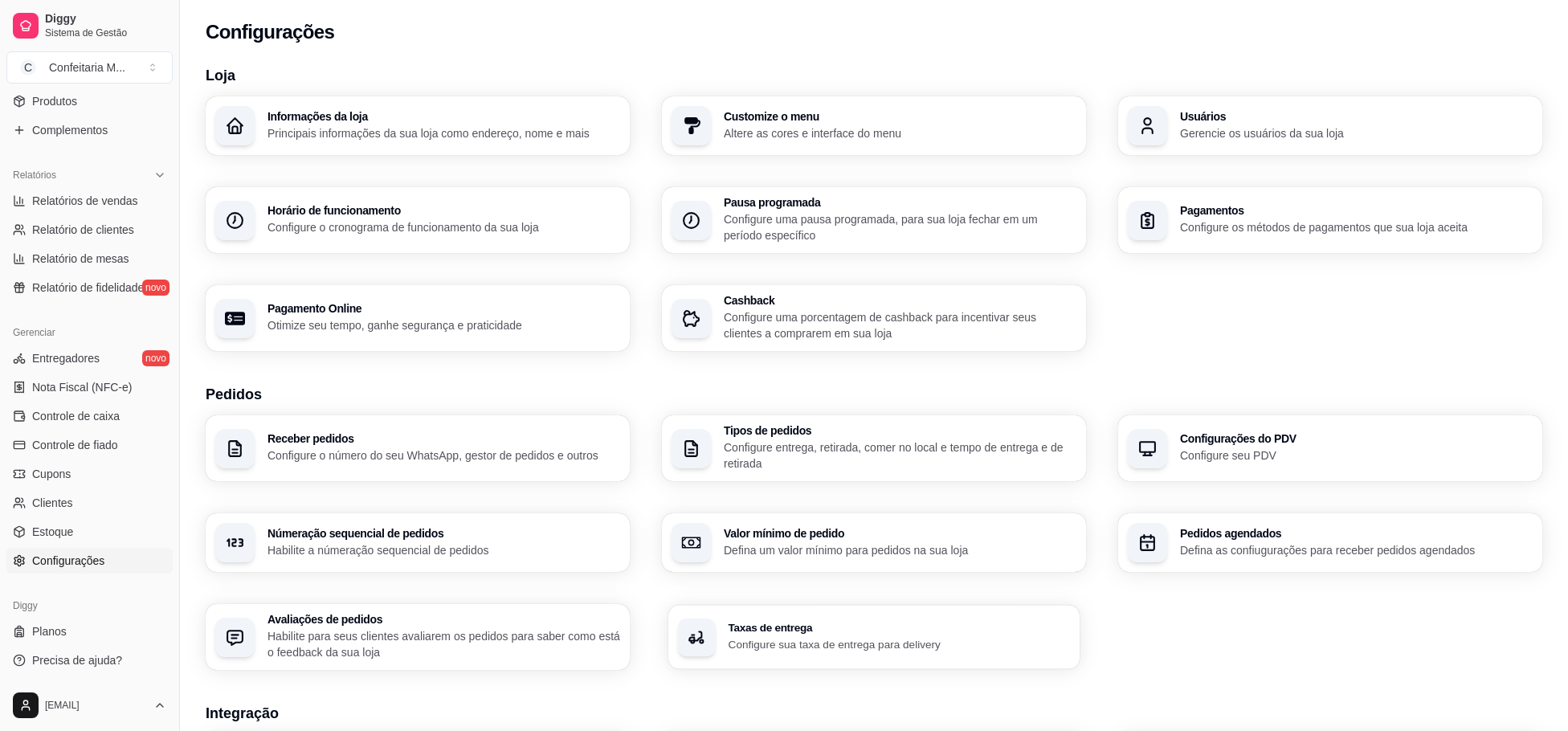 click on "Configure sua taxa de entrega para delivery" at bounding box center (900, 643) 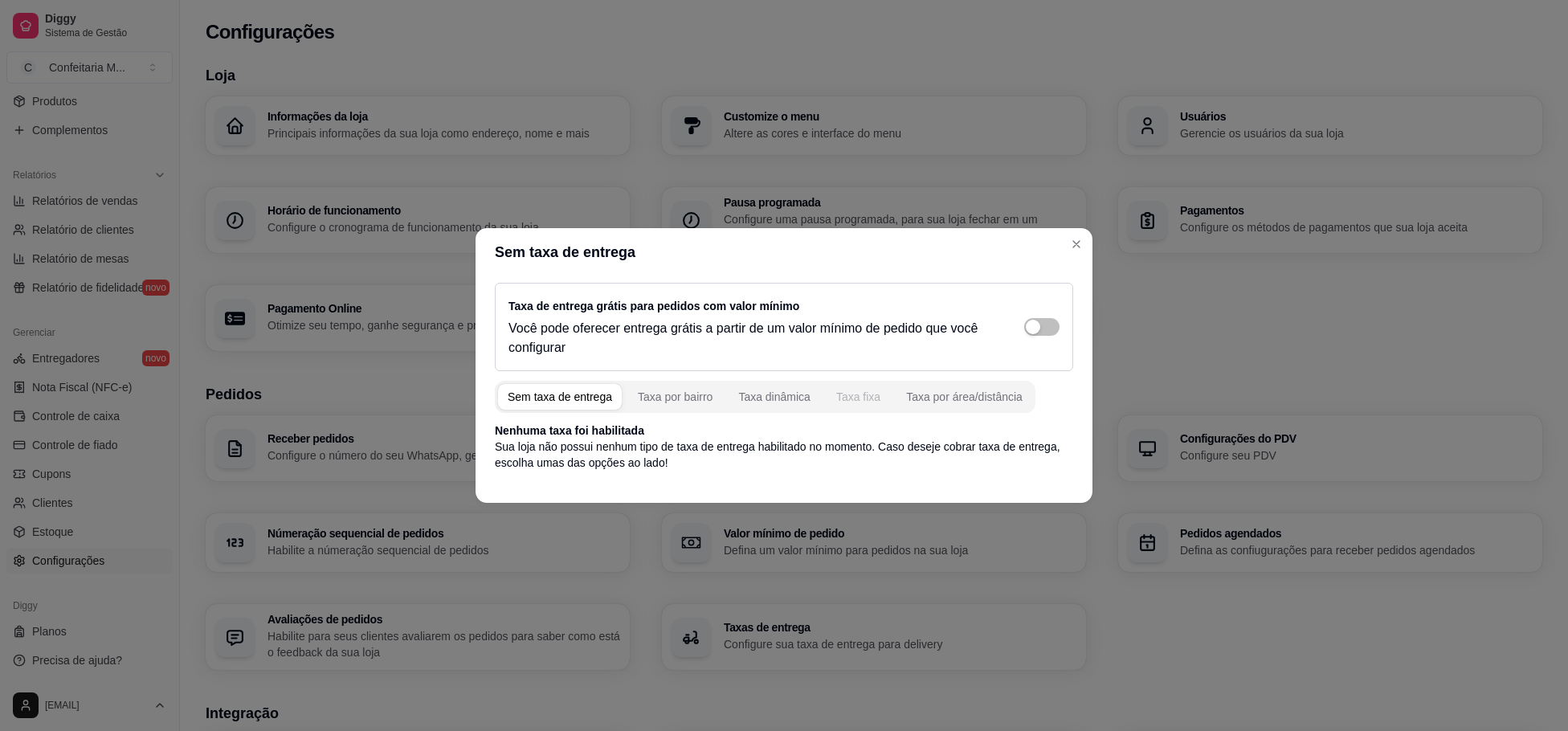 click on "Taxa fixa" at bounding box center [858, 397] 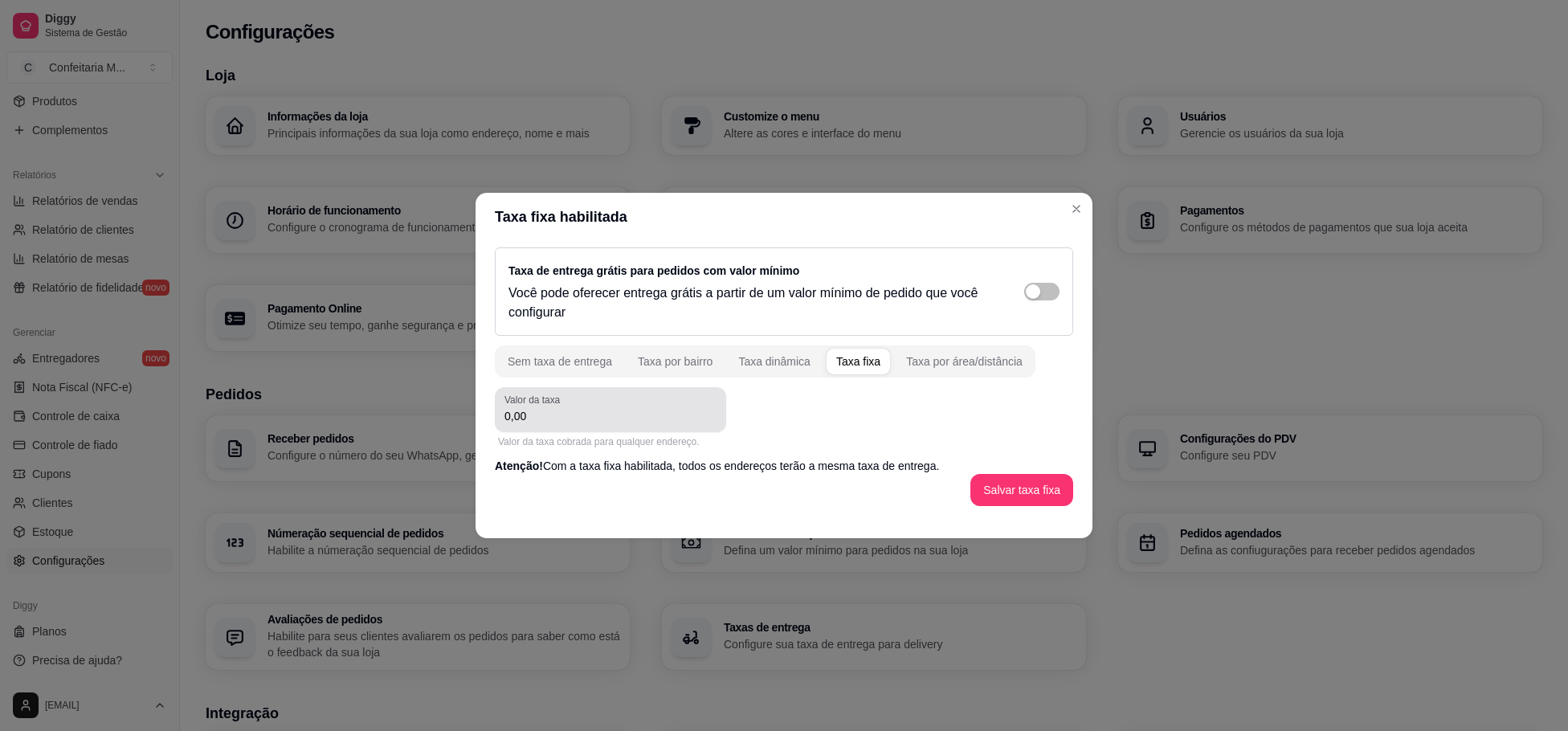 click on "0,00" at bounding box center [610, 416] 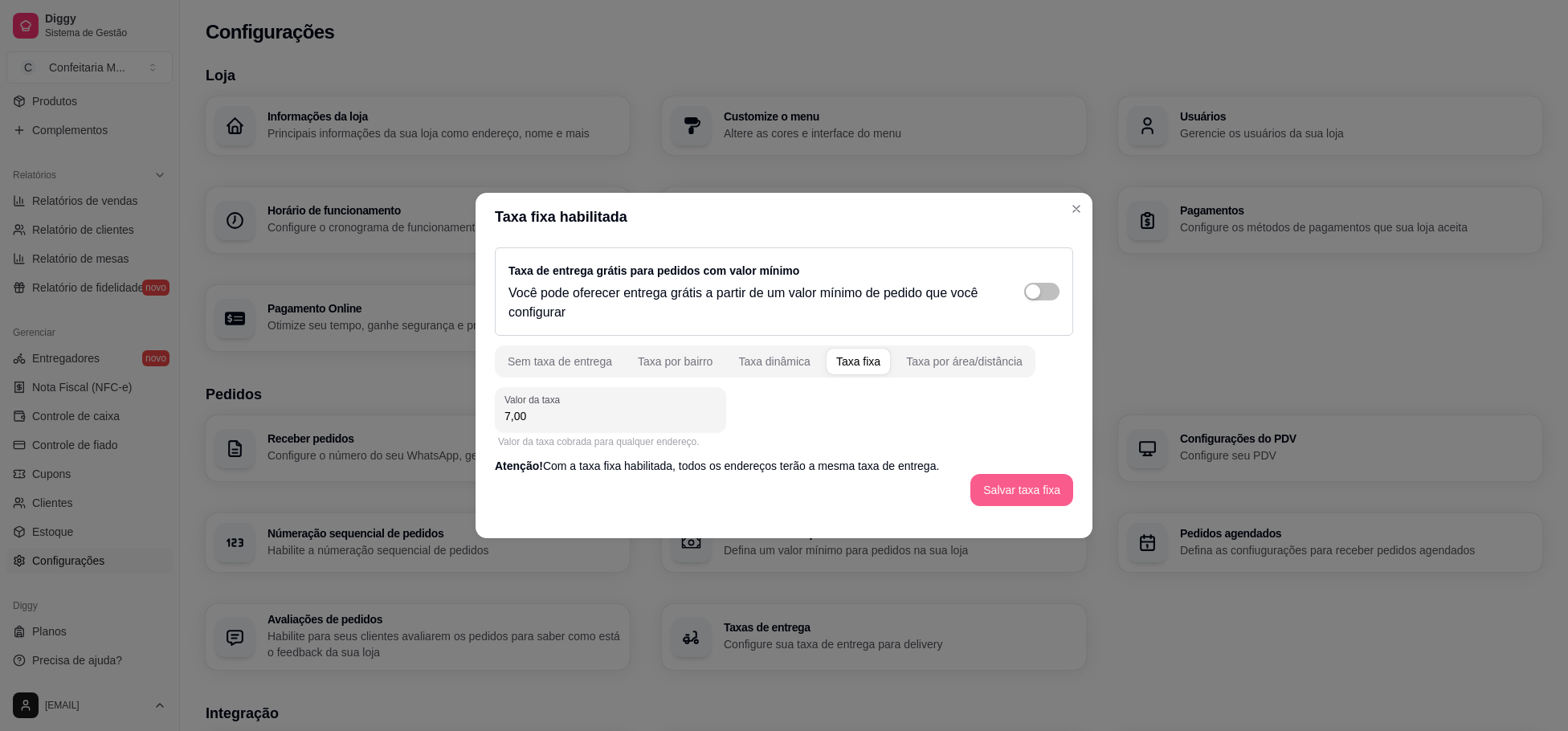 type on "7,00" 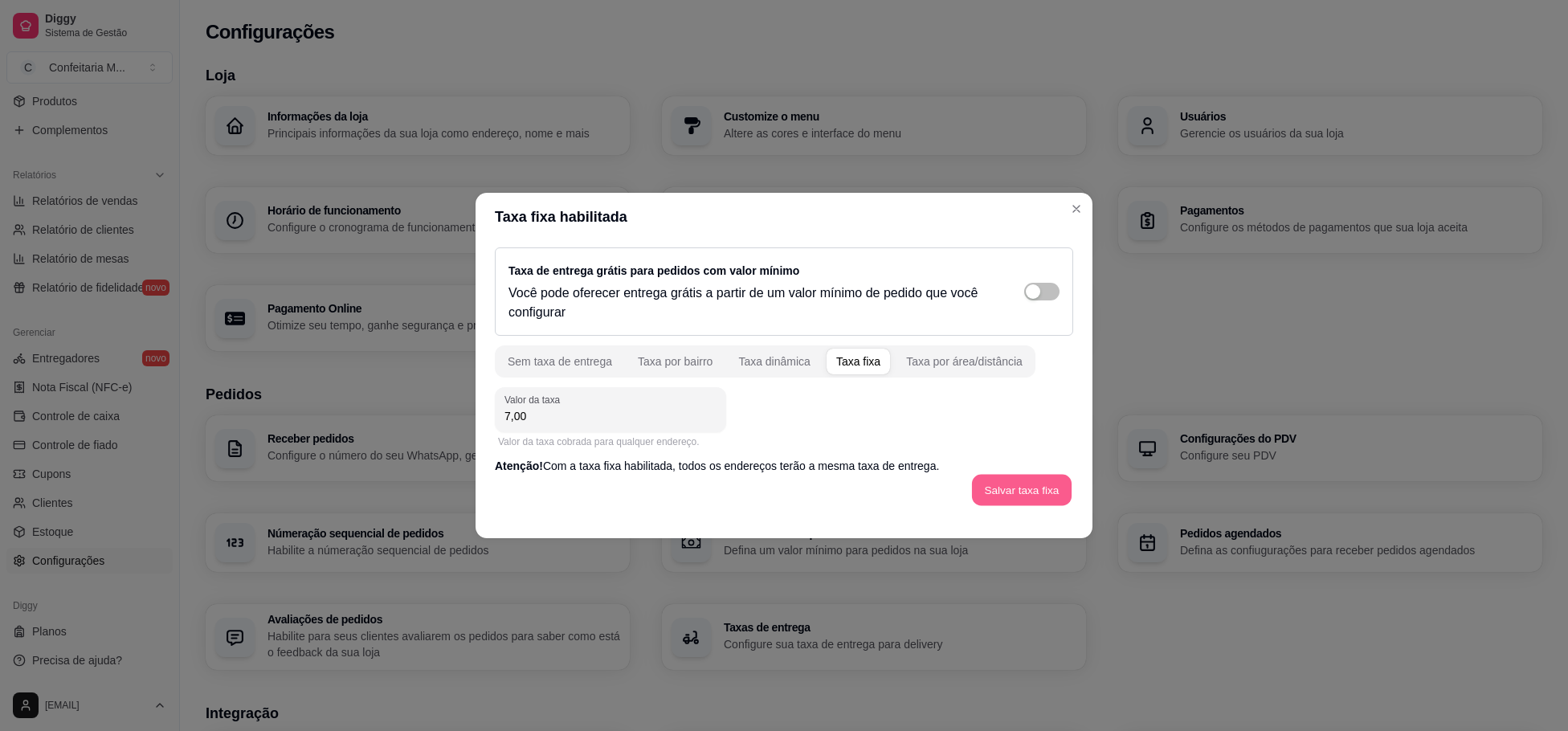 click on "Salvar taxa fixa" at bounding box center (1022, 490) 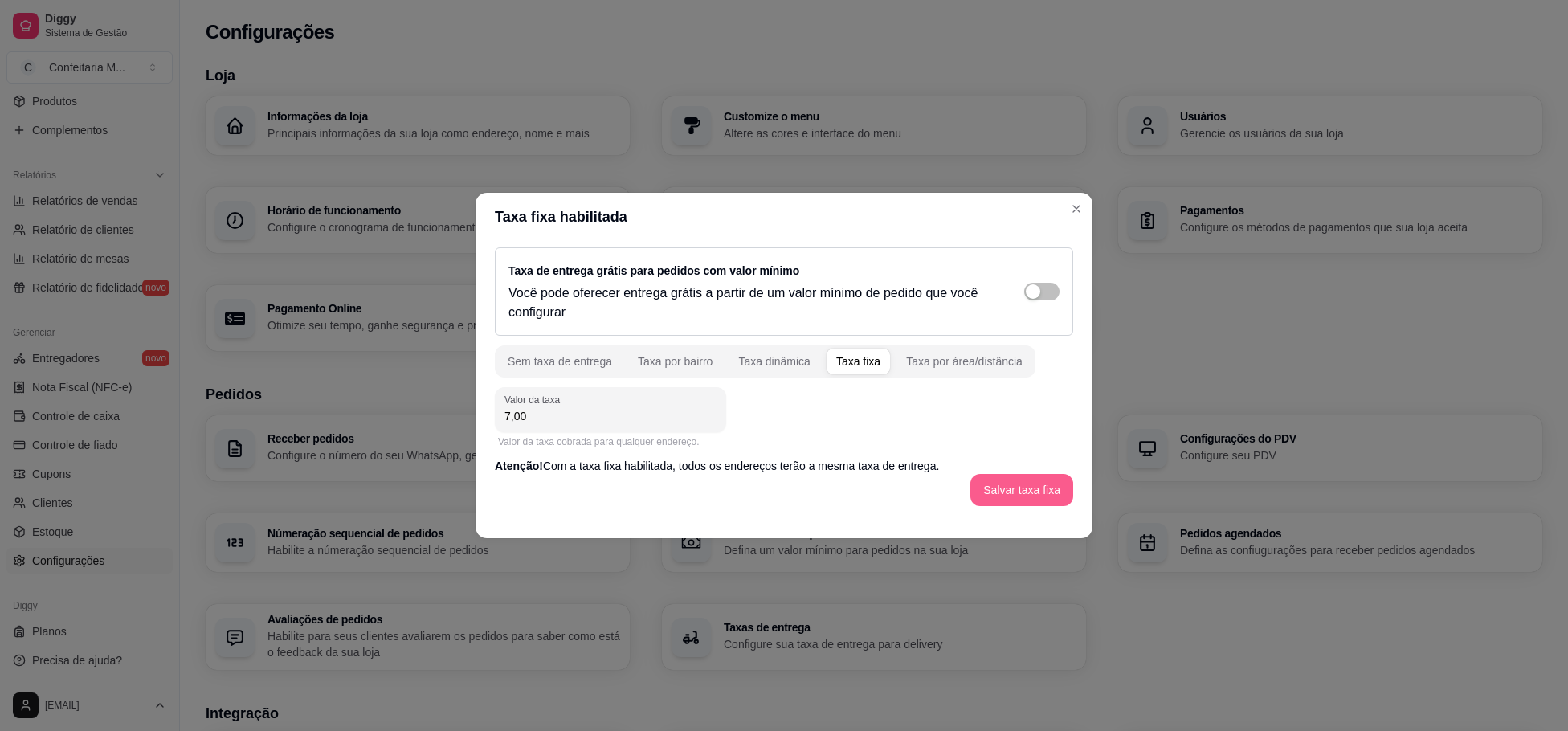 click on "Salvar taxa fixa" at bounding box center [1022, 490] 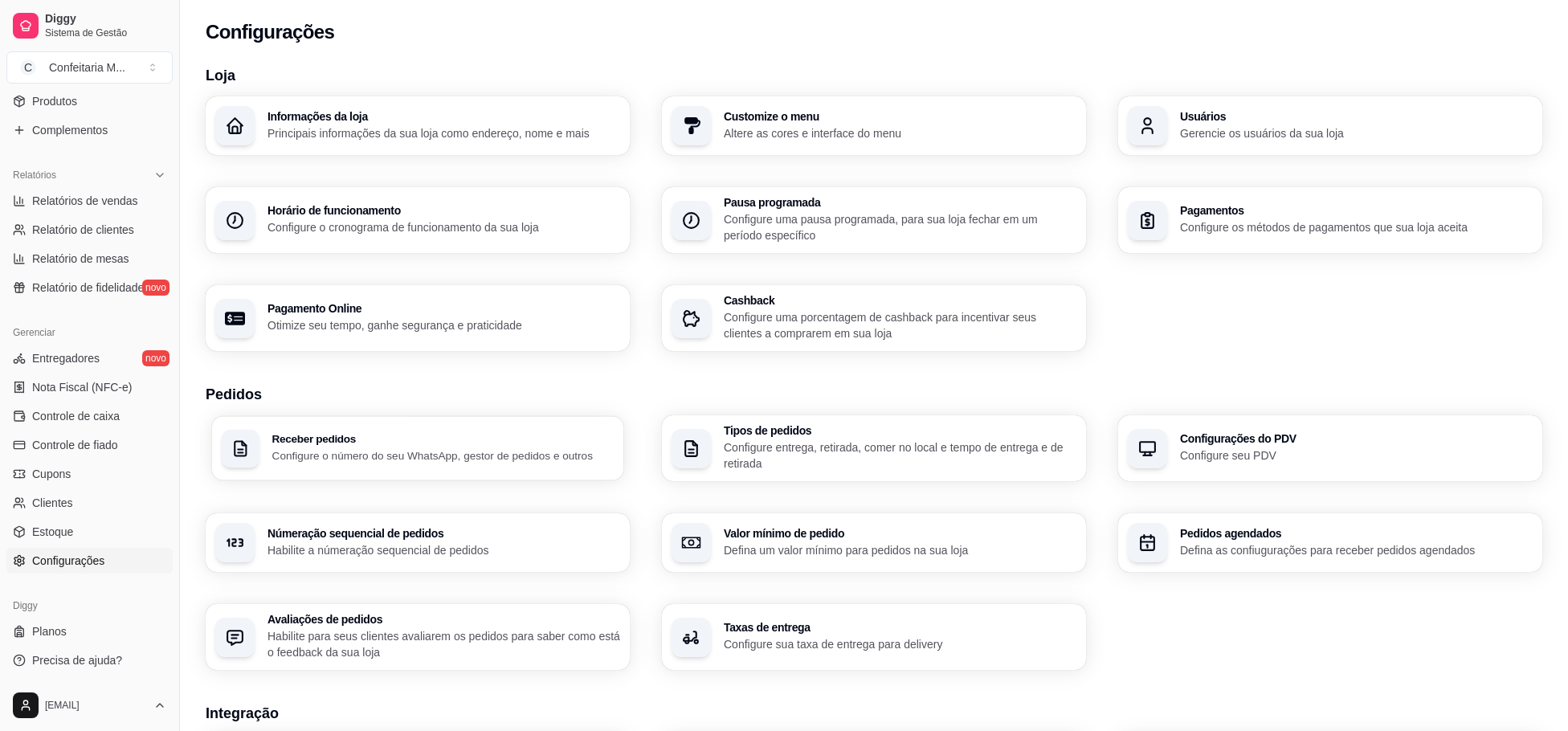 click on "Receber pedidos" at bounding box center [443, 439] 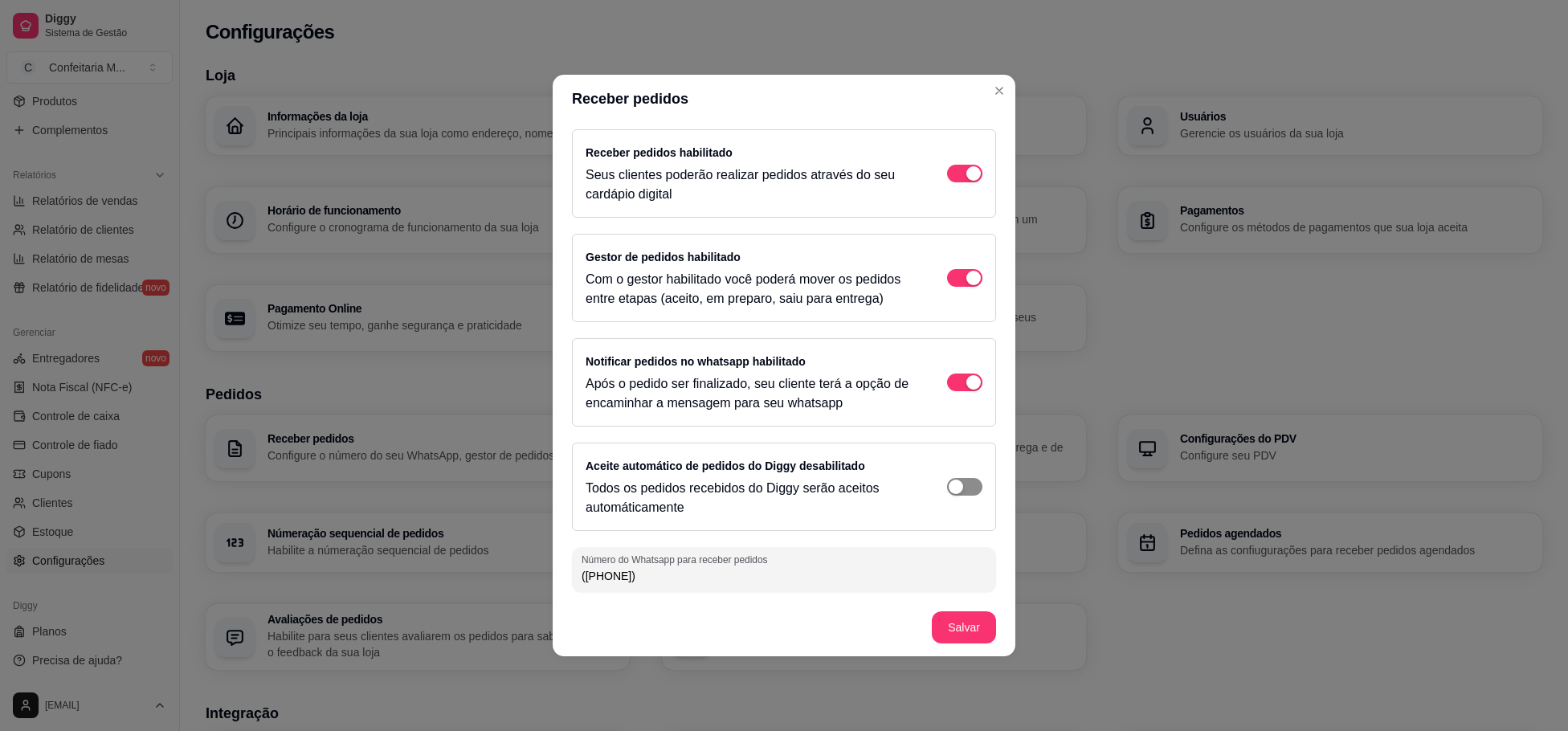 click at bounding box center (974, 174) 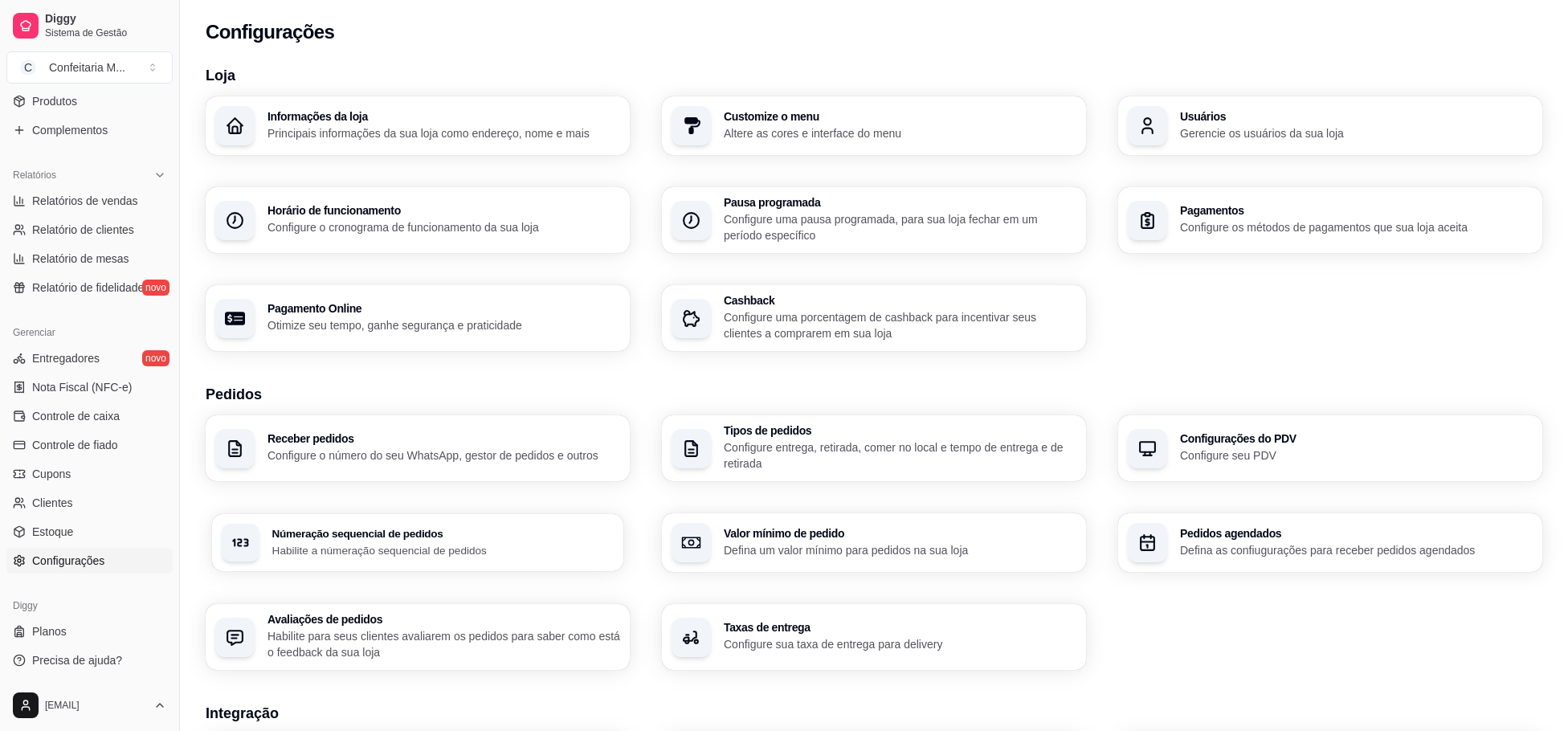 click on "Habilite a númeração sequencial de pedidos" at bounding box center [443, 549] 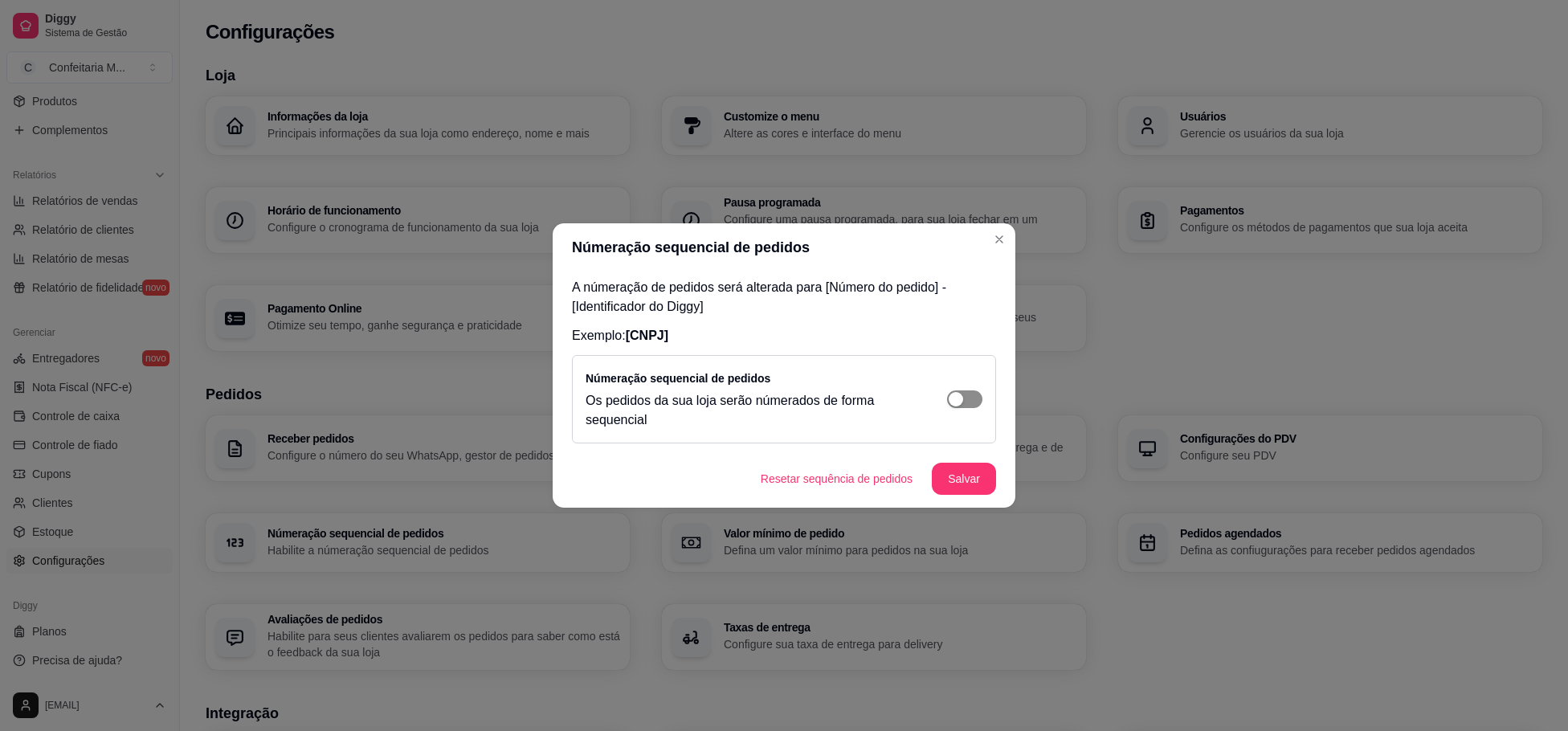 click at bounding box center (965, 399) 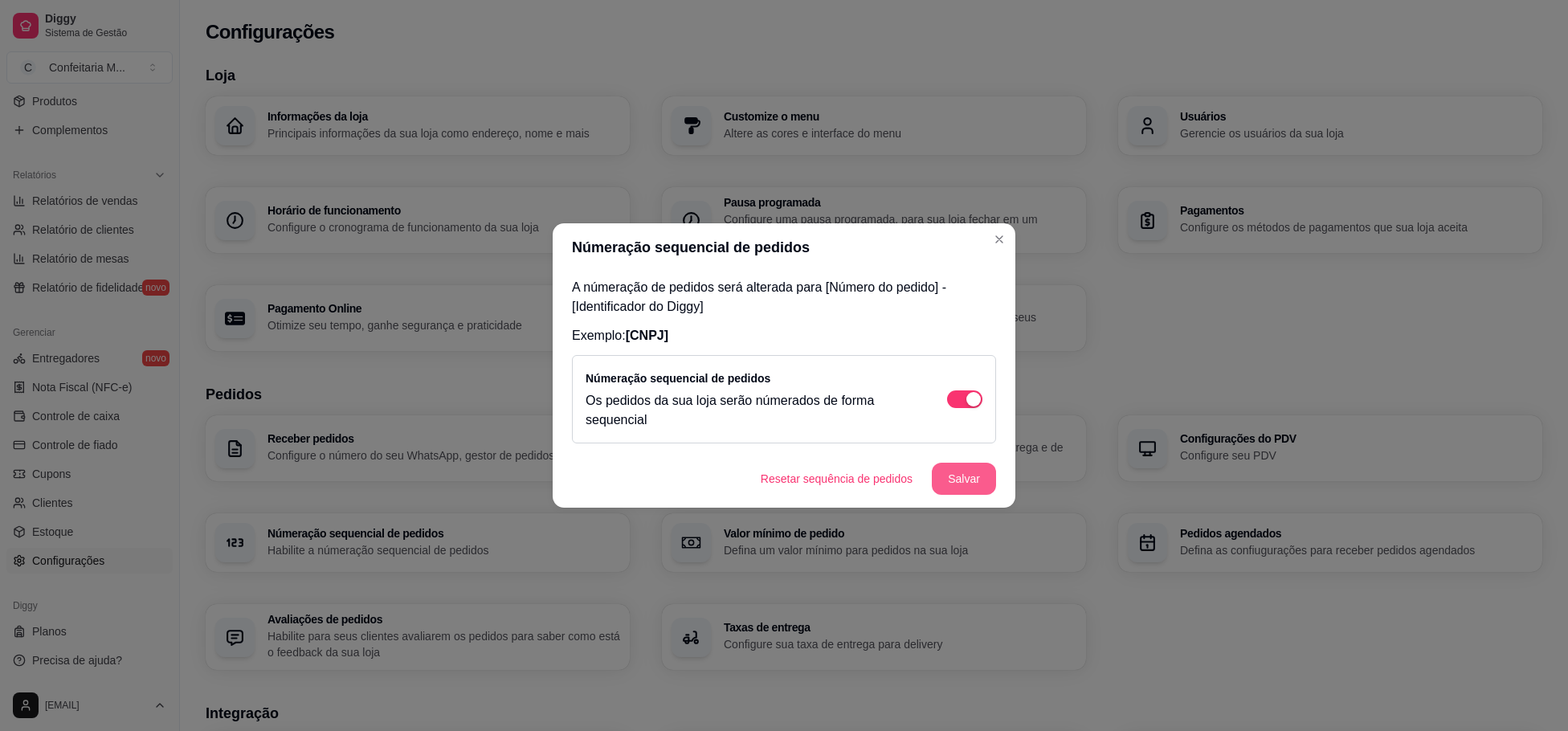 click on "Salvar" at bounding box center [964, 479] 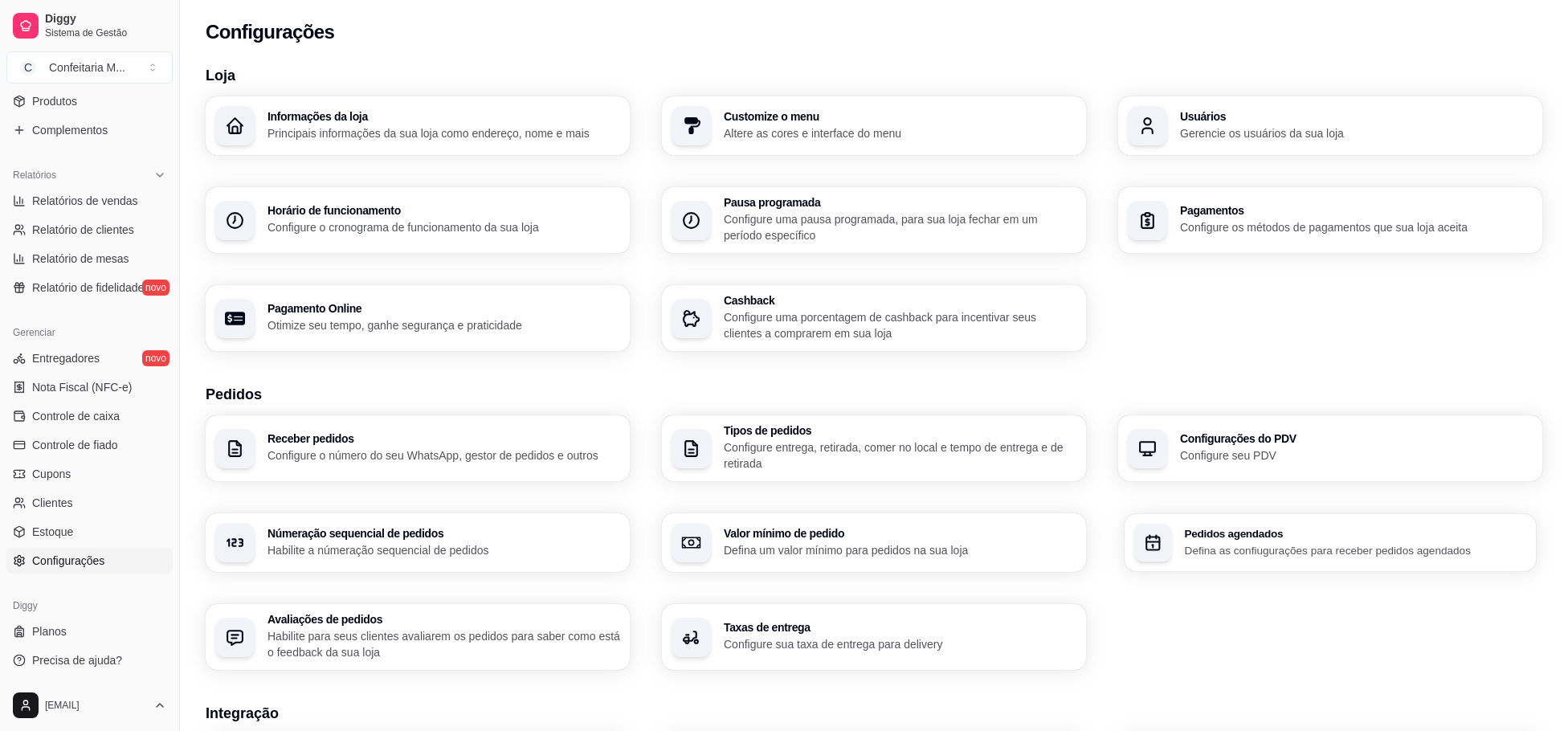 click on "Defina as confiugurações para receber pedidos agendados" at bounding box center [1356, 549] 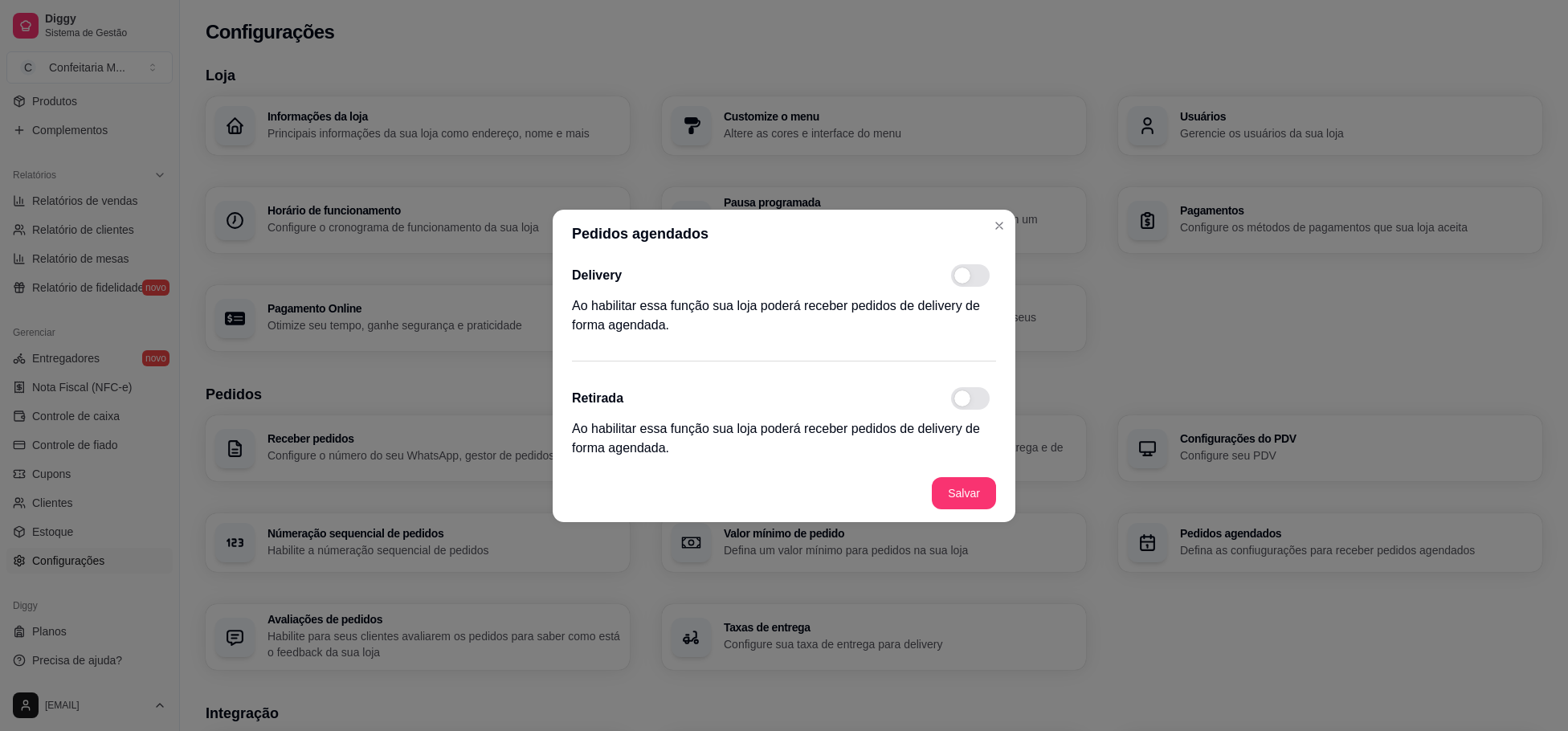 click at bounding box center [974, 398] 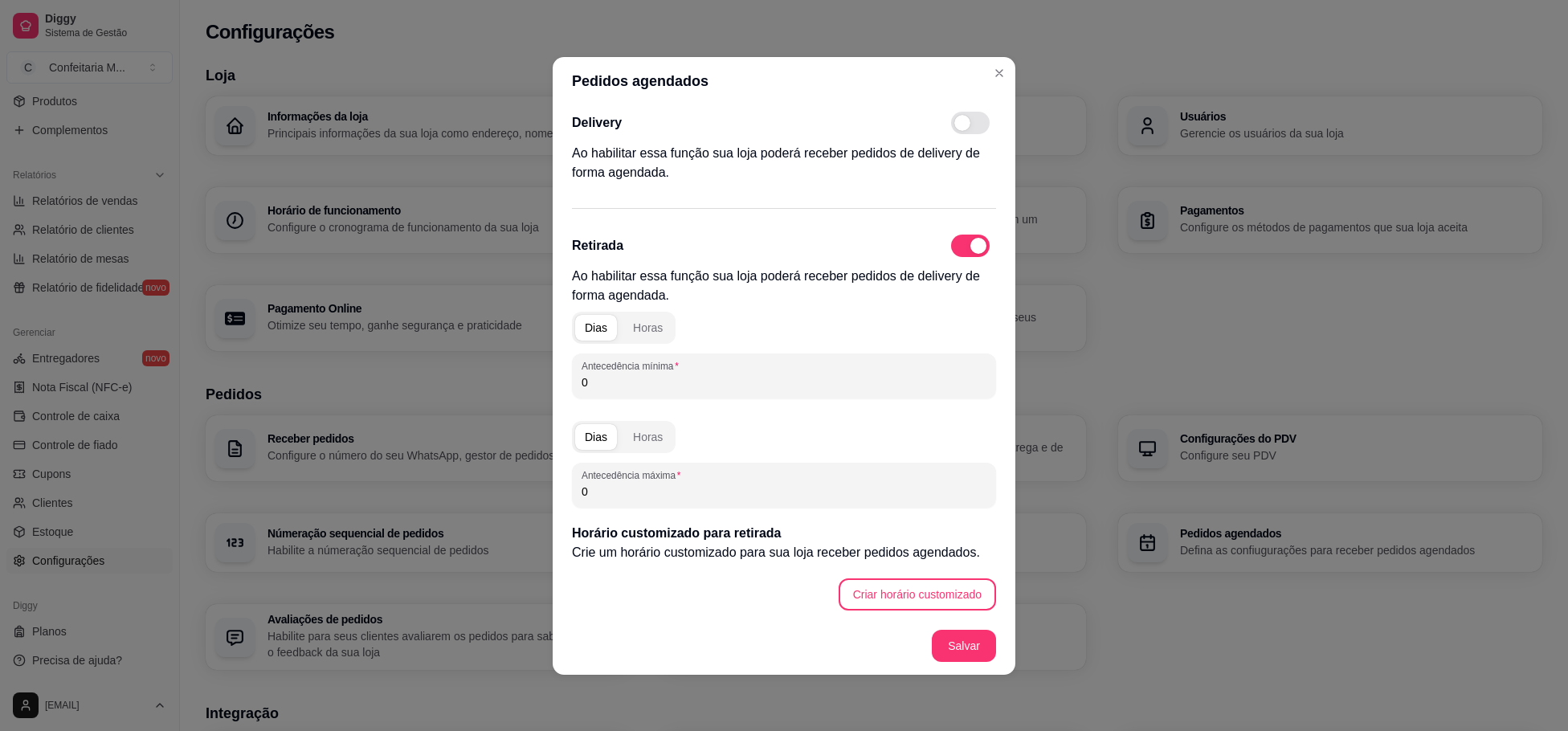 click at bounding box center (978, 246) 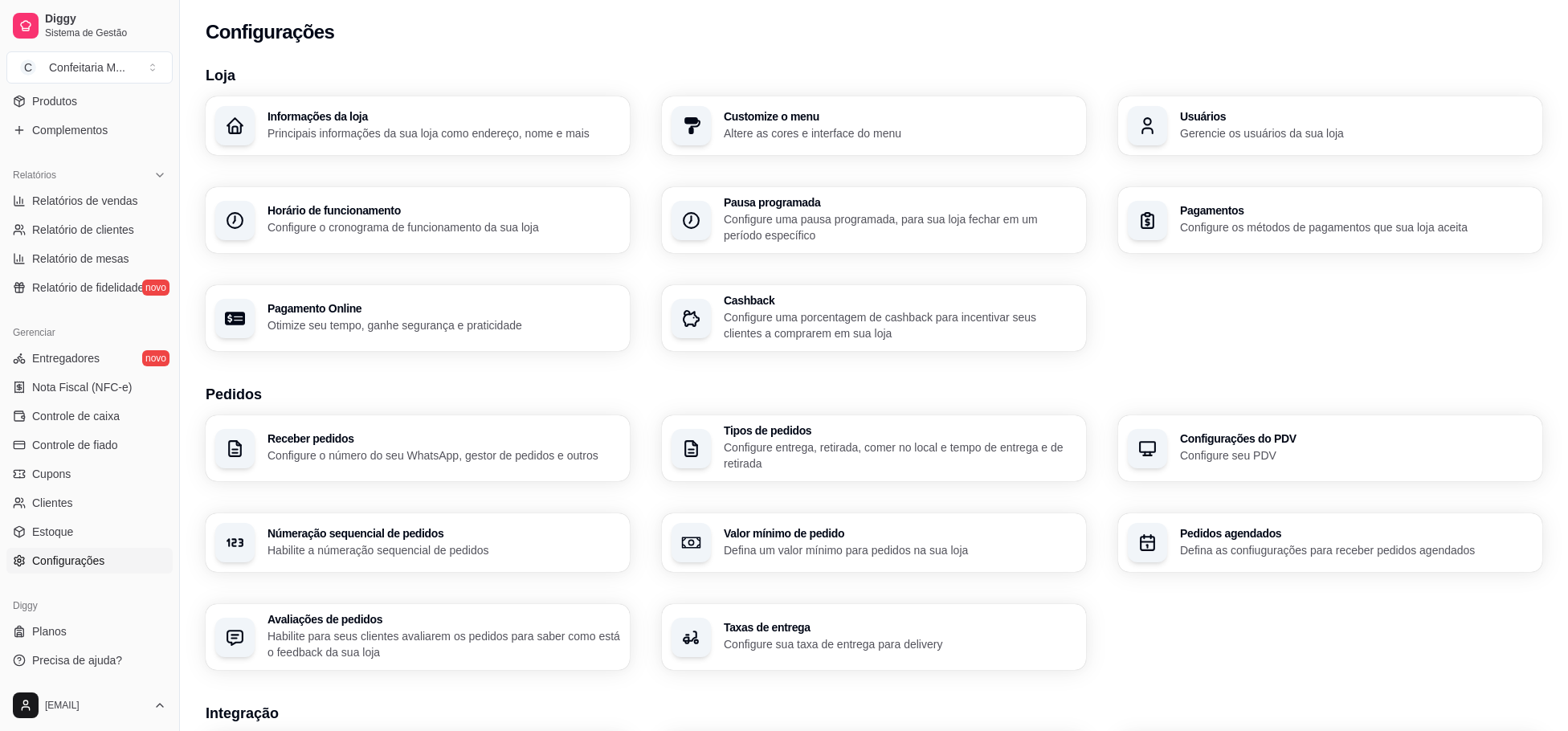 click on "Configurações do PDV Configure seu PDV" at bounding box center [1330, 448] 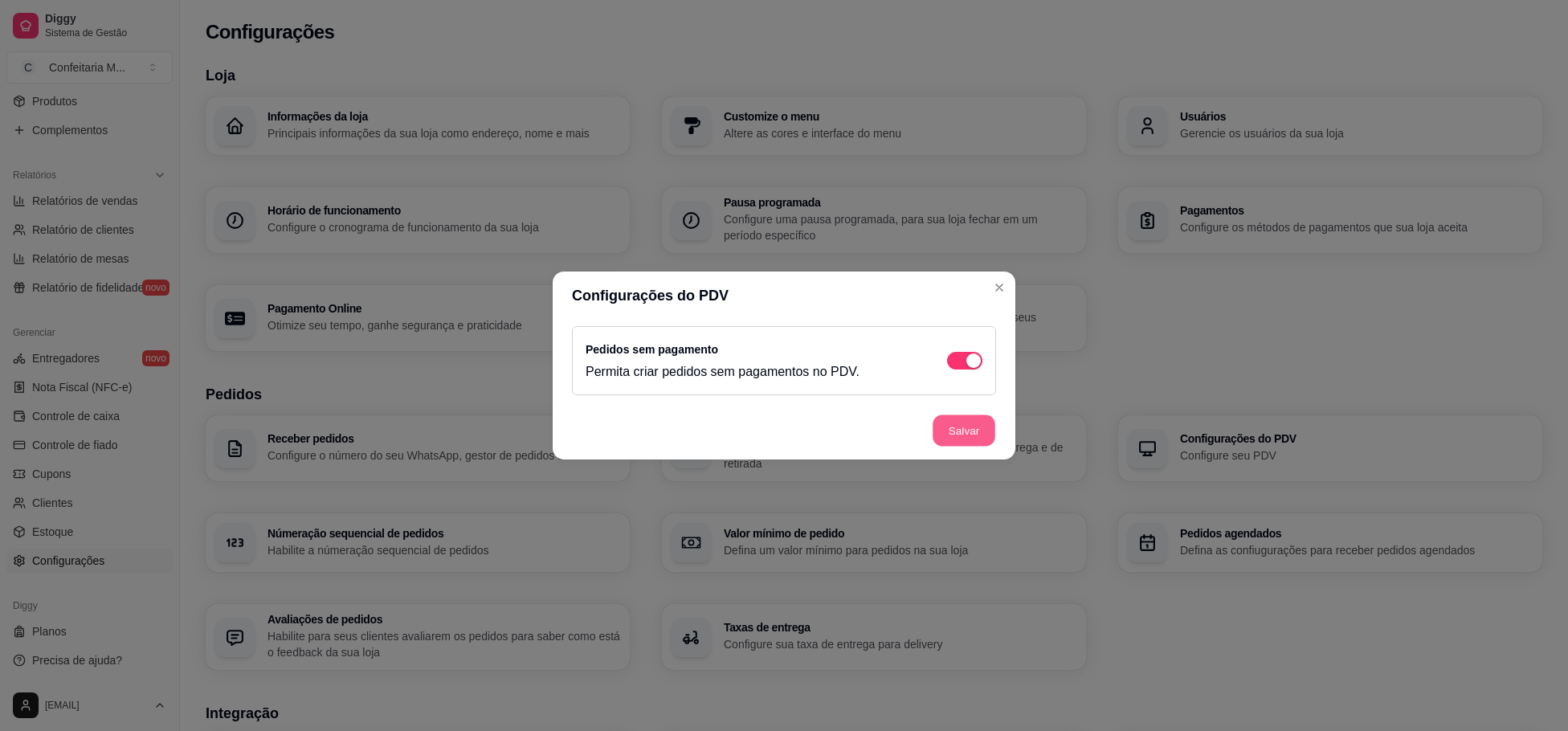 click on "Salvar" at bounding box center [964, 431] 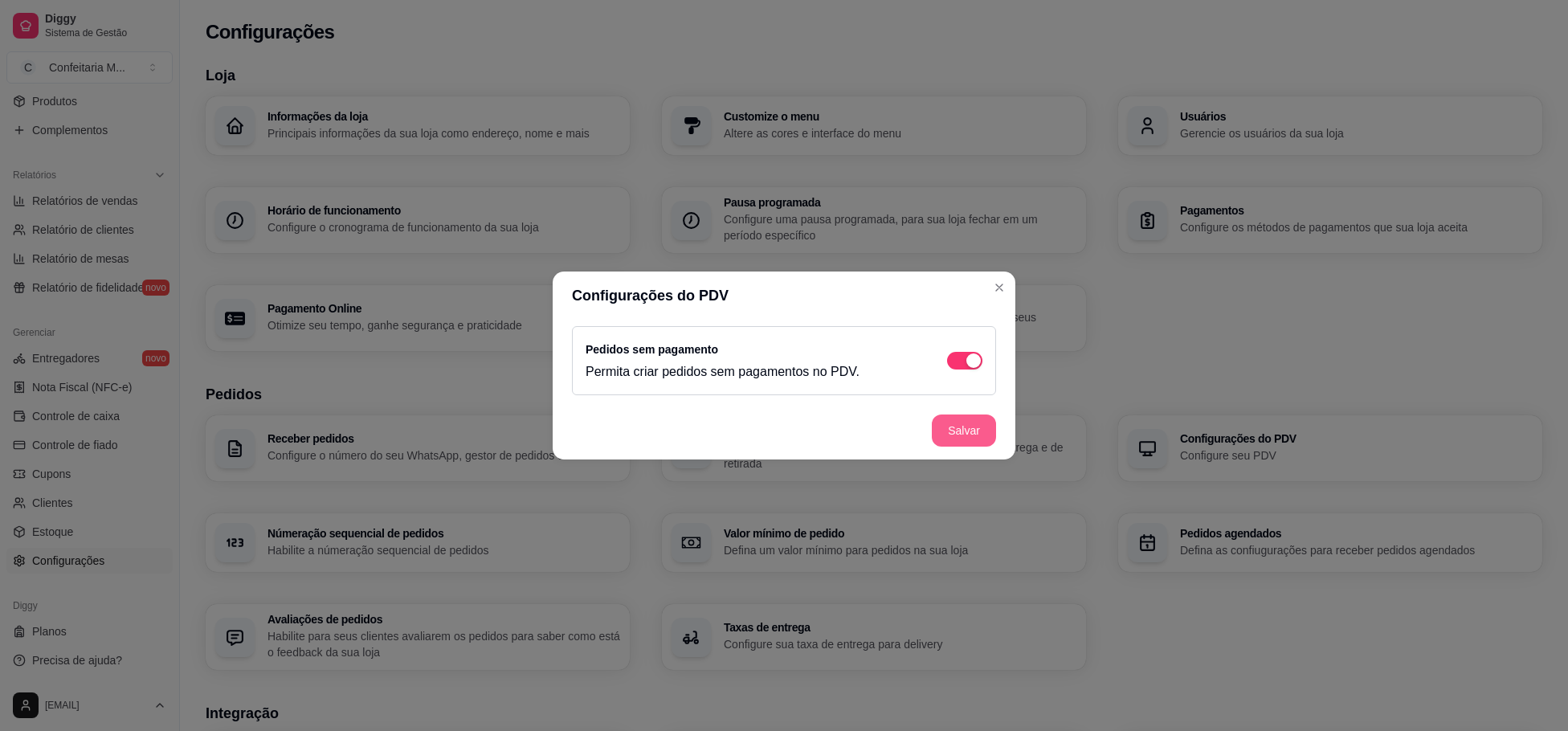 click on "Salvar" at bounding box center (964, 431) 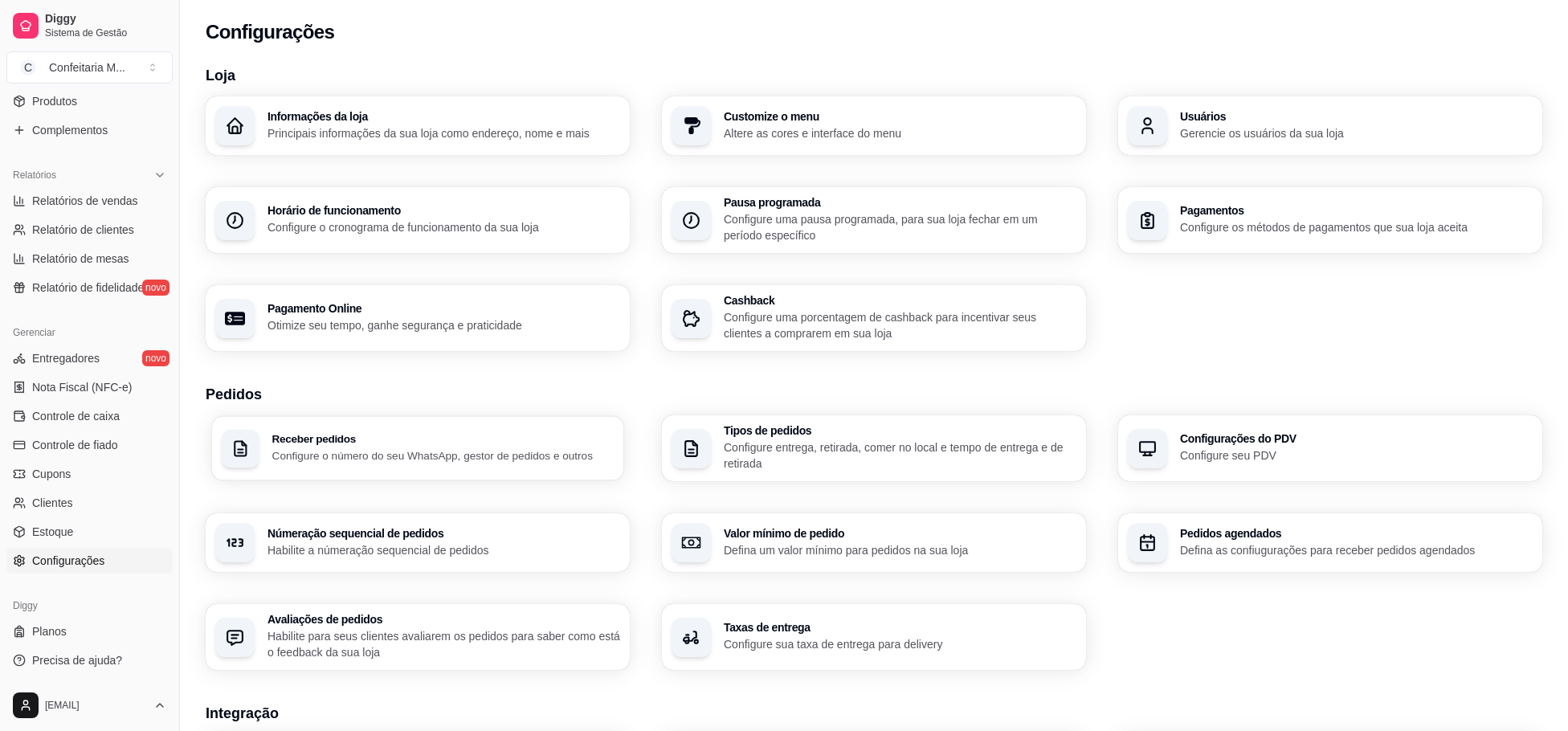 click on "Configure o número do seu WhatsApp, gestor de pedidos e outros" at bounding box center [443, 455] 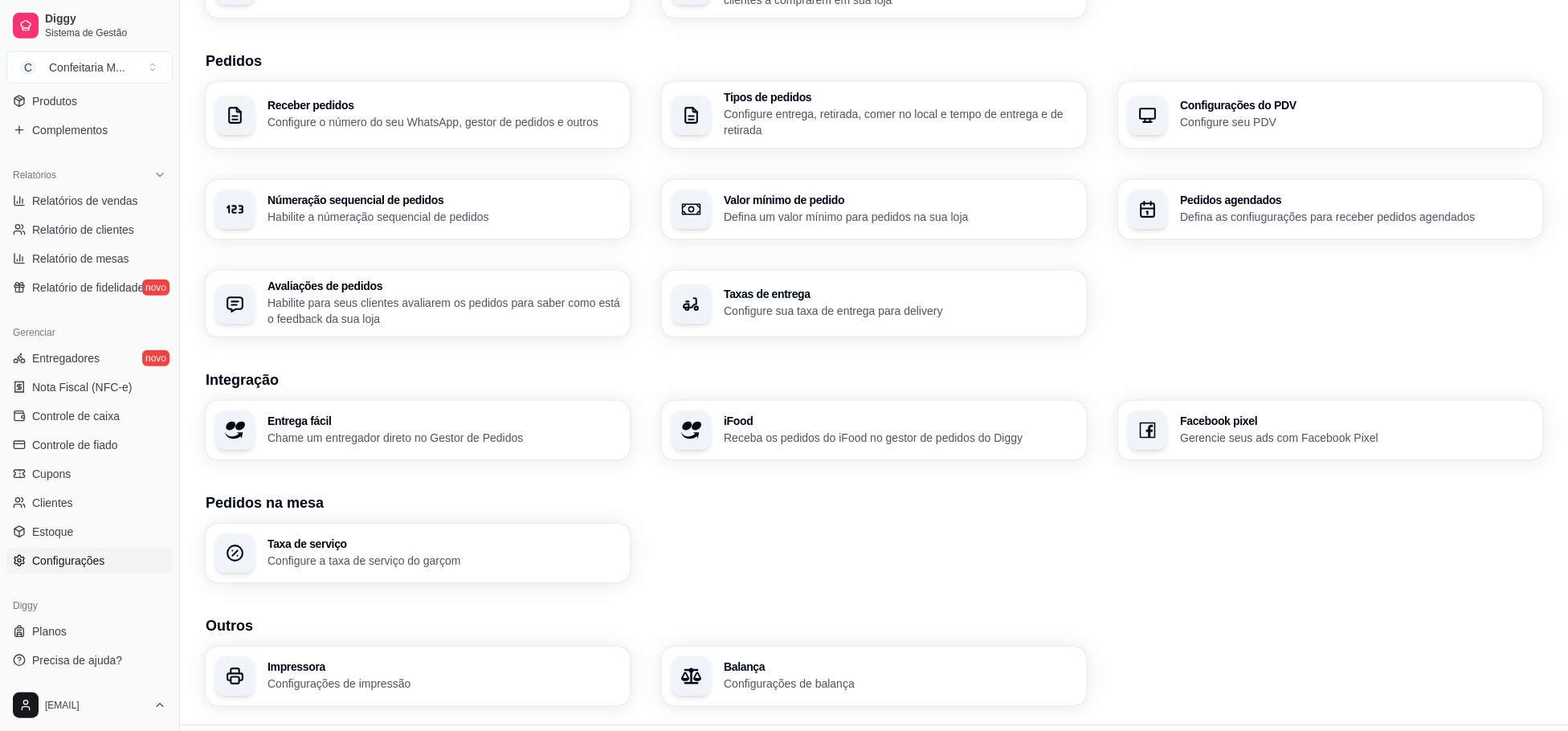 scroll, scrollTop: 372, scrollLeft: 0, axis: vertical 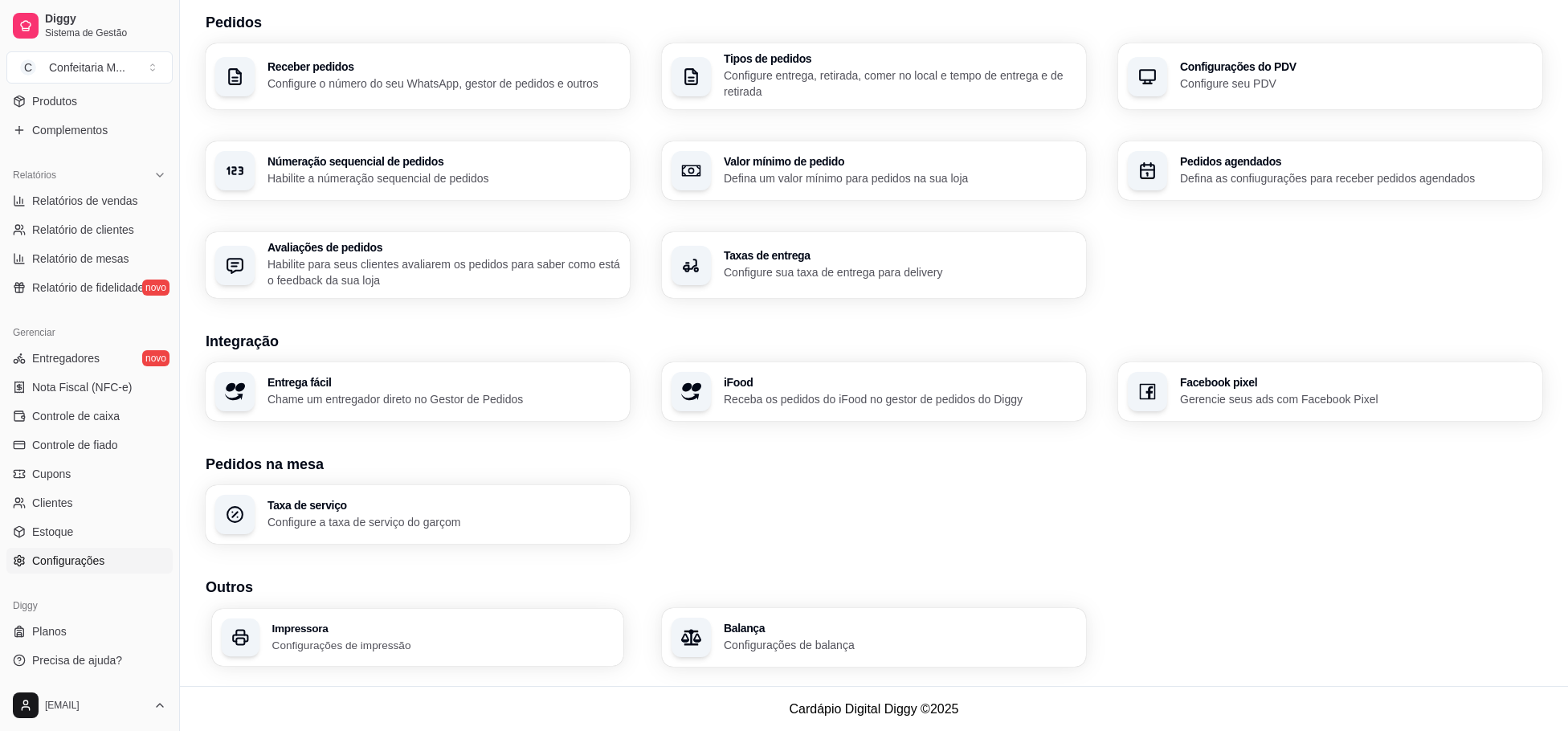 click on "Impressora" at bounding box center [443, 628] 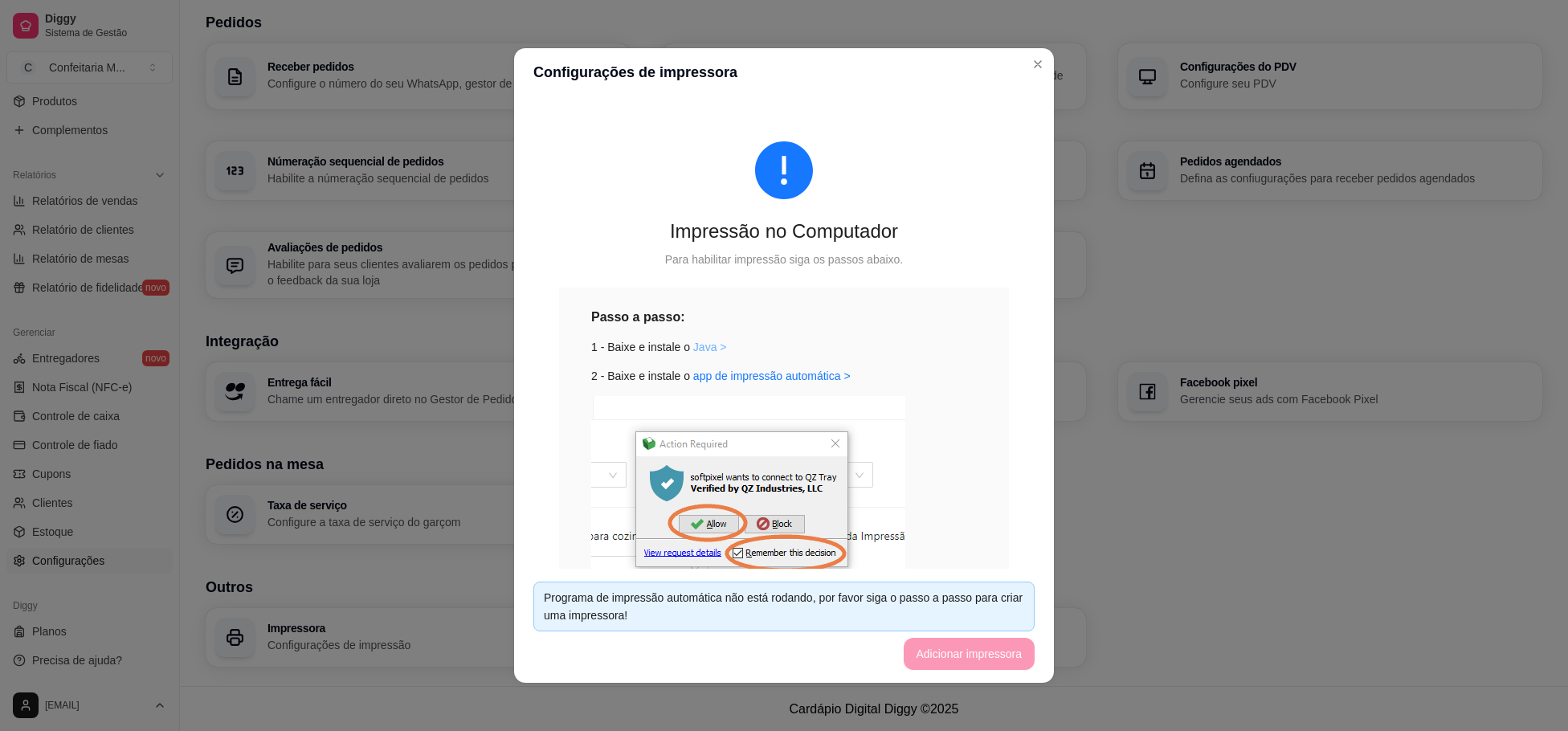 click on "Java >" at bounding box center [710, 347] 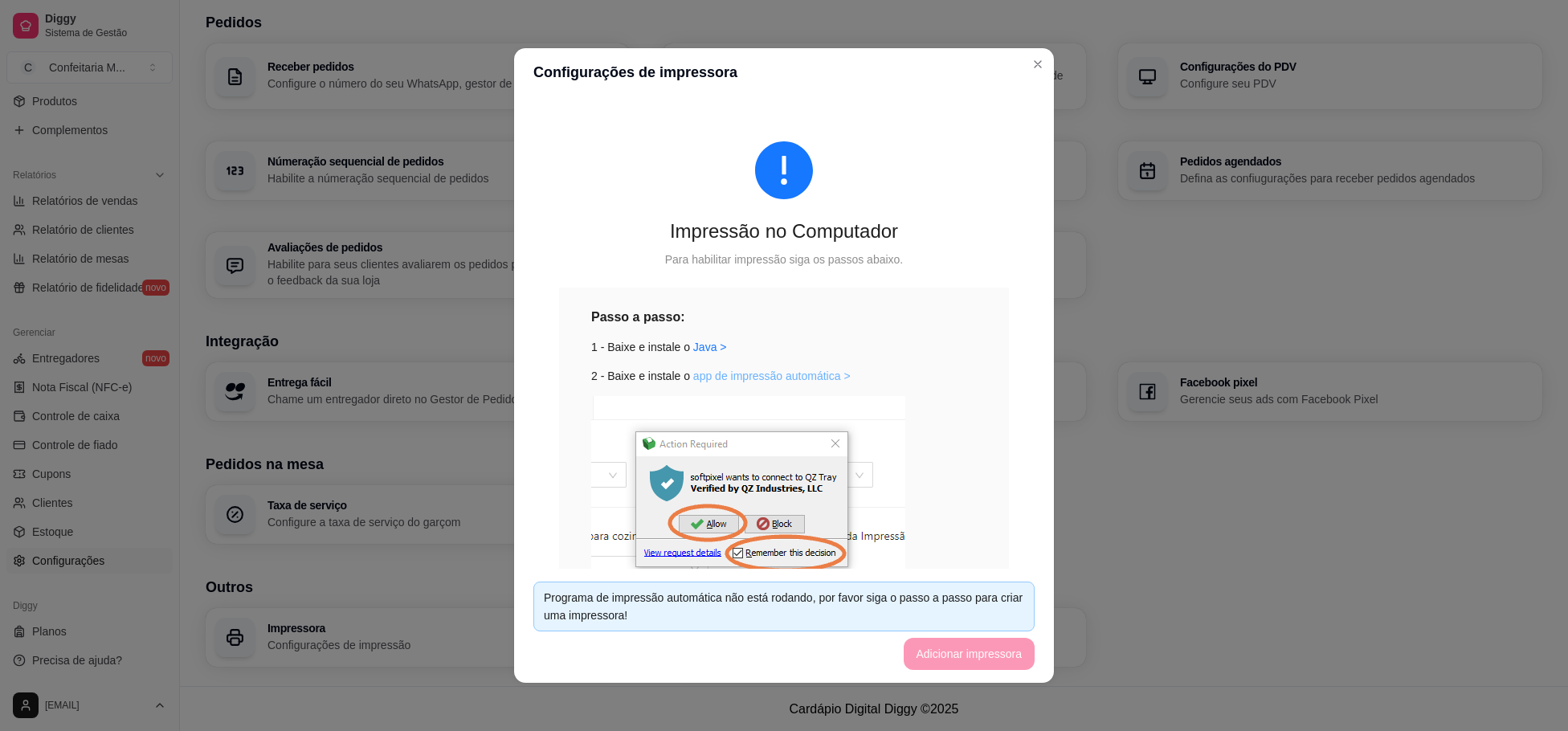 click on "app de impressão automática >" at bounding box center [772, 376] 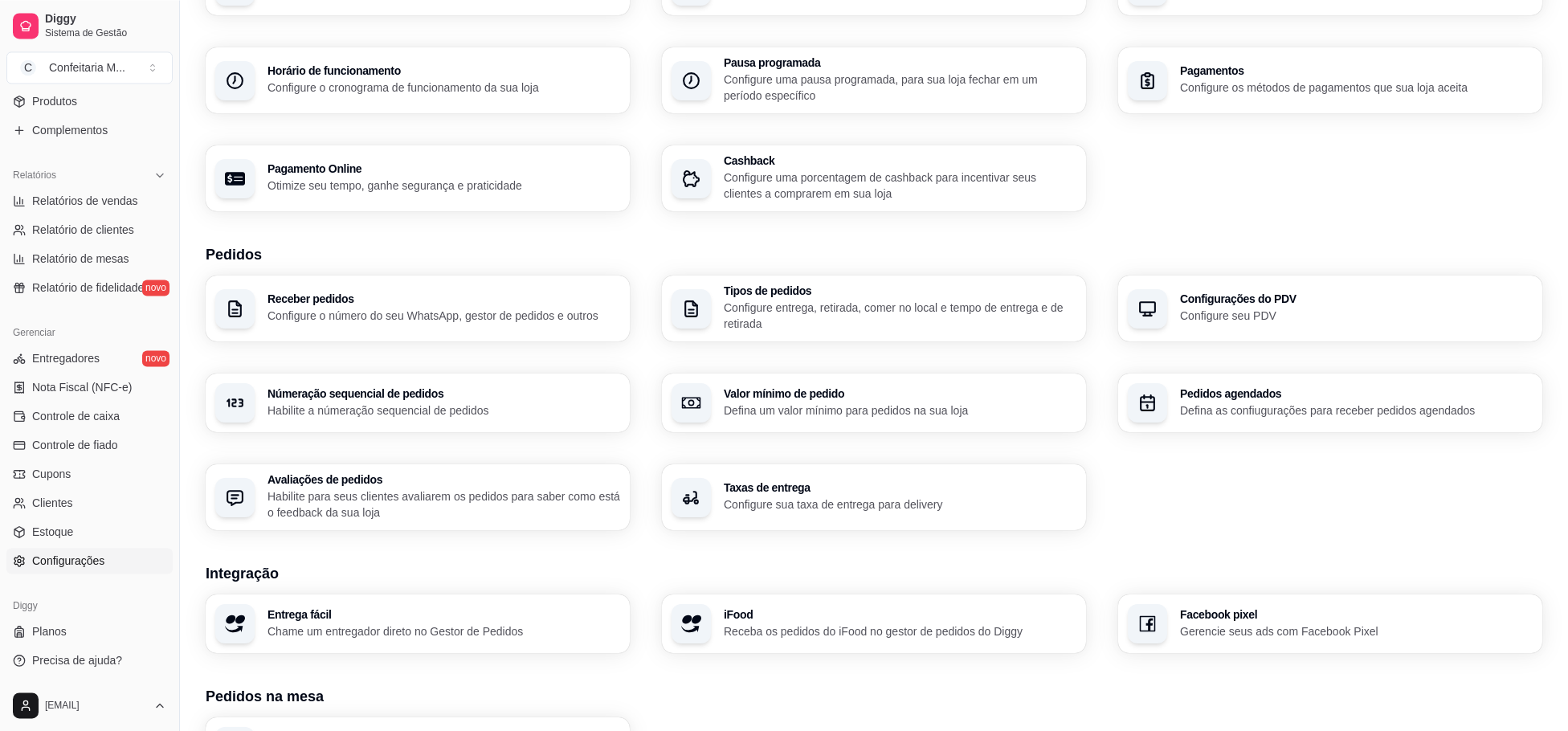 scroll, scrollTop: 136, scrollLeft: 0, axis: vertical 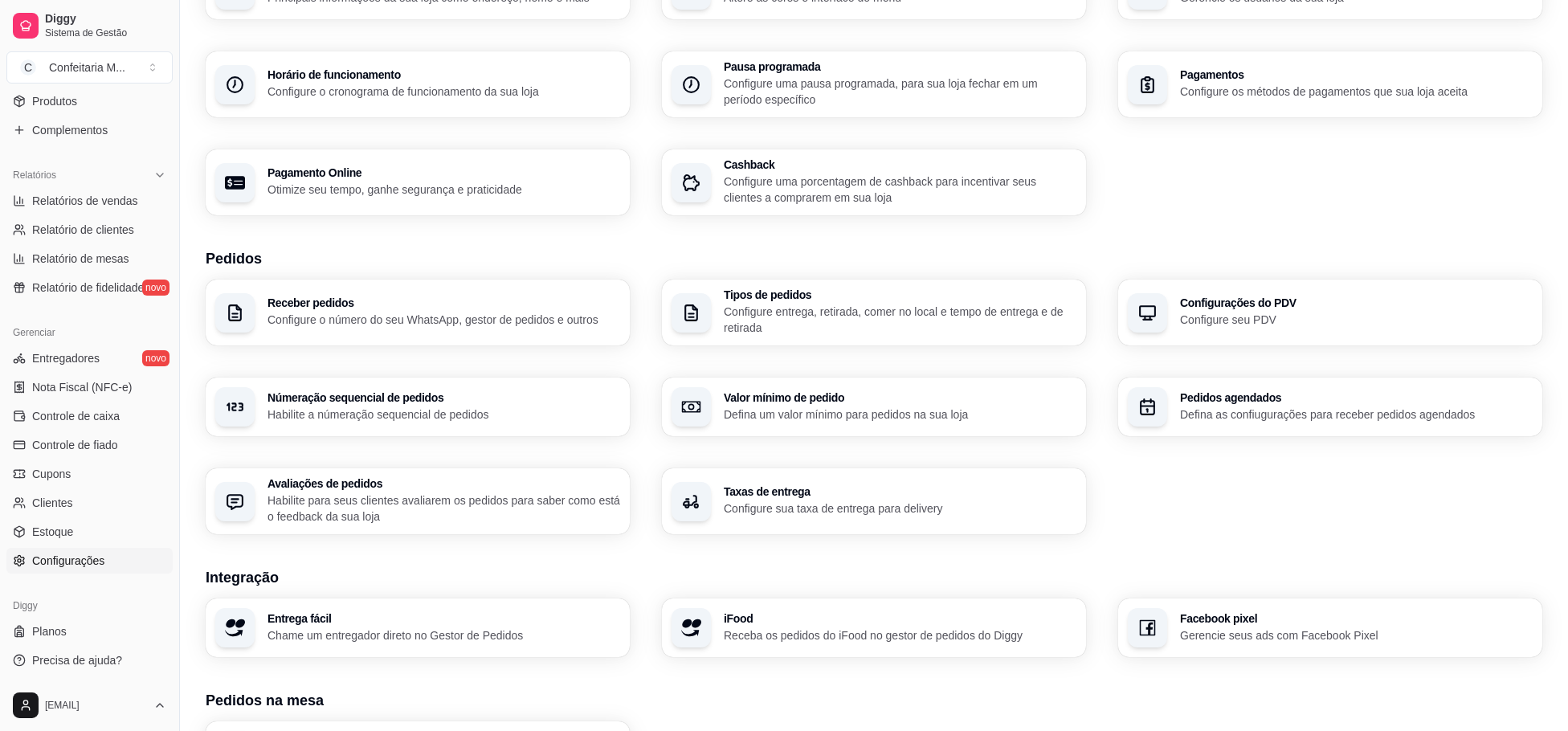 click on "Configure o cronograma de funcionamento da sua loja" at bounding box center [443, 92] 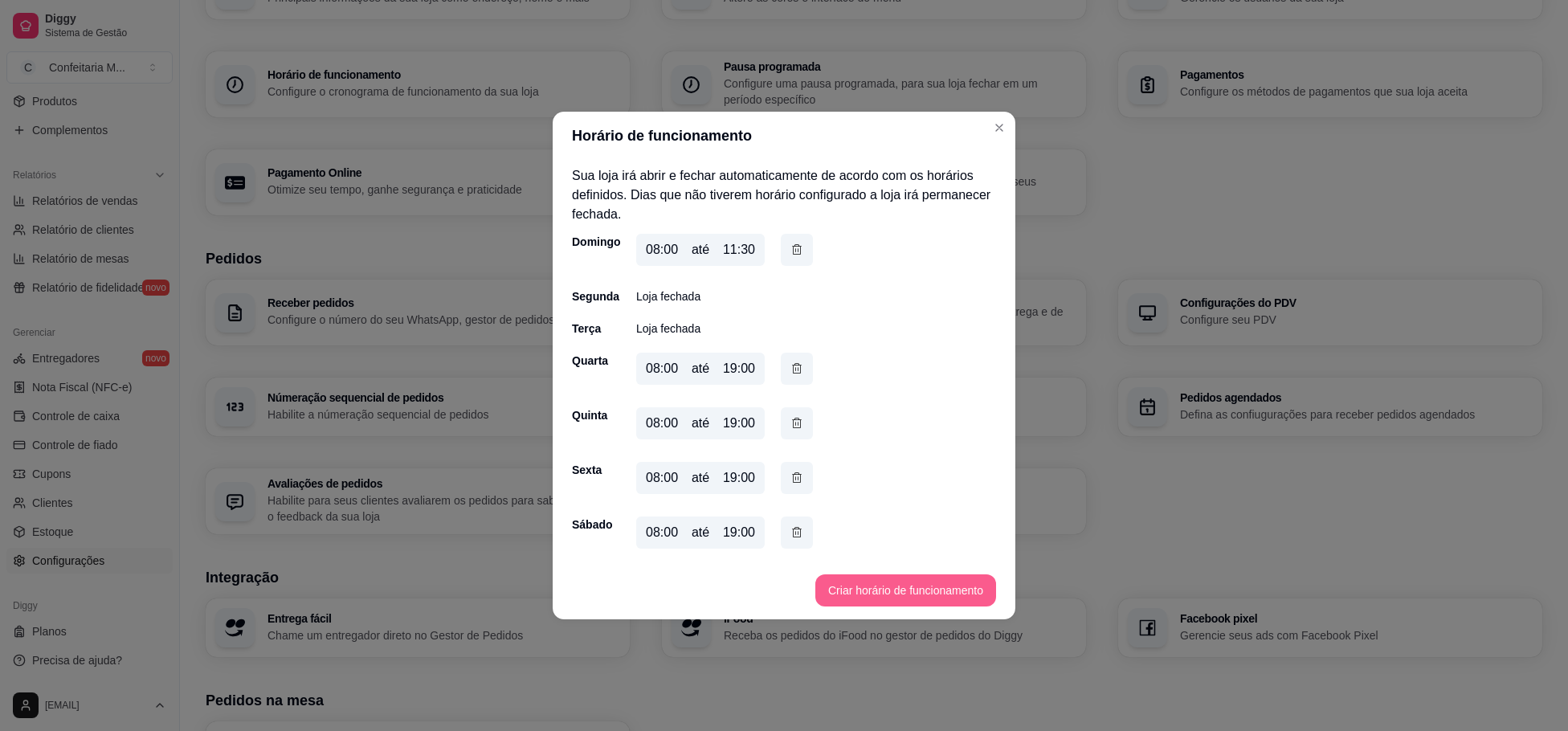 click on "Criar horário de funcionamento" at bounding box center (905, 590) 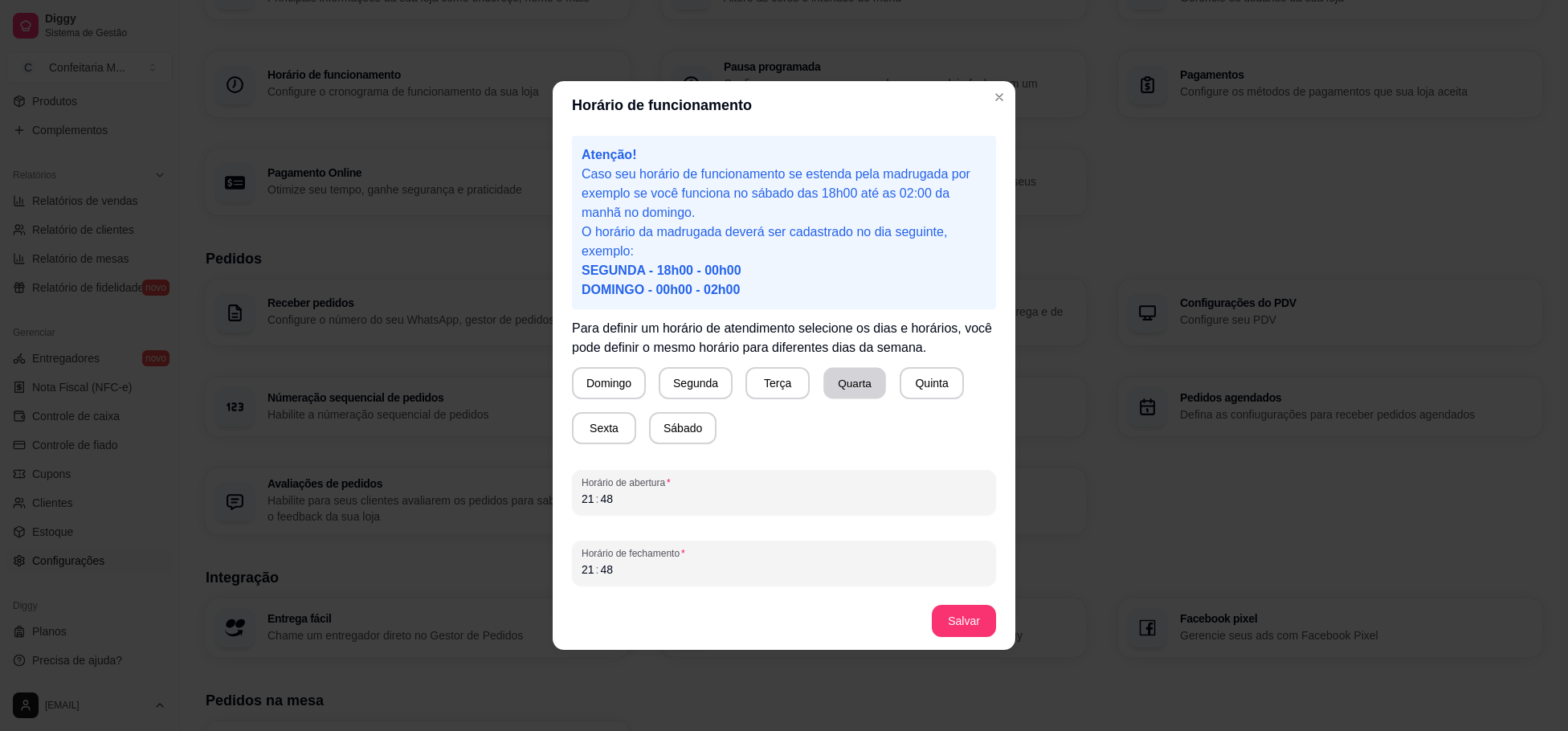 click on "Quarta" at bounding box center (855, 383) 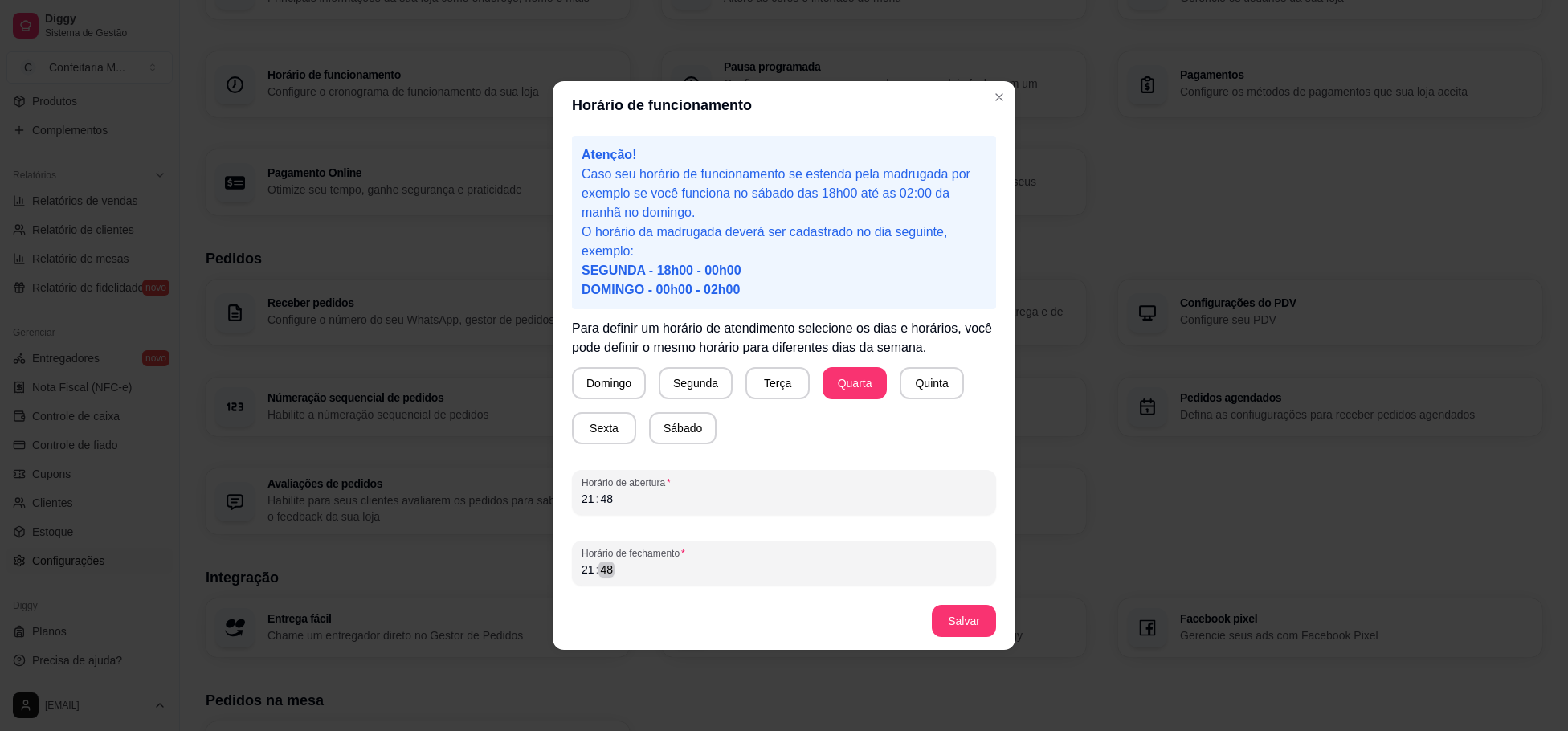 click on "48" at bounding box center [606, 570] 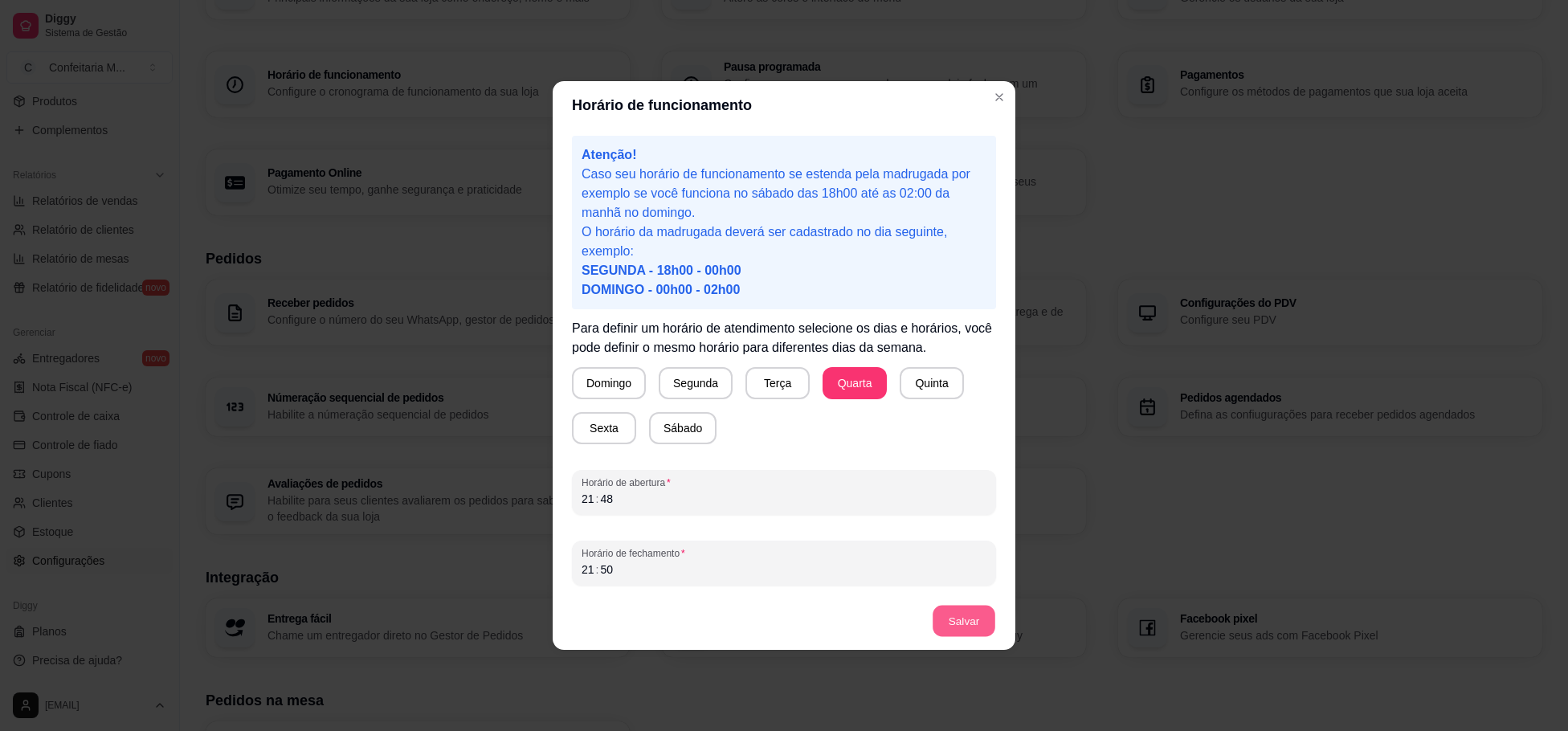 click on "Salvar" at bounding box center (964, 621) 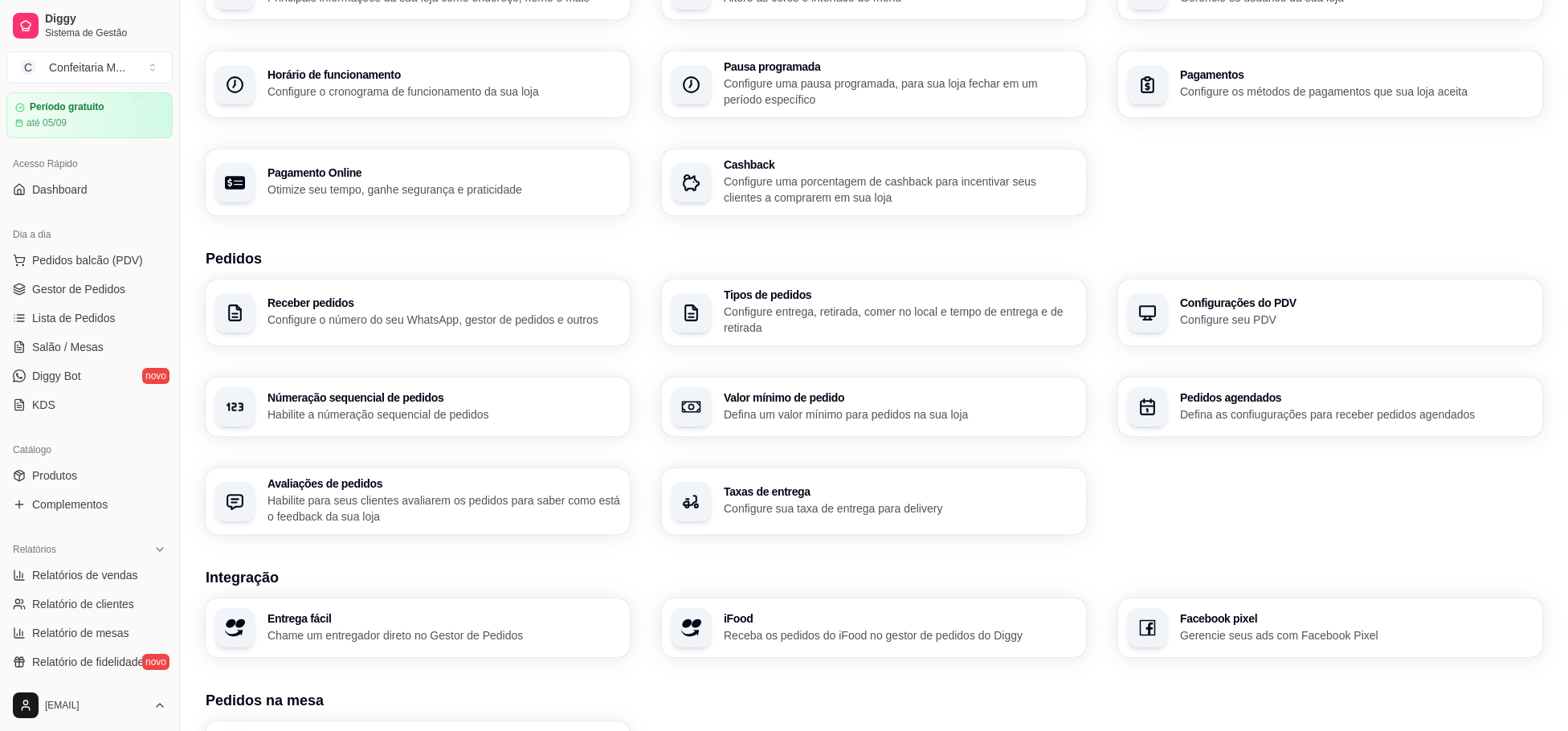 scroll, scrollTop: 0, scrollLeft: 0, axis: both 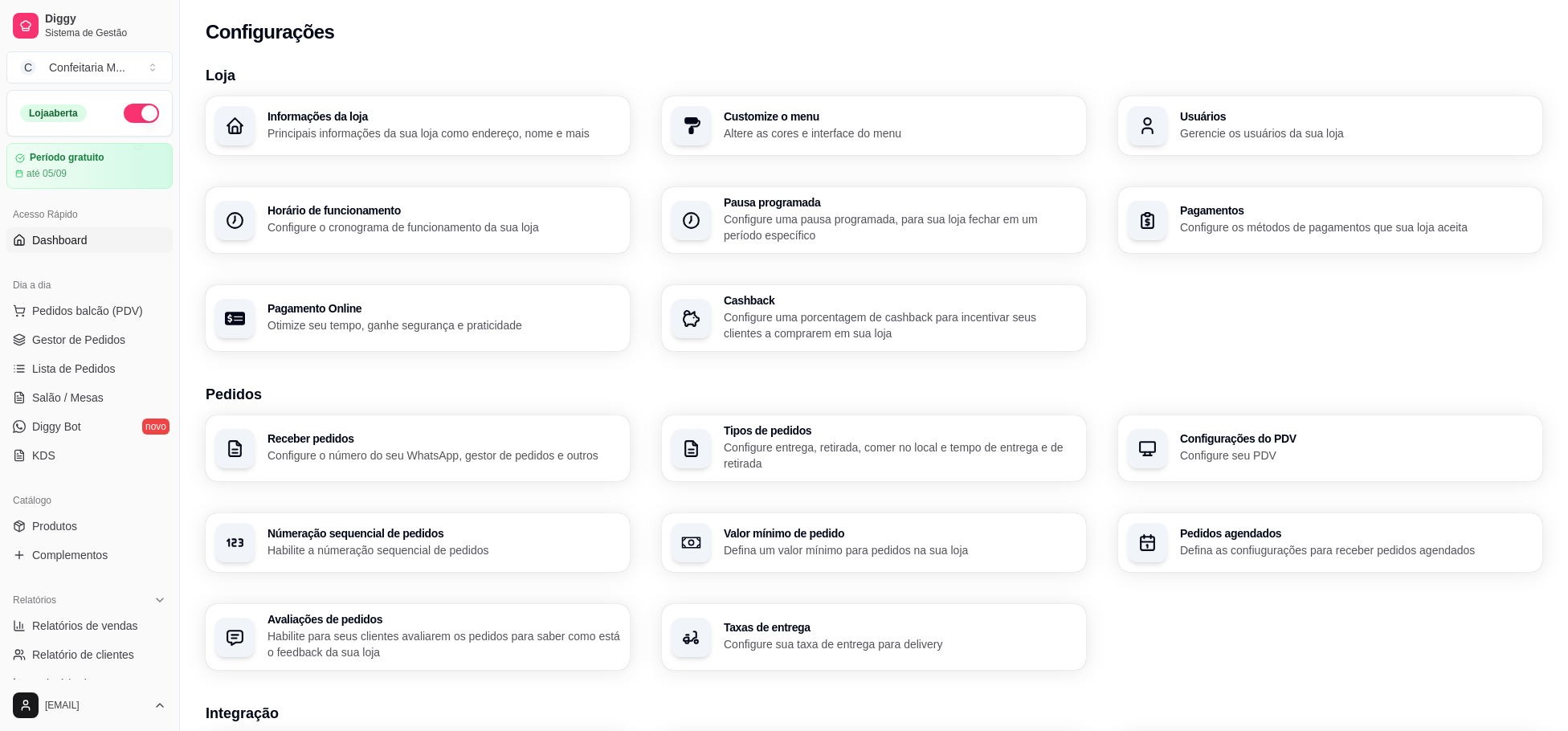 click on "Dashboard" at bounding box center (59, 240) 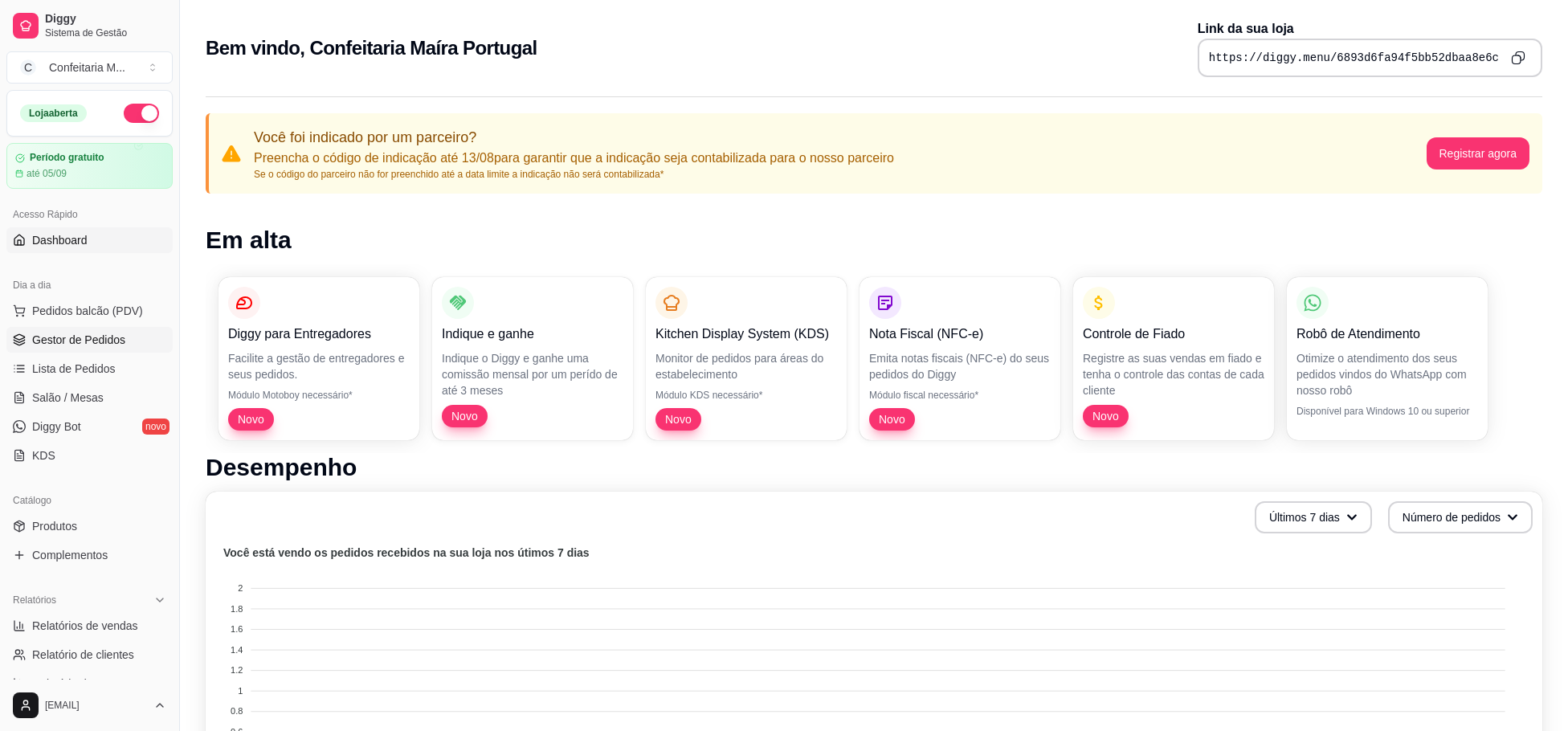 click on "Gestor de Pedidos" at bounding box center [79, 340] 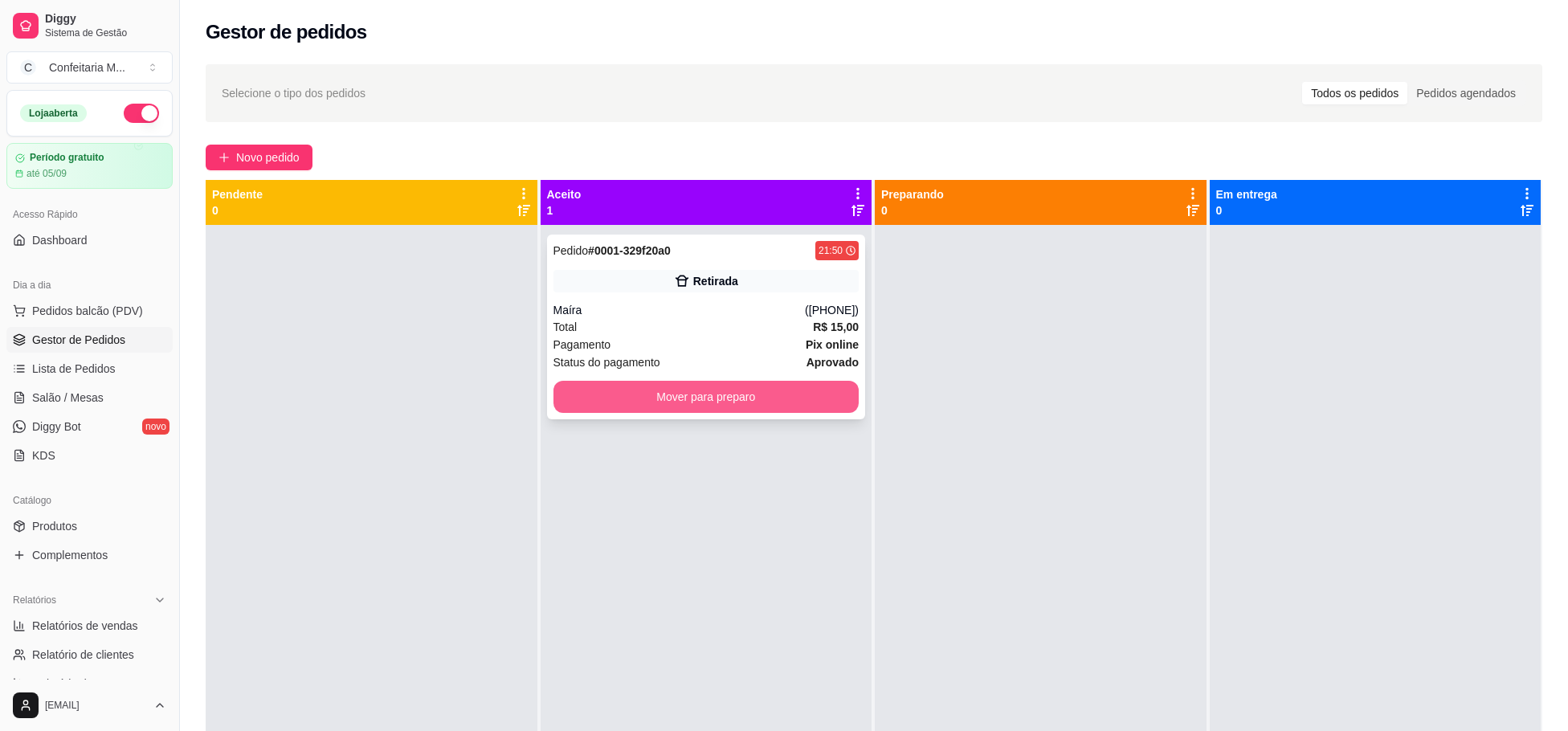 click on "Mover para preparo" at bounding box center [706, 397] 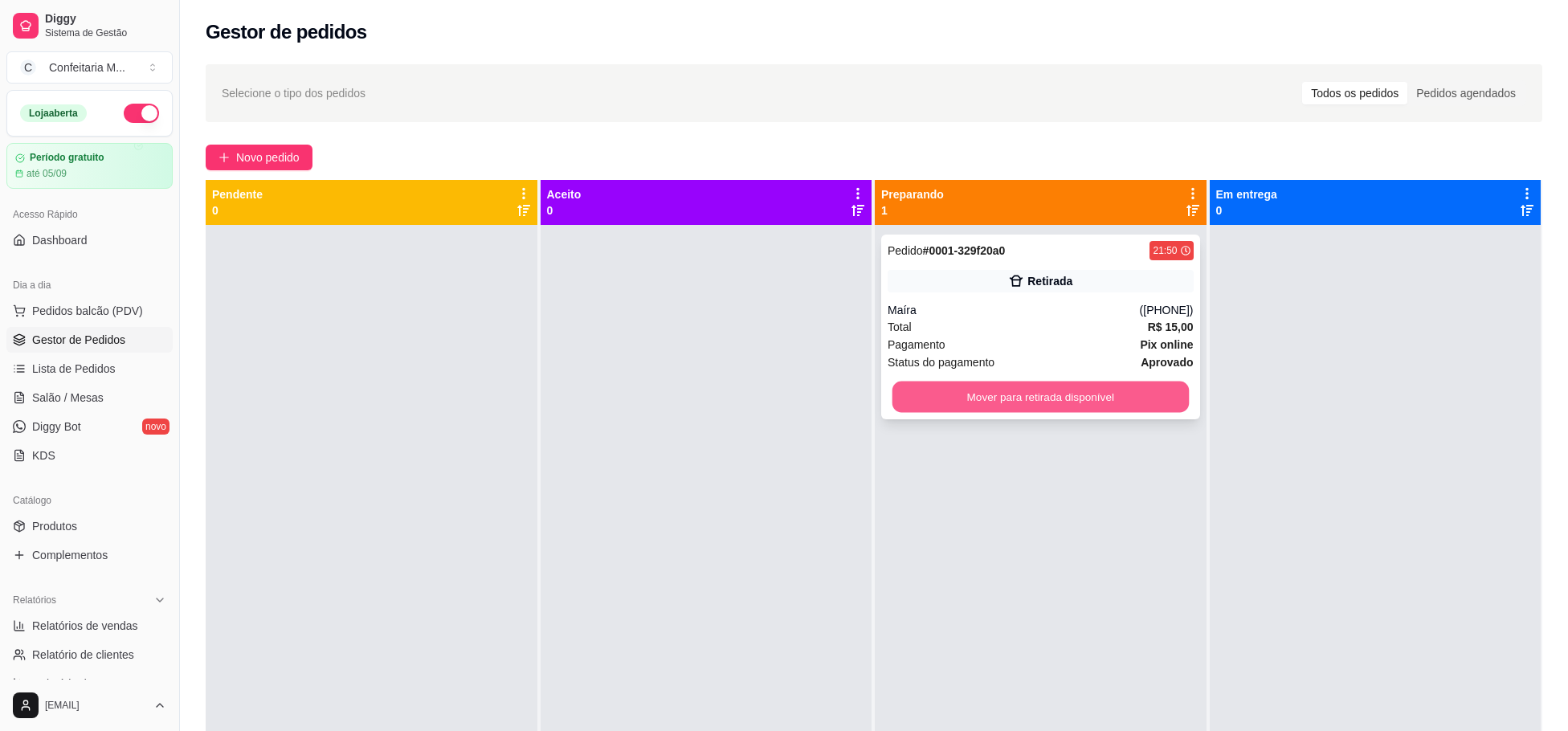 click on "Mover para retirada disponível" at bounding box center (1040, 397) 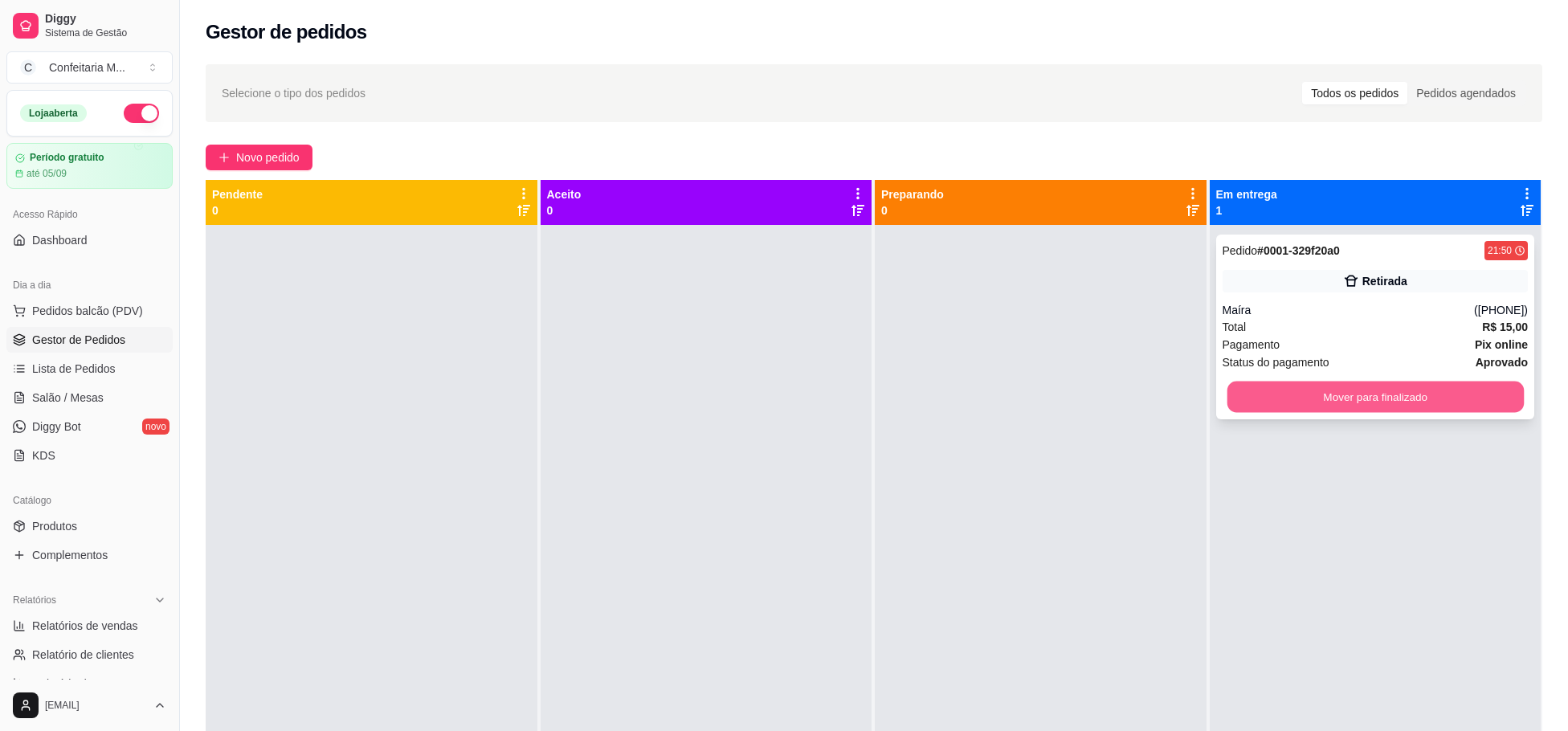 click on "Mover para finalizado" at bounding box center [1374, 397] 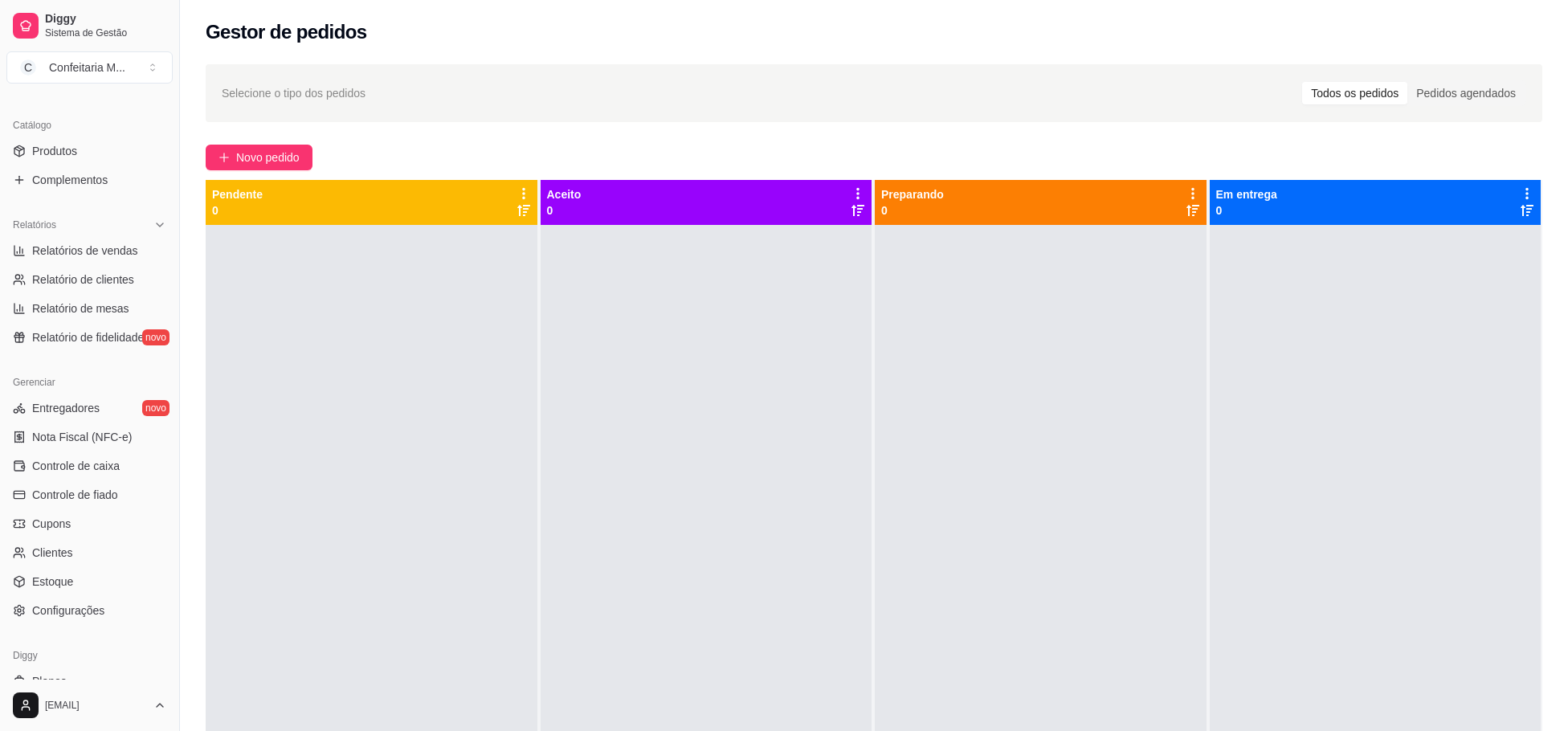 scroll, scrollTop: 425, scrollLeft: 0, axis: vertical 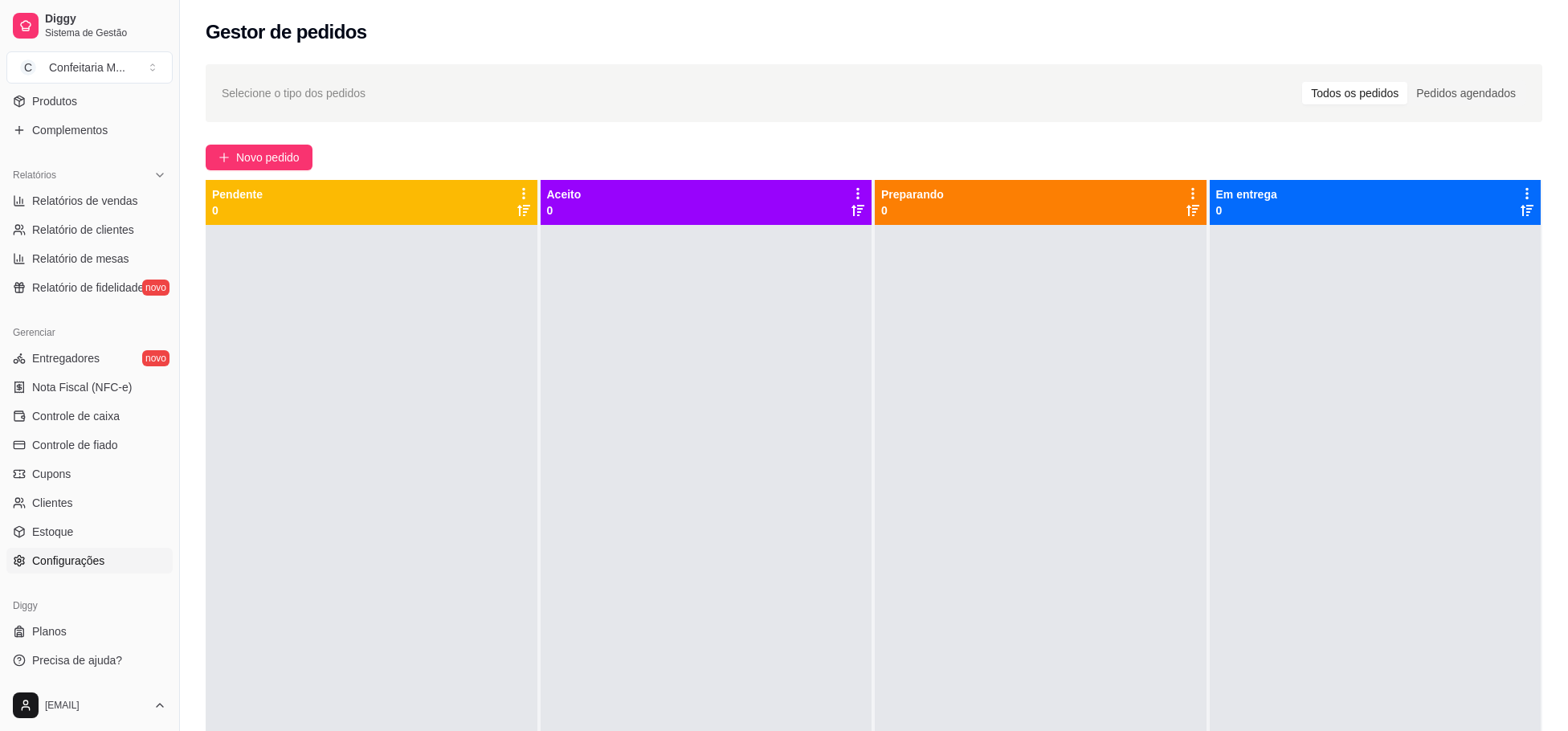 click on "Configurações" at bounding box center (68, 561) 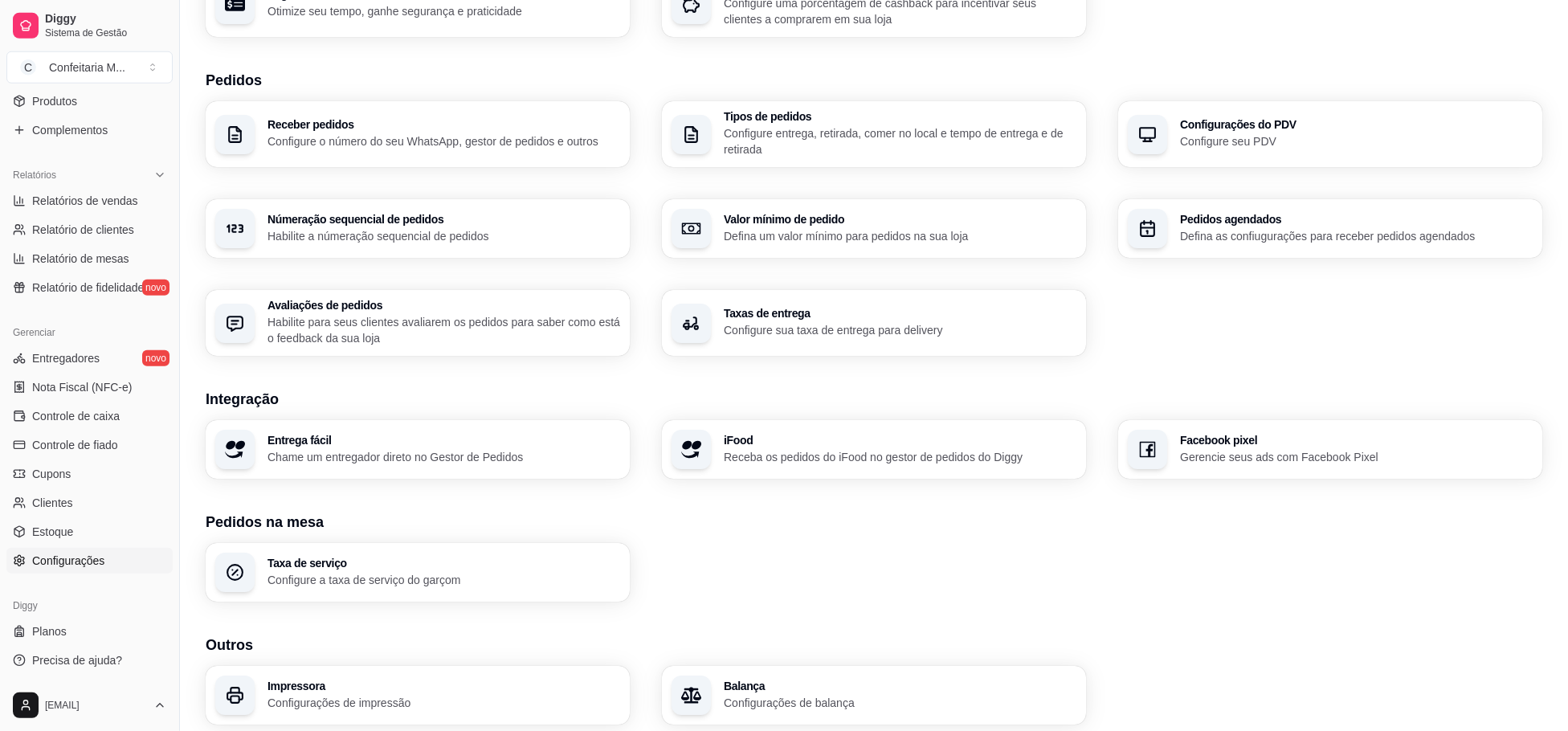 scroll, scrollTop: 372, scrollLeft: 0, axis: vertical 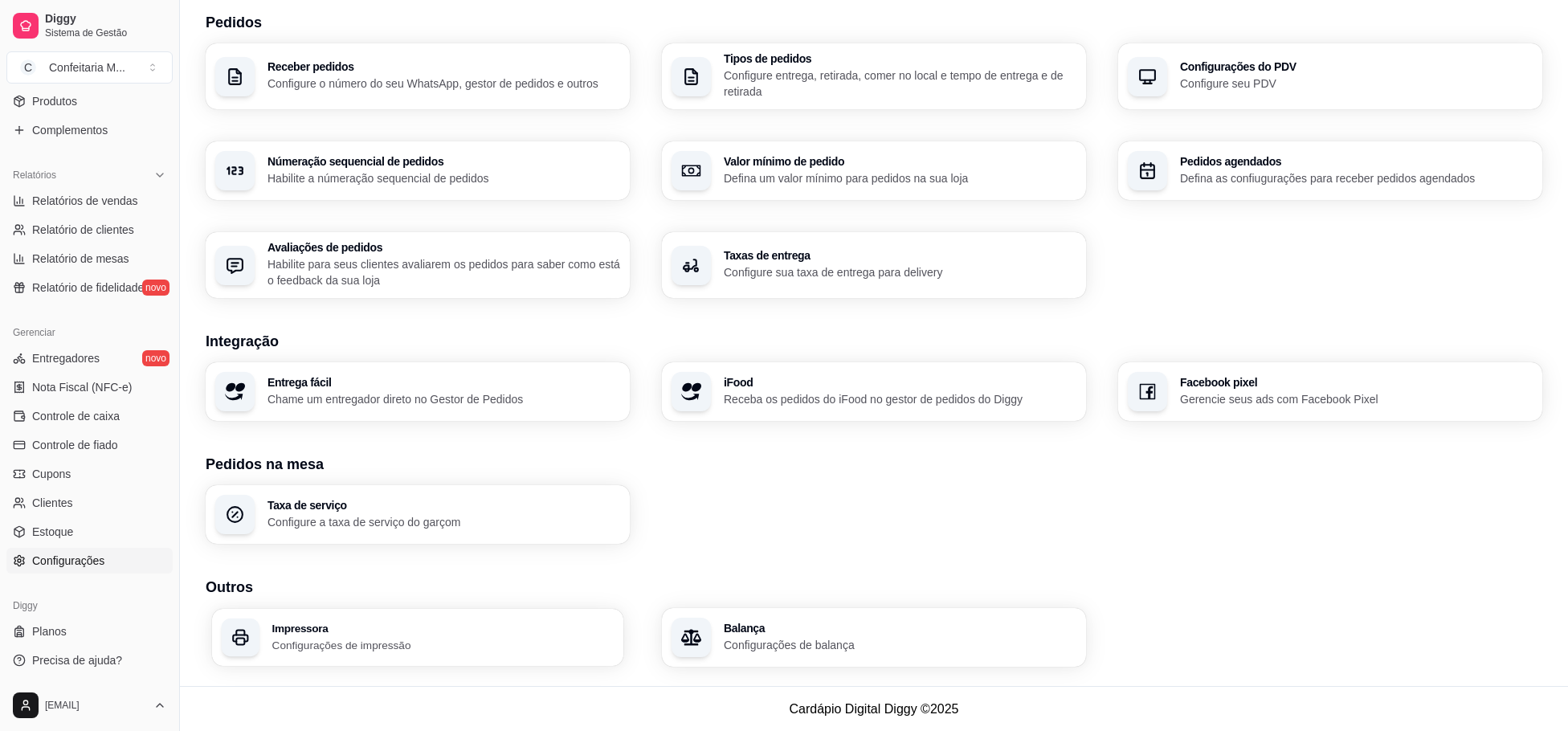 click on "Impressora Configurações de impressão" at bounding box center (443, 637) 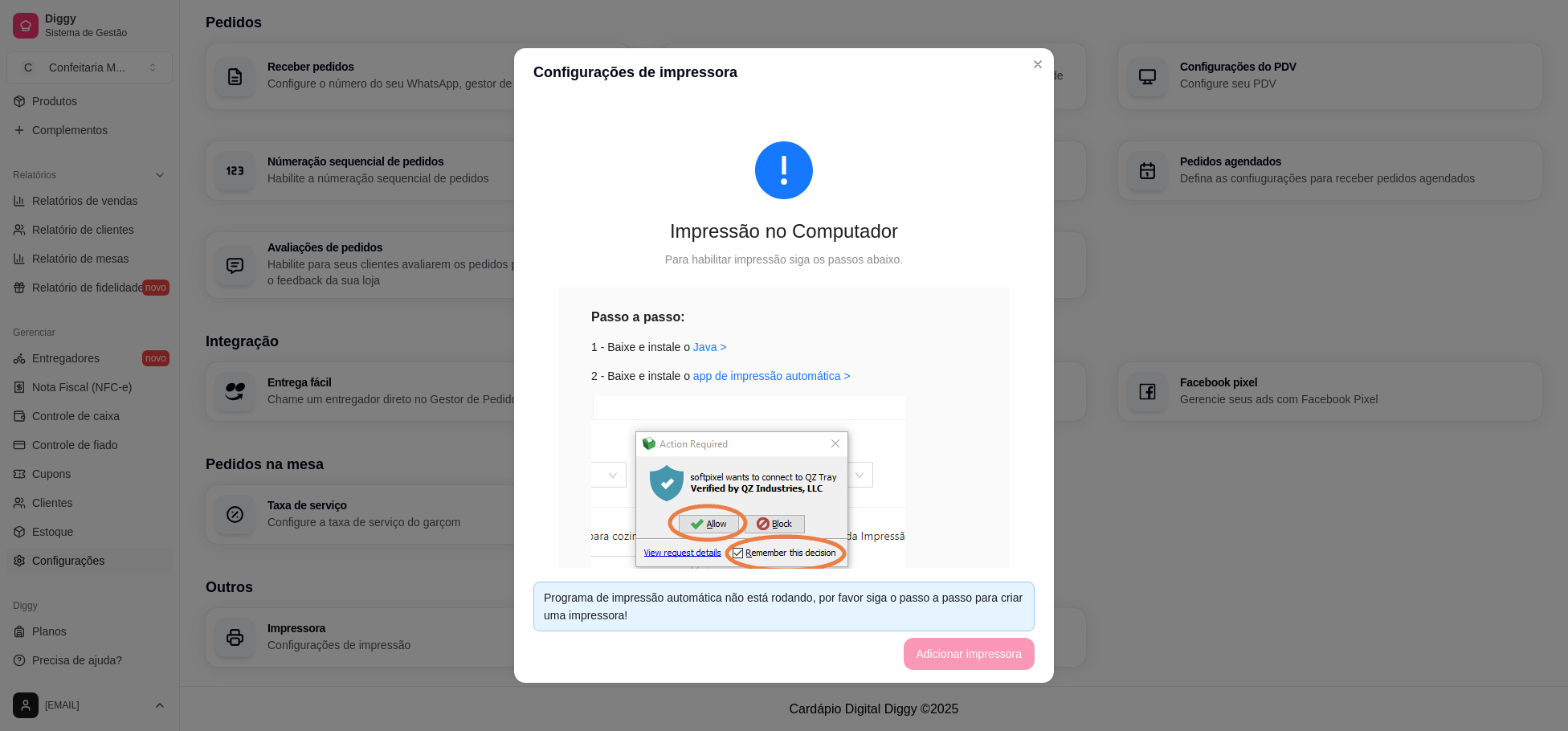 click on "Programa de impressão automática não está rodando, por favor siga o passo a passo para criar uma impressora!" at bounding box center (784, 606) 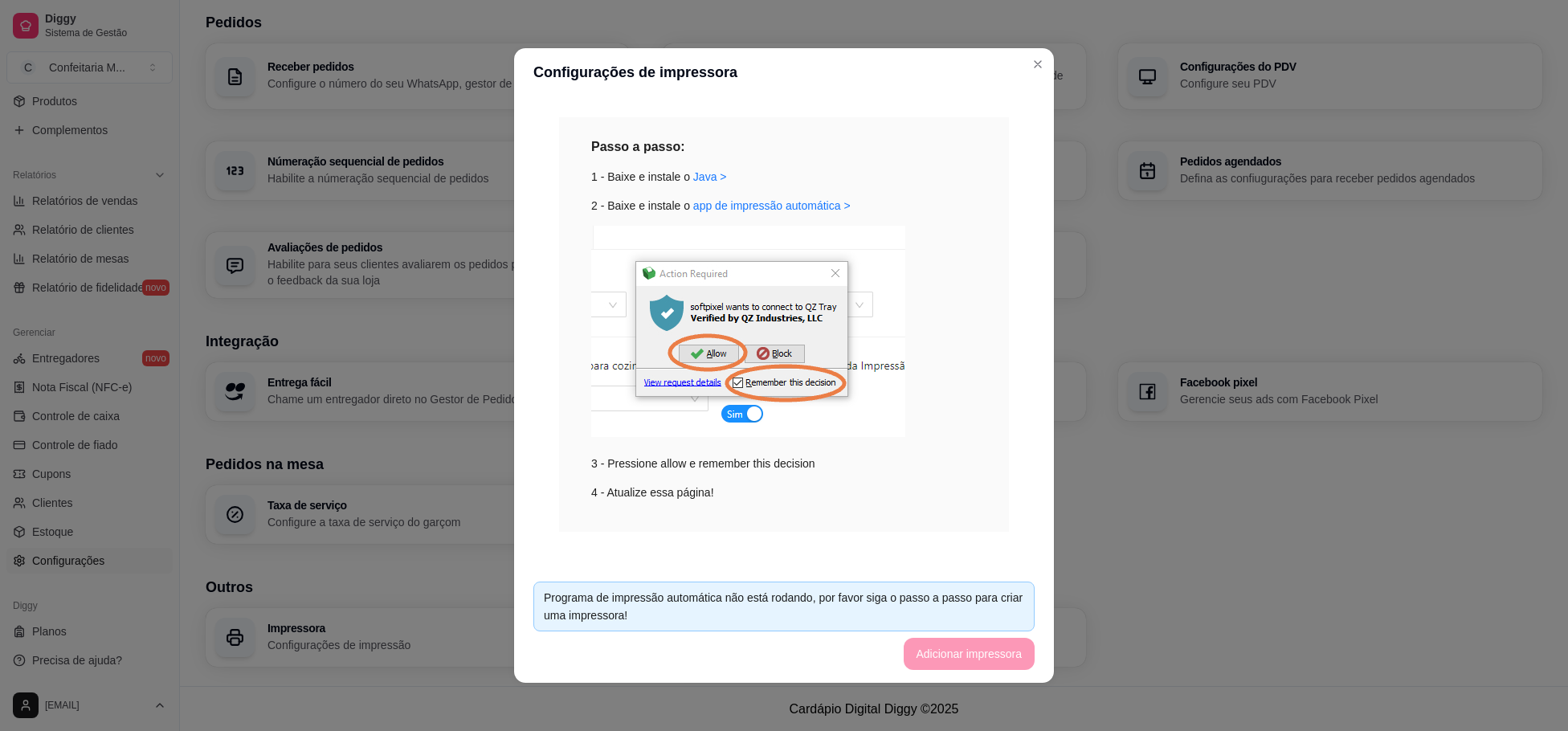 scroll, scrollTop: 178, scrollLeft: 0, axis: vertical 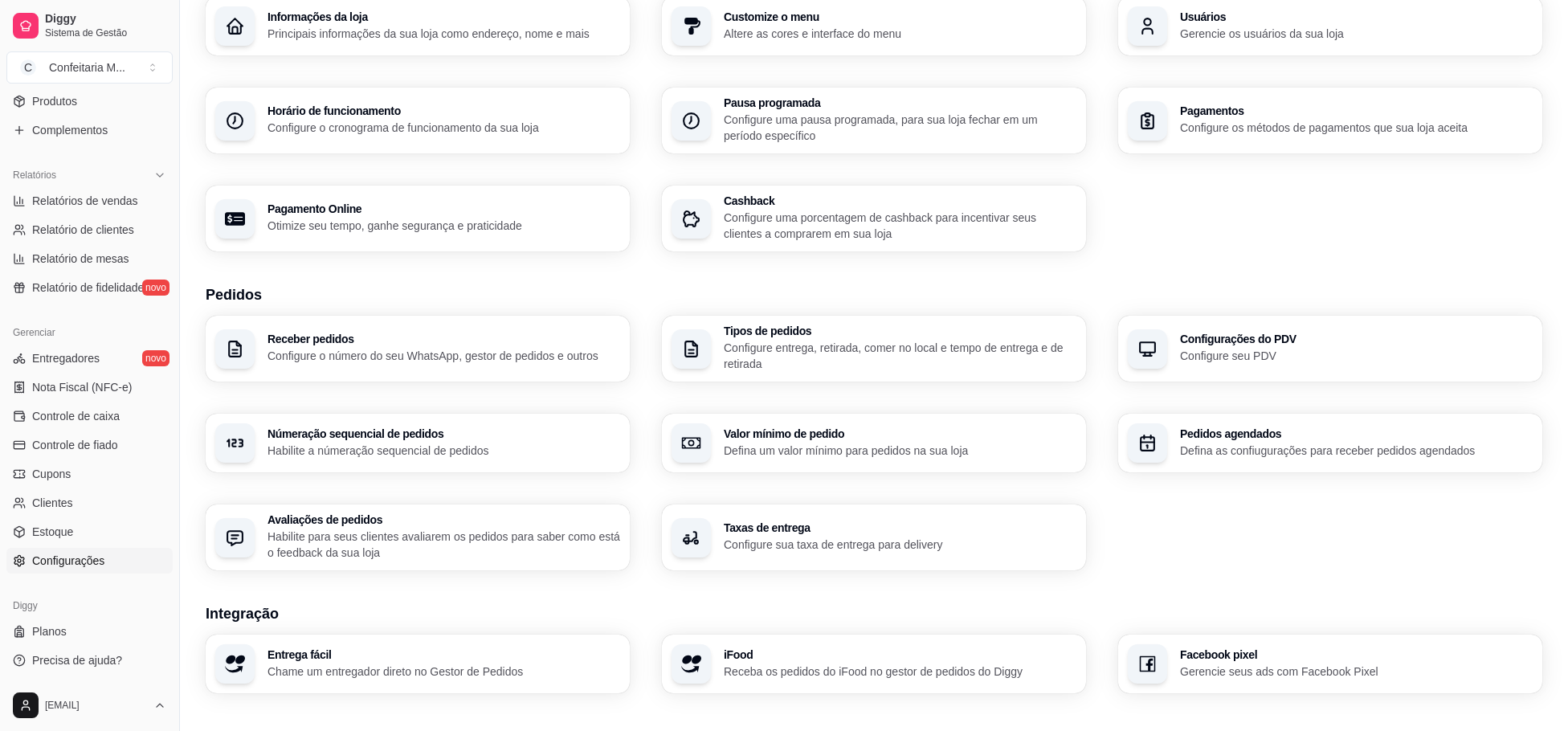 click on "Configure os métodos de pagamentos que sua loja aceita" at bounding box center [1356, 128] 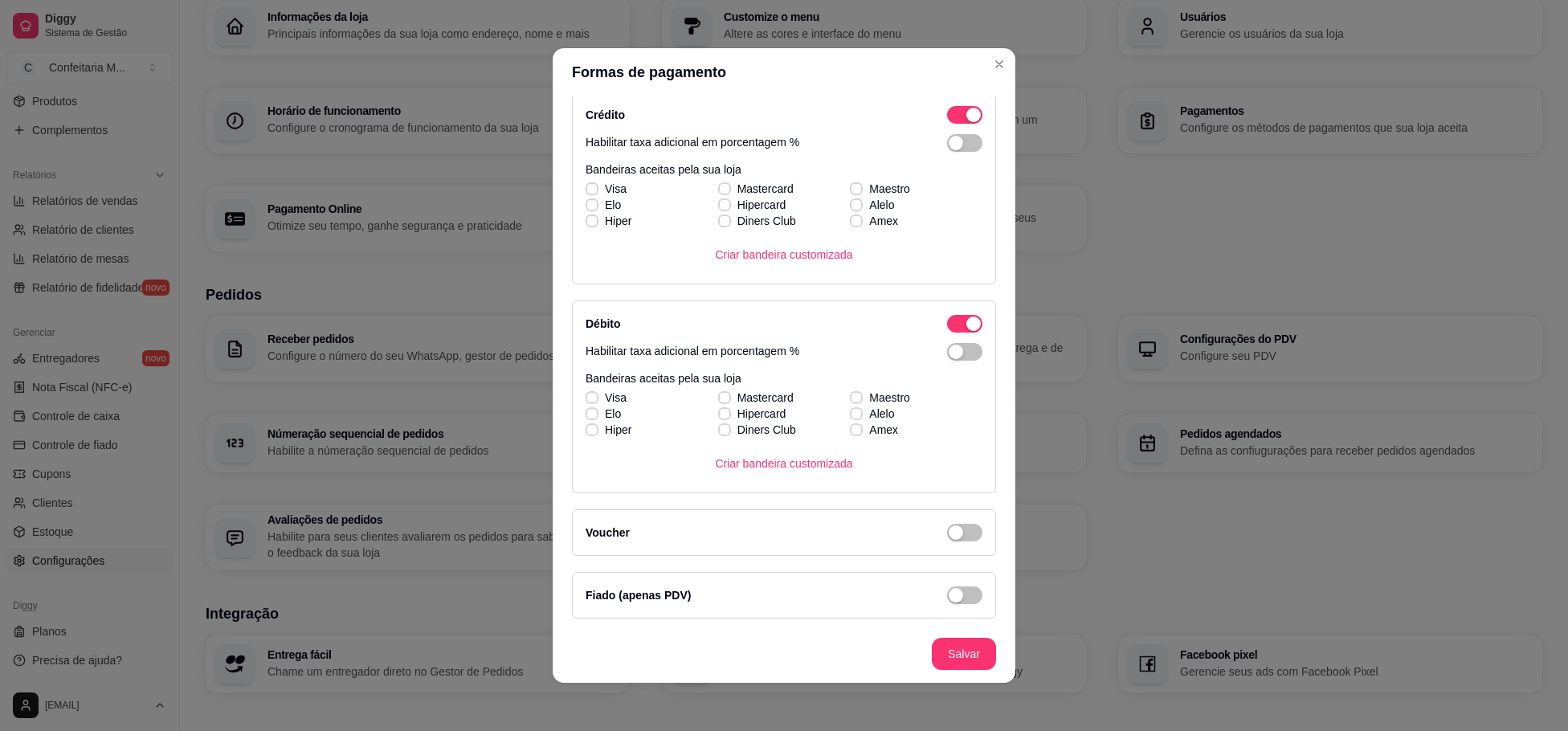scroll, scrollTop: 78, scrollLeft: 0, axis: vertical 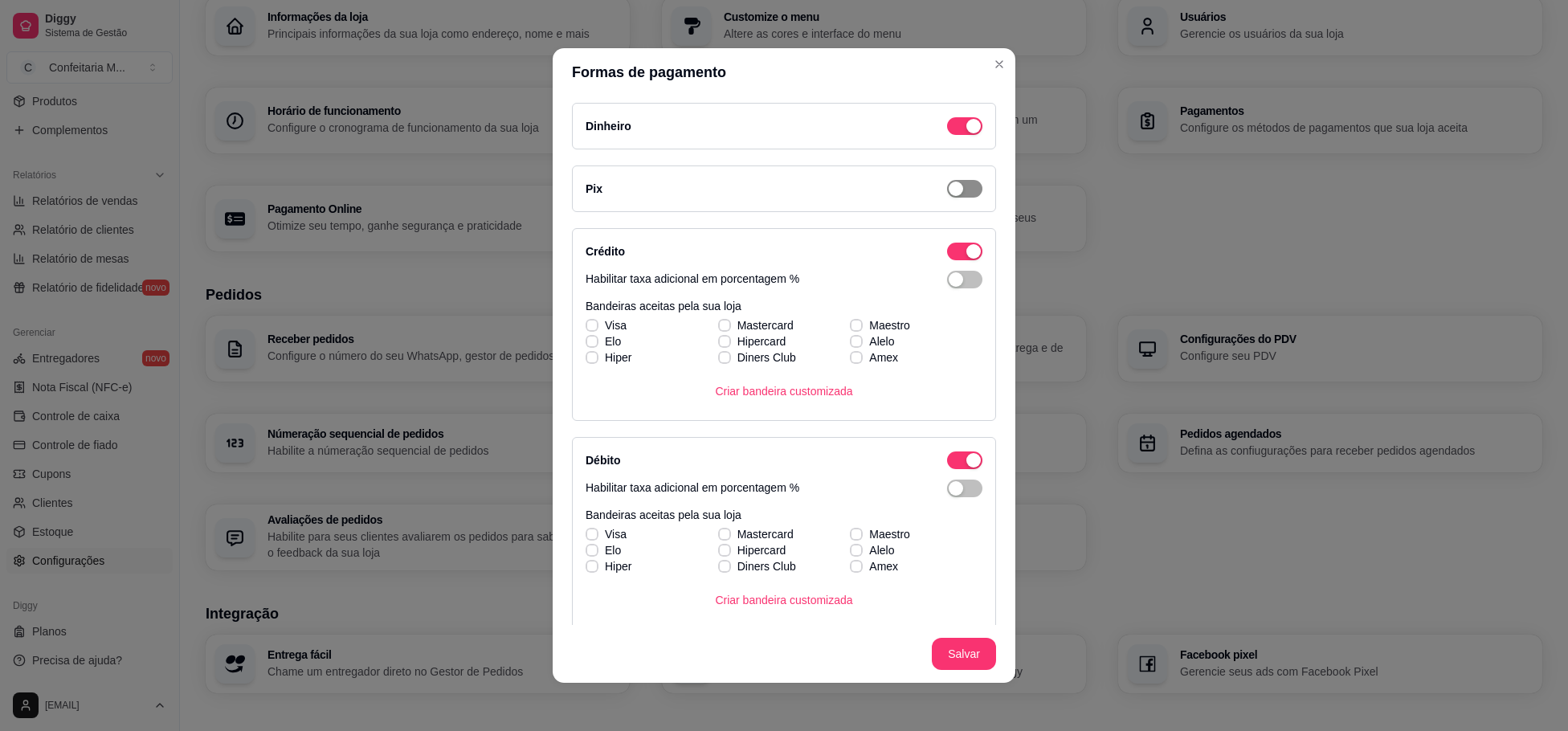 click at bounding box center [965, 126] 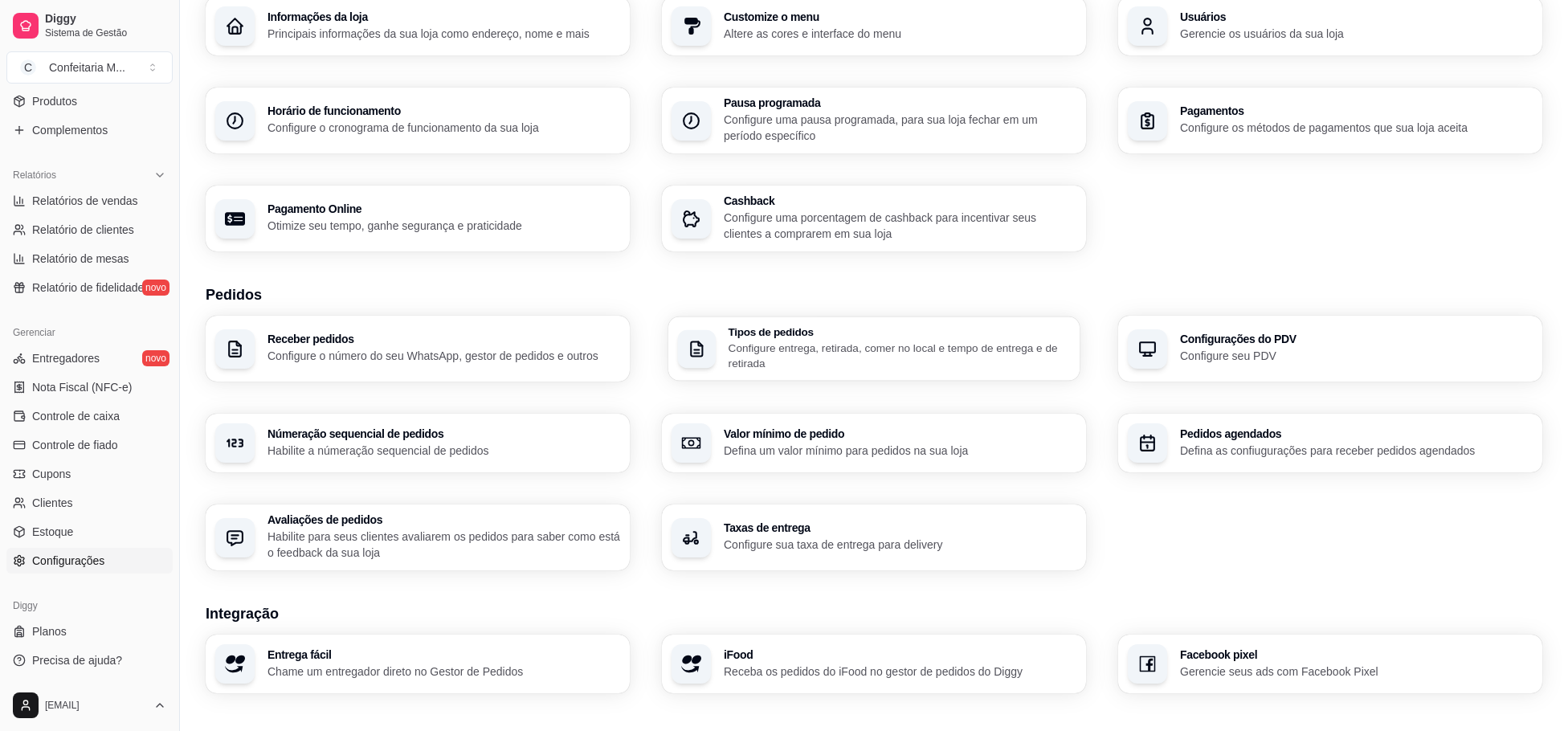 click on "Configure entrega, retirada, comer no local e tempo de entrega e de retirada" at bounding box center (900, 355) 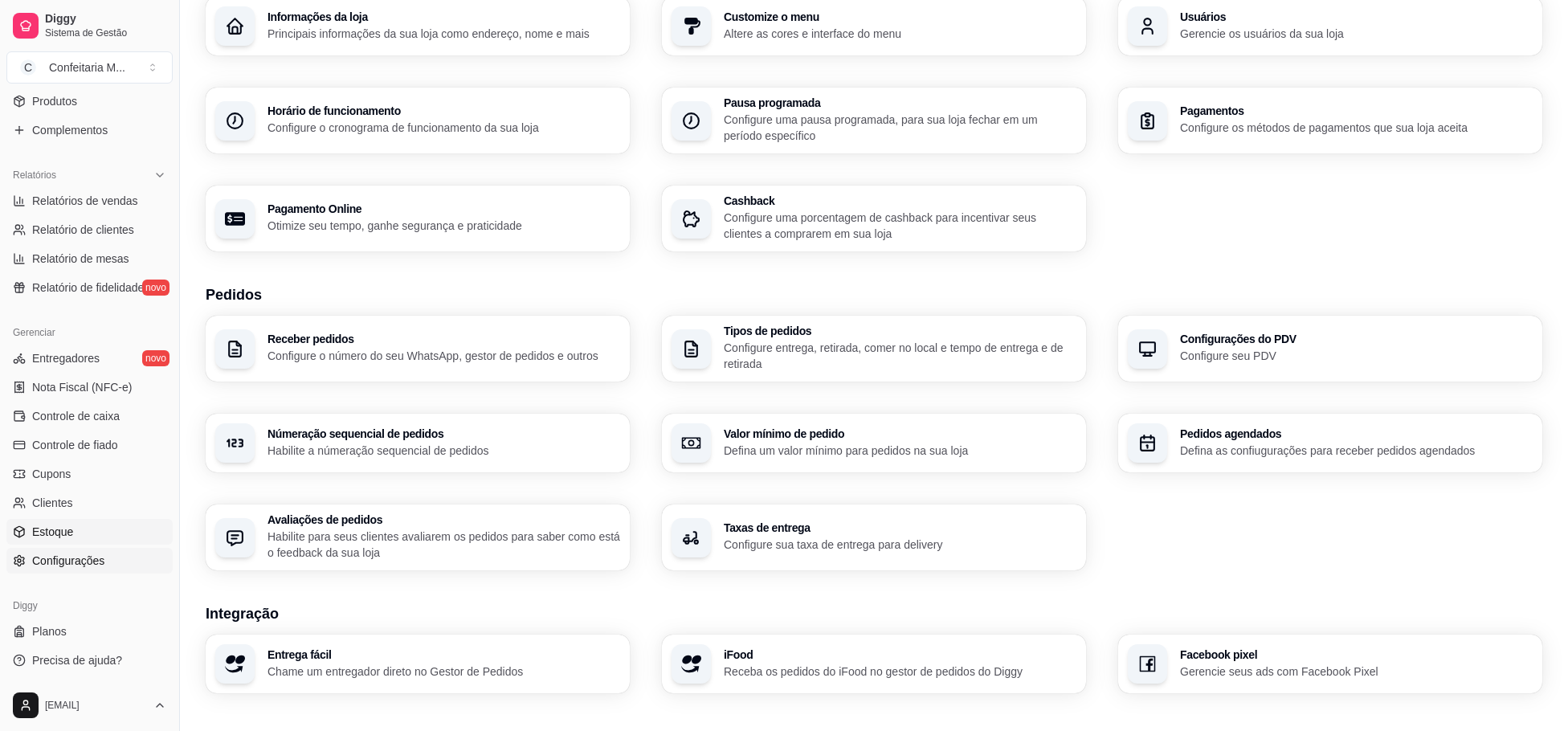 click on "Estoque" at bounding box center (89, 532) 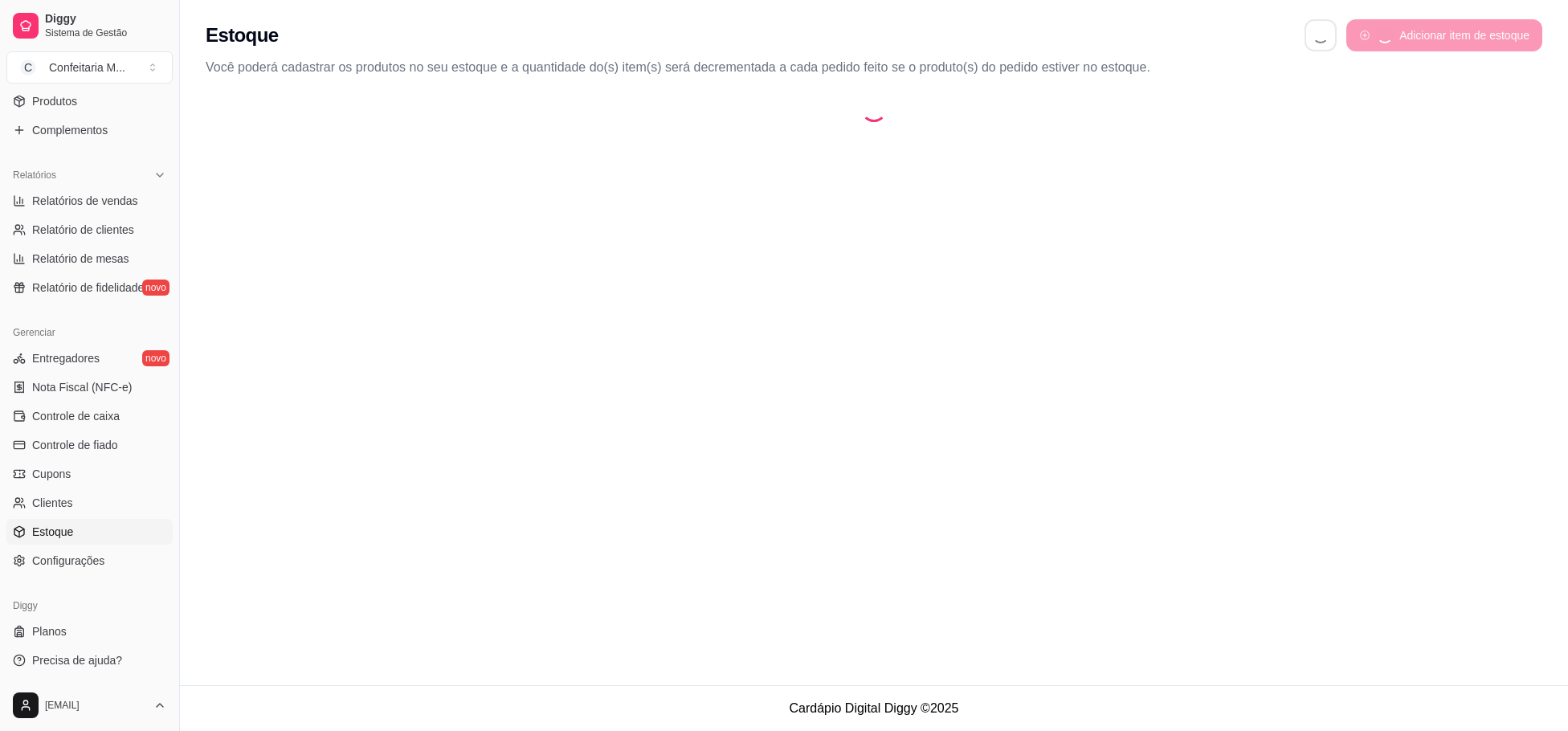 scroll, scrollTop: 0, scrollLeft: 0, axis: both 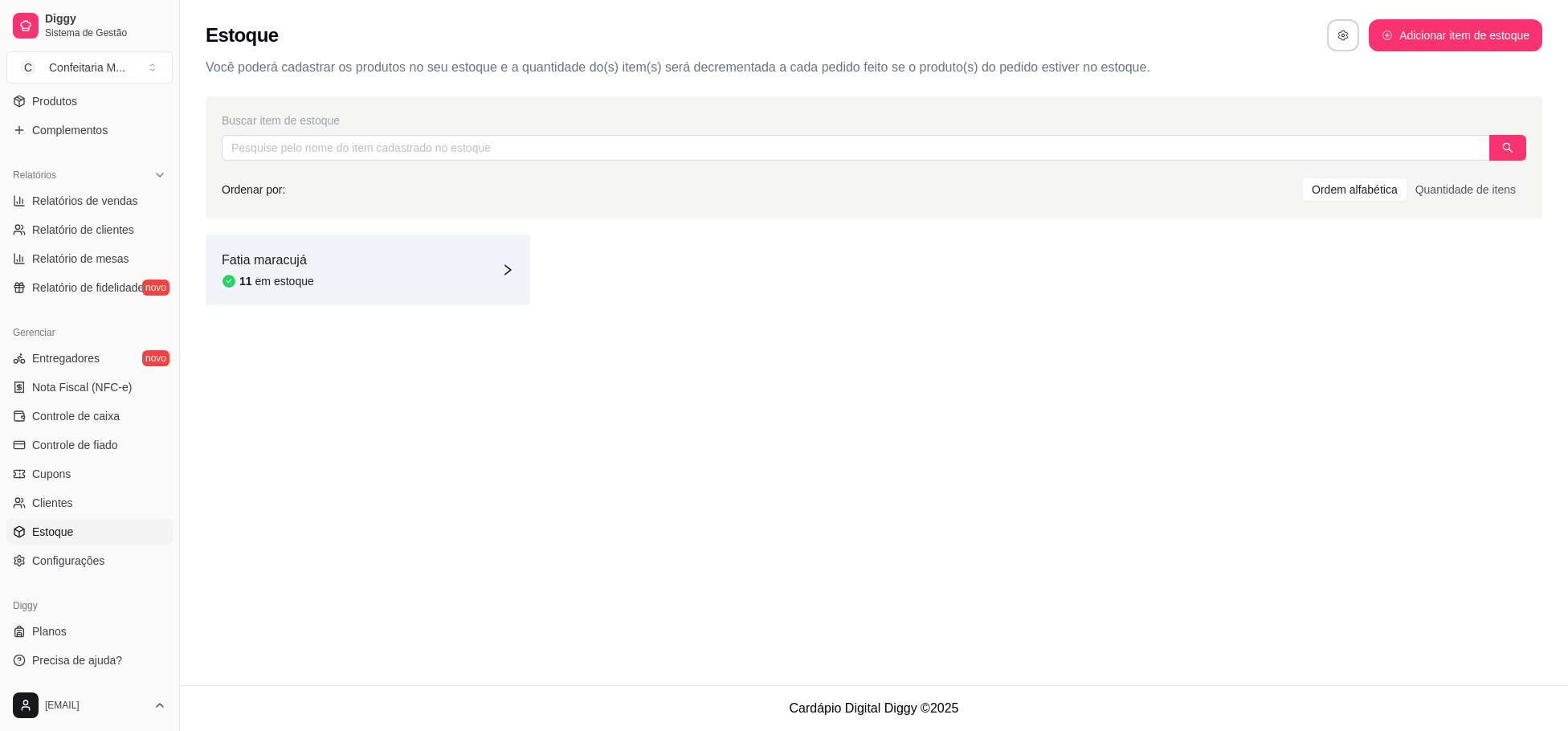 click on "Relatórios de vendas Relatório de clientes Relatório de mesas Relatório de fidelidade novo" at bounding box center [89, 244] 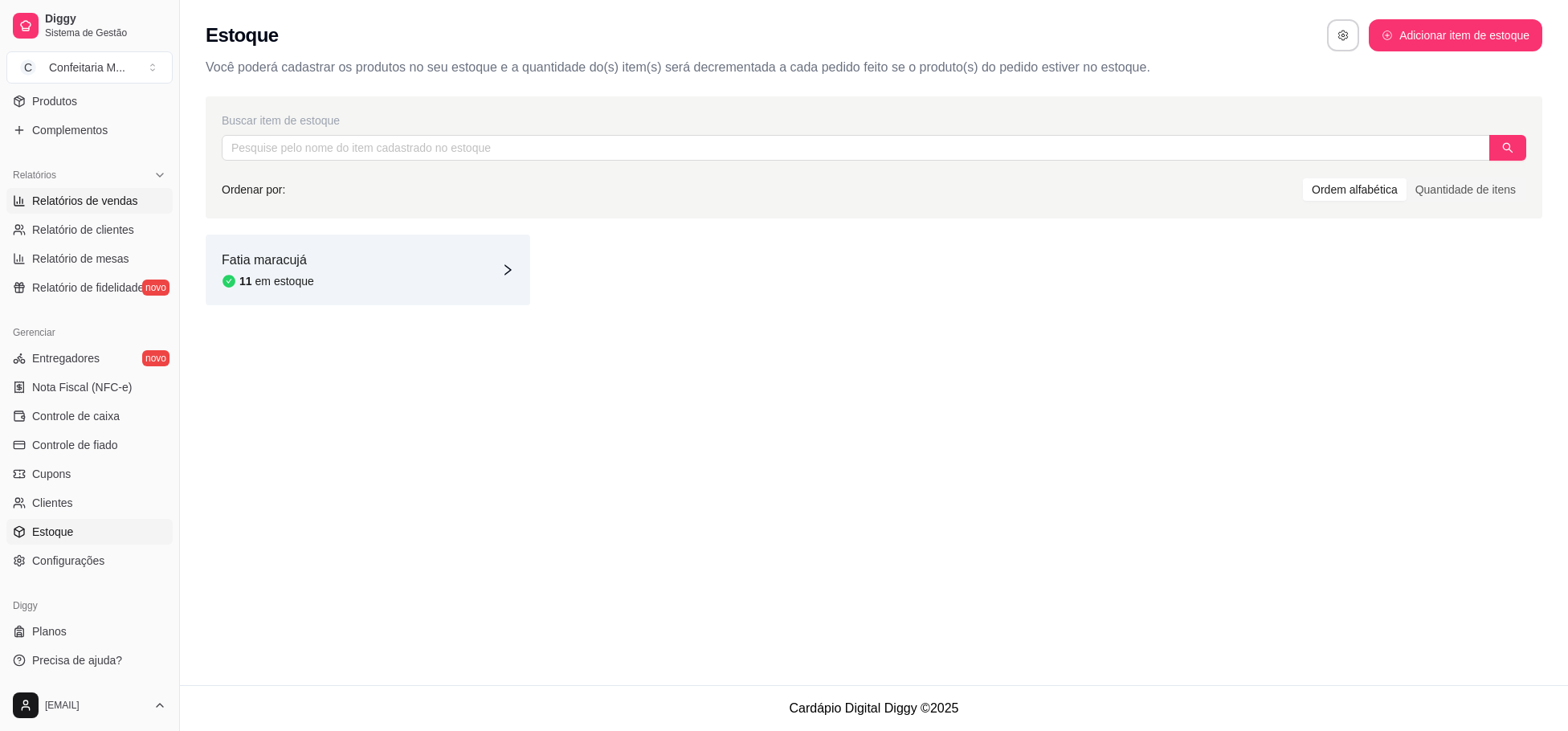 click on "Relatórios de vendas" at bounding box center (89, 201) 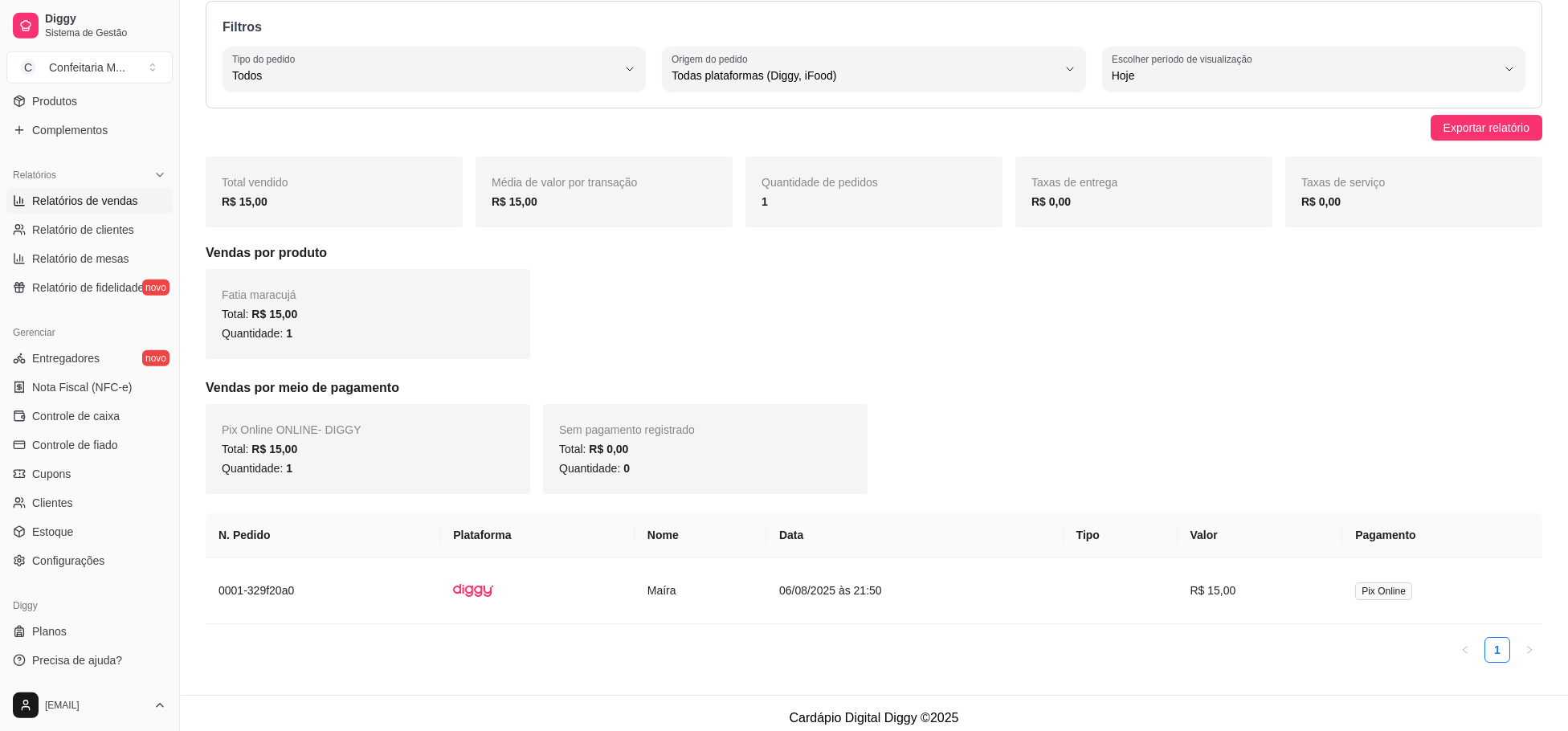 scroll, scrollTop: 73, scrollLeft: 0, axis: vertical 